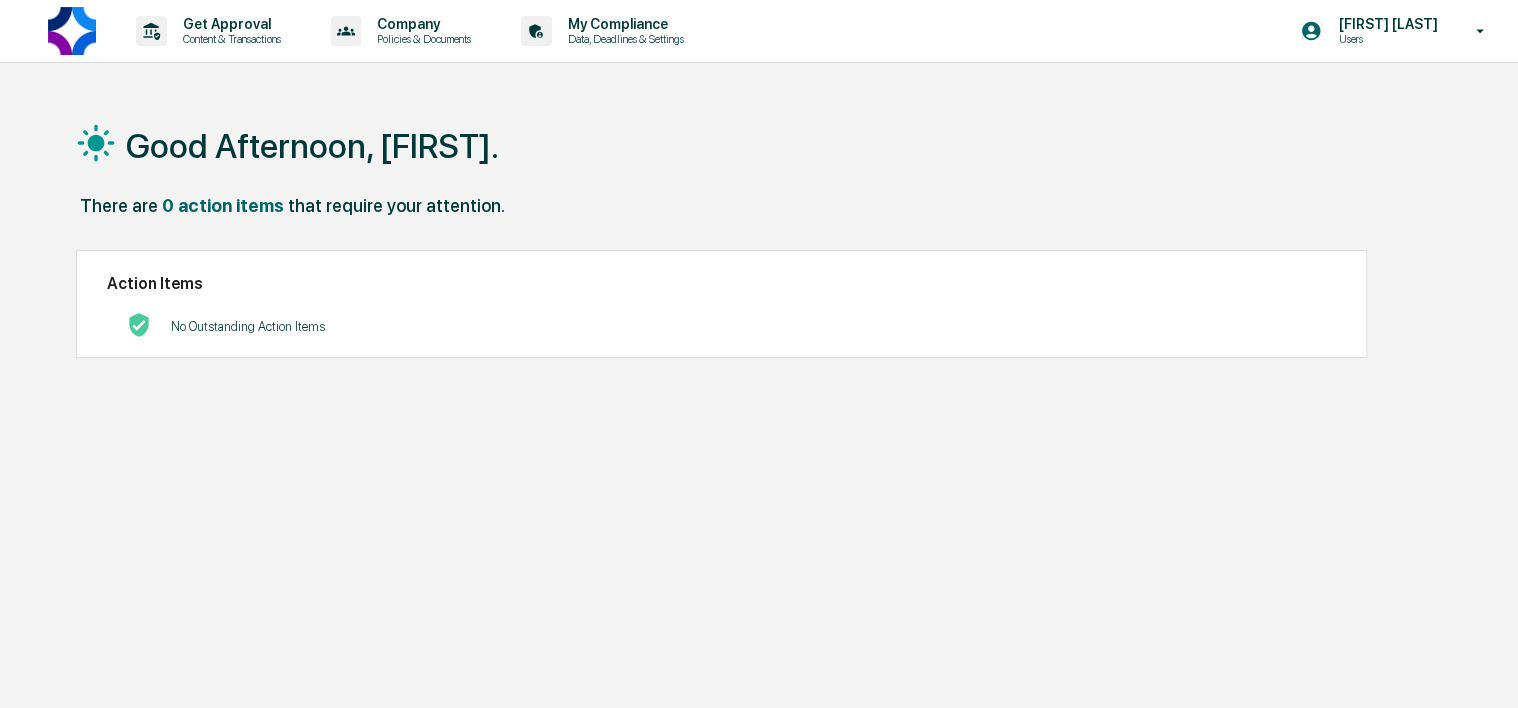 scroll, scrollTop: 0, scrollLeft: 0, axis: both 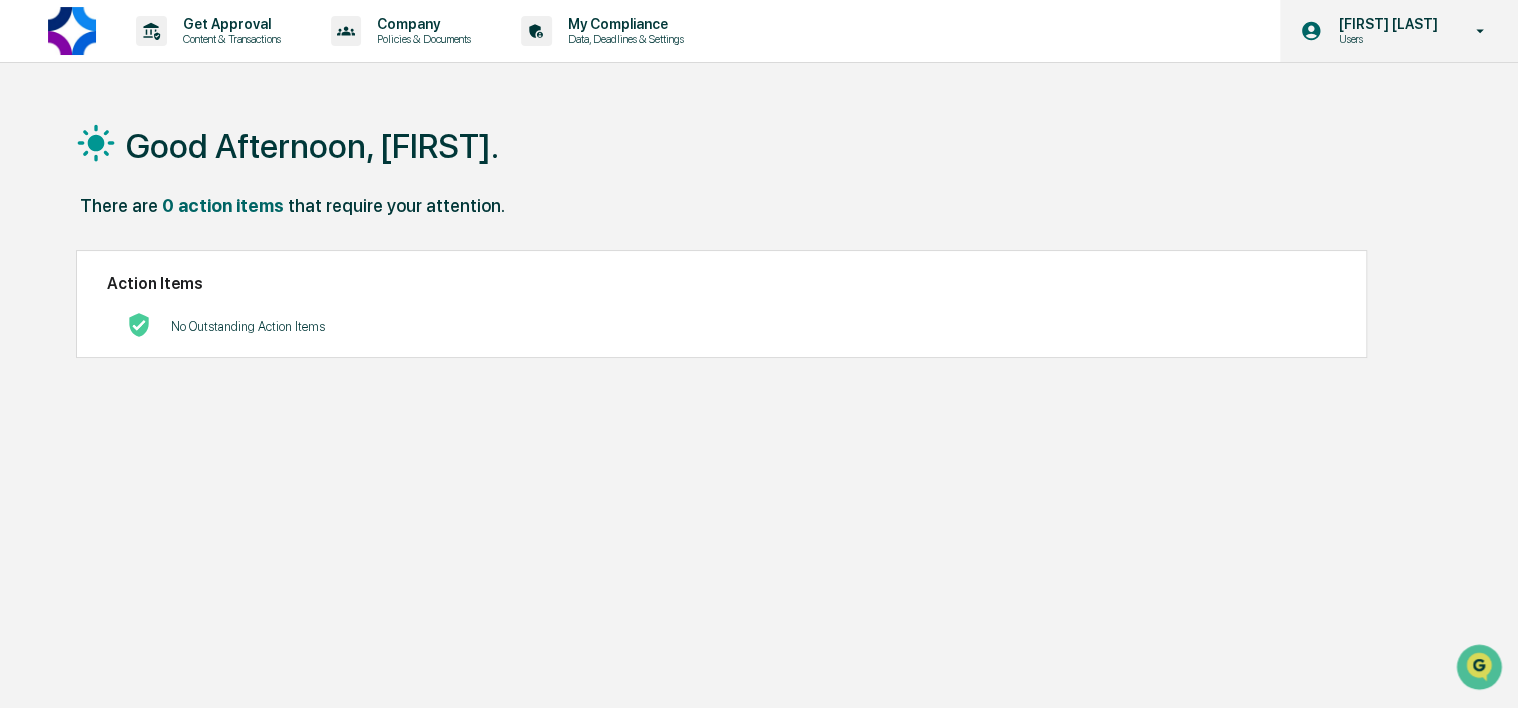click on "James Demeo Users" at bounding box center (1399, 31) 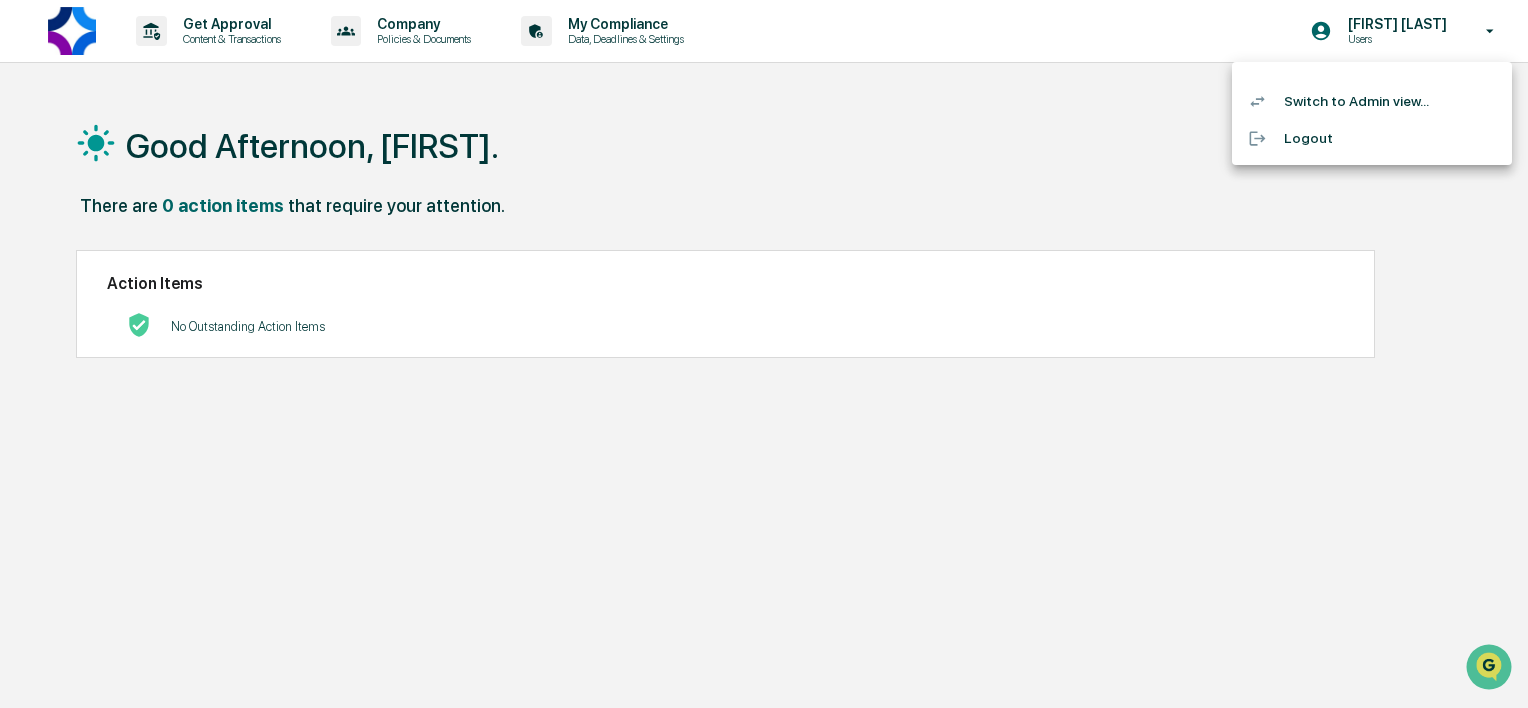 click on "Switch to Admin view..." at bounding box center [1372, 101] 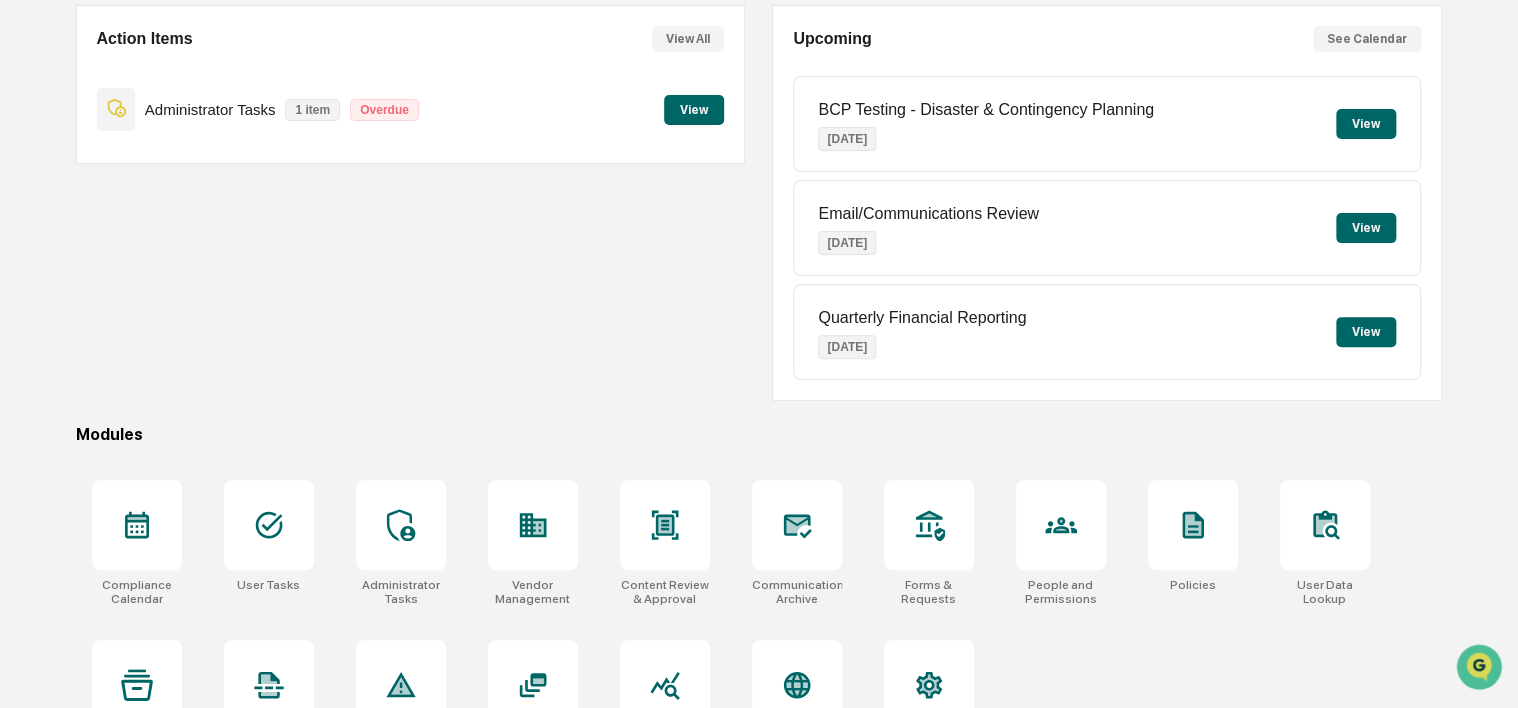 scroll, scrollTop: 193, scrollLeft: 0, axis: vertical 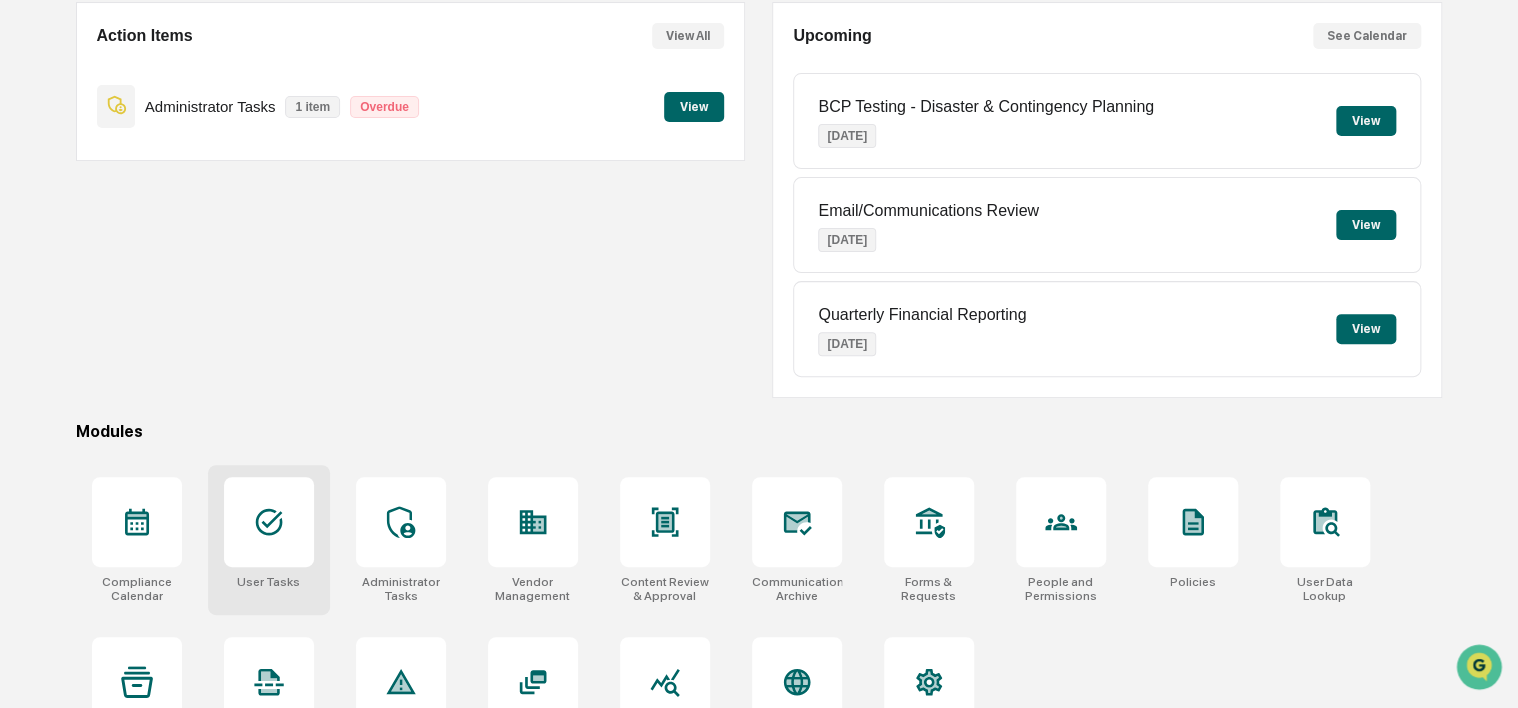 click at bounding box center (269, 522) 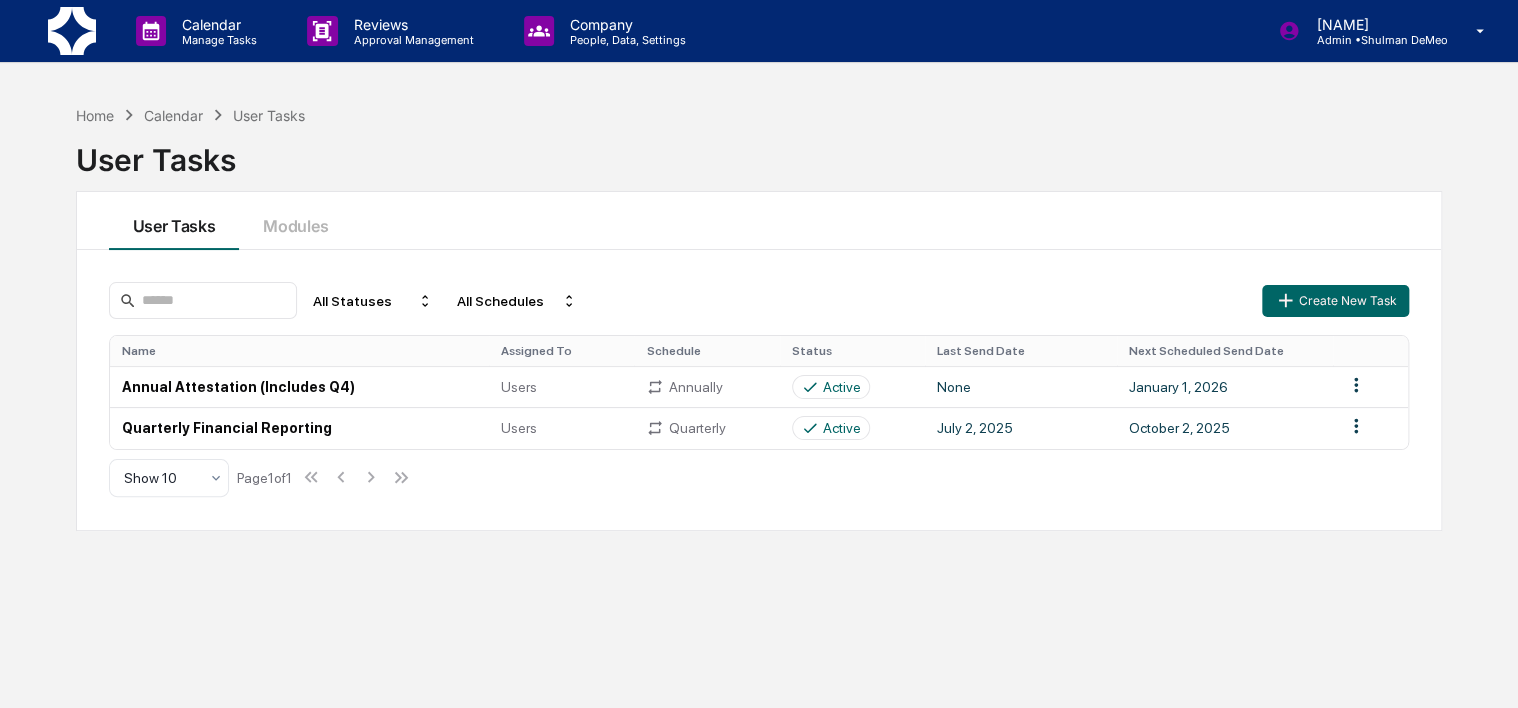 scroll, scrollTop: 0, scrollLeft: 0, axis: both 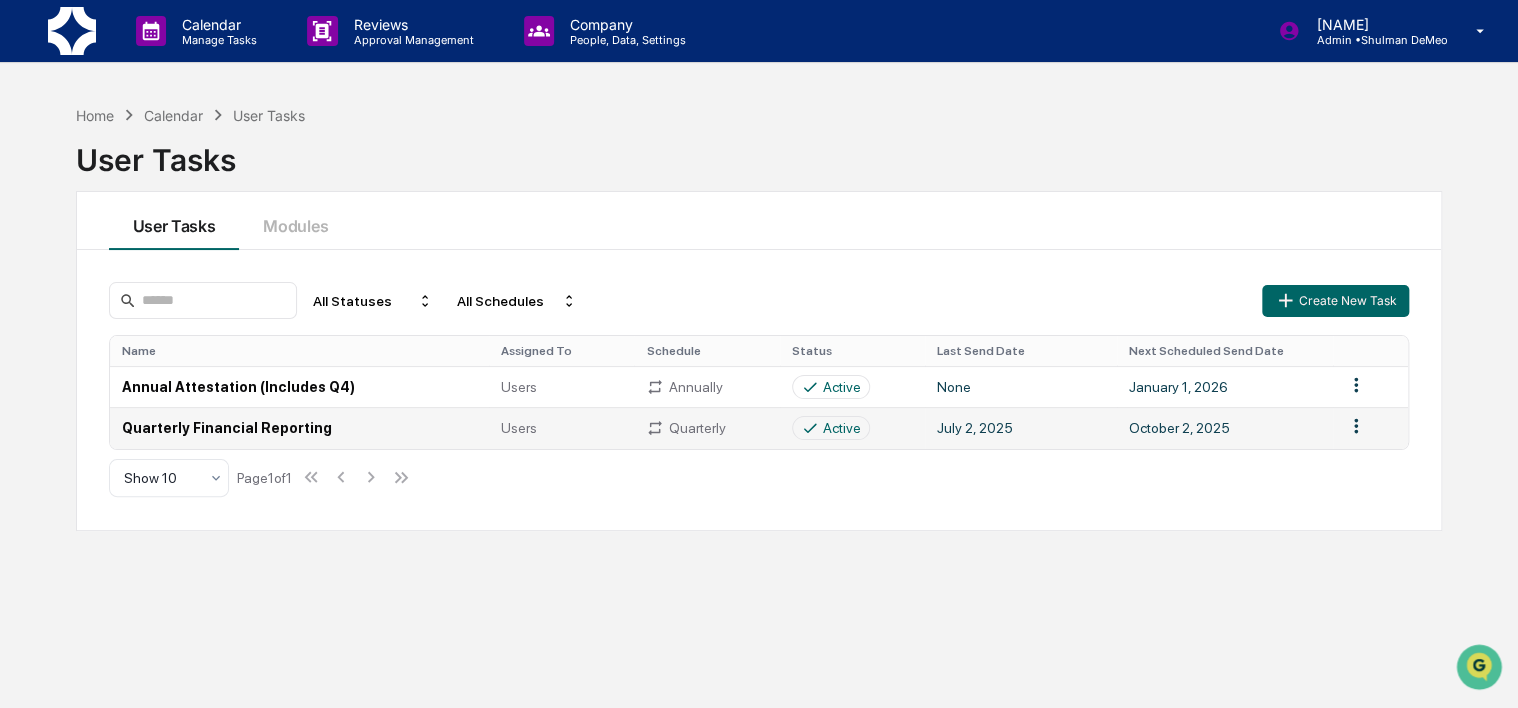 click on "Active" at bounding box center [842, 428] 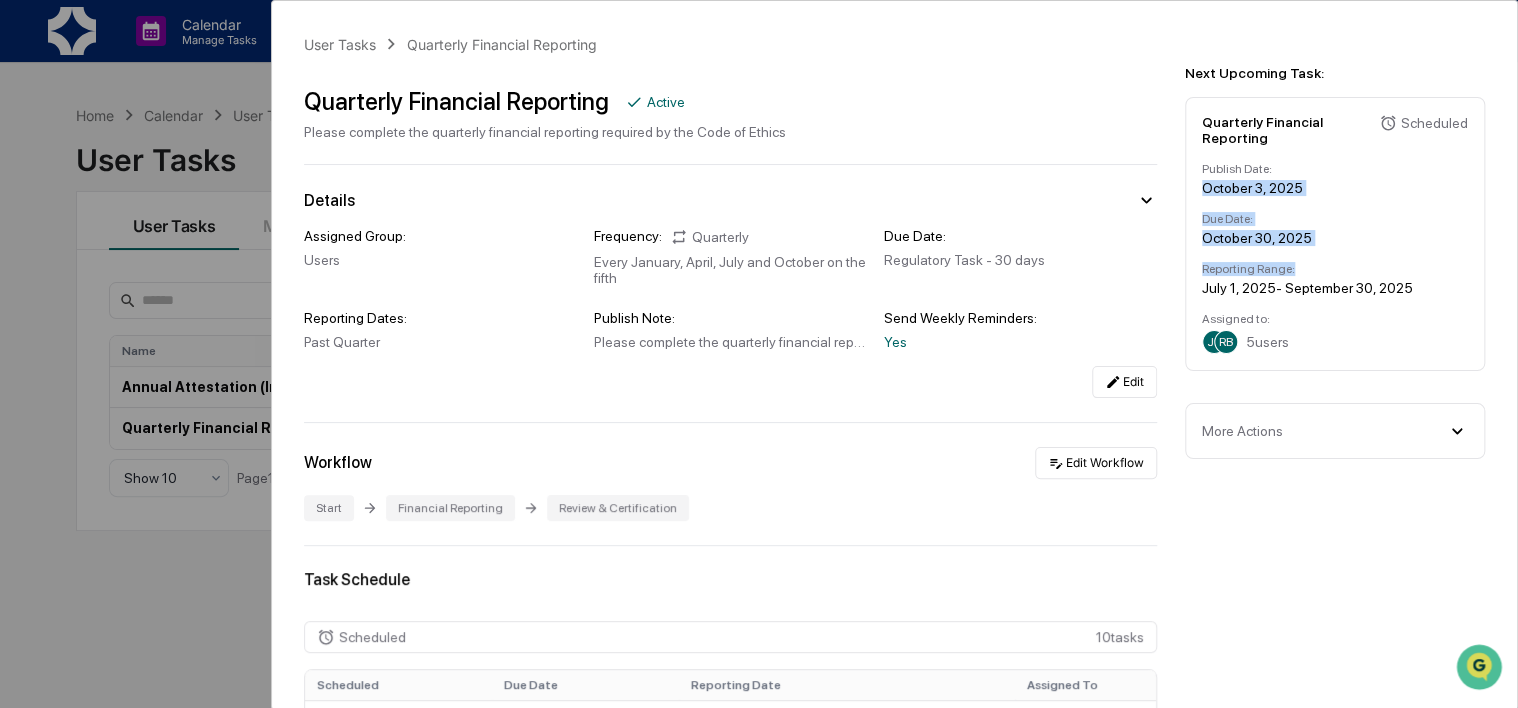 drag, startPoint x: 1509, startPoint y: 163, endPoint x: 1498, endPoint y: 263, distance: 100.60318 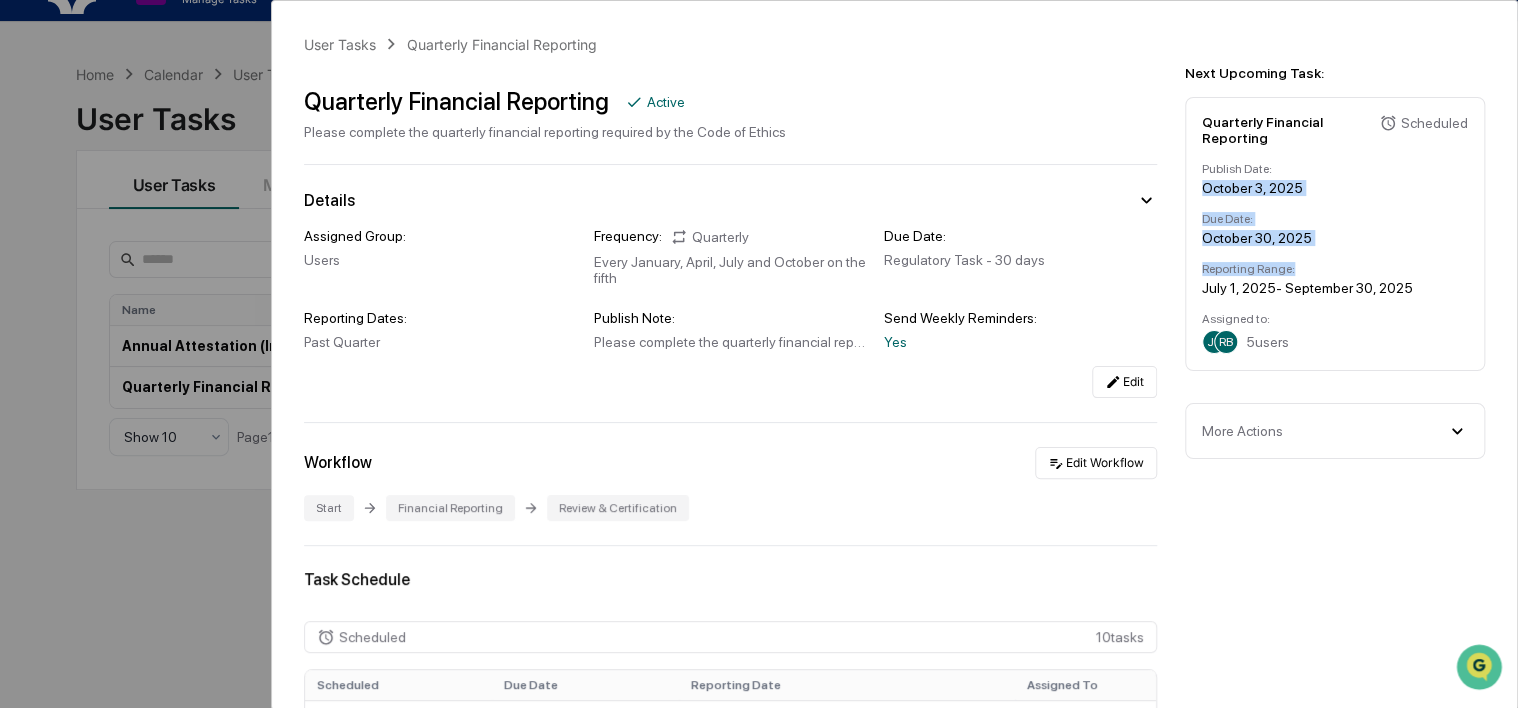 scroll, scrollTop: 57, scrollLeft: 0, axis: vertical 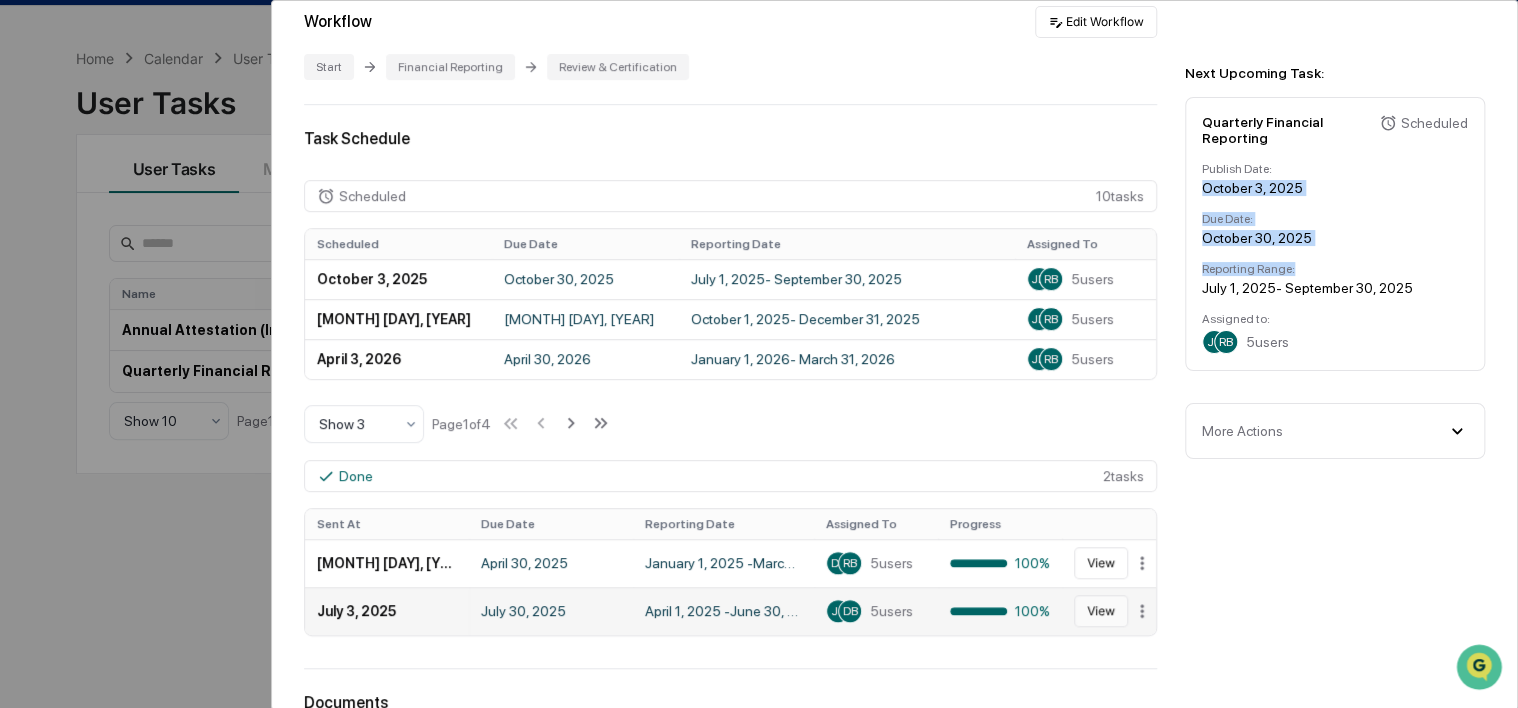 click on "View" at bounding box center (1101, 611) 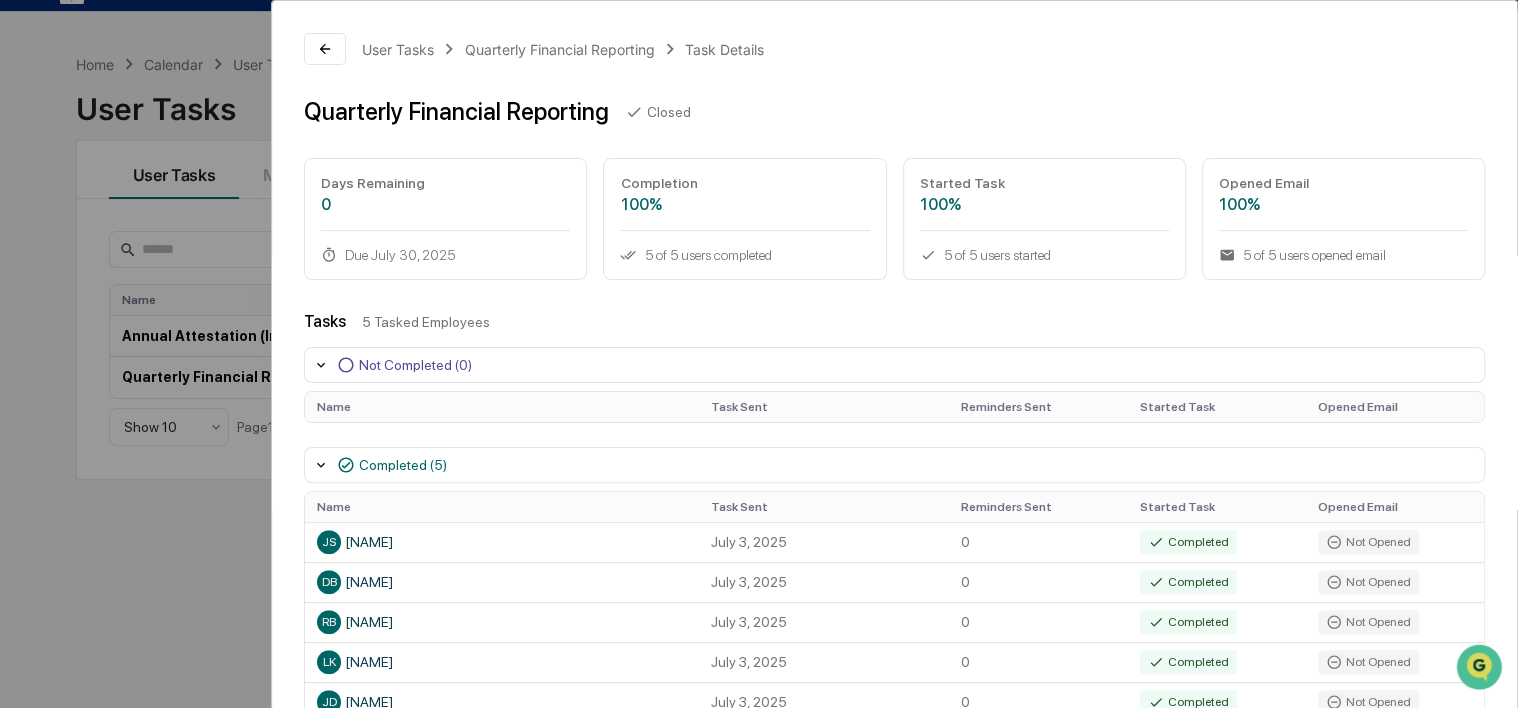 scroll, scrollTop: 95, scrollLeft: 0, axis: vertical 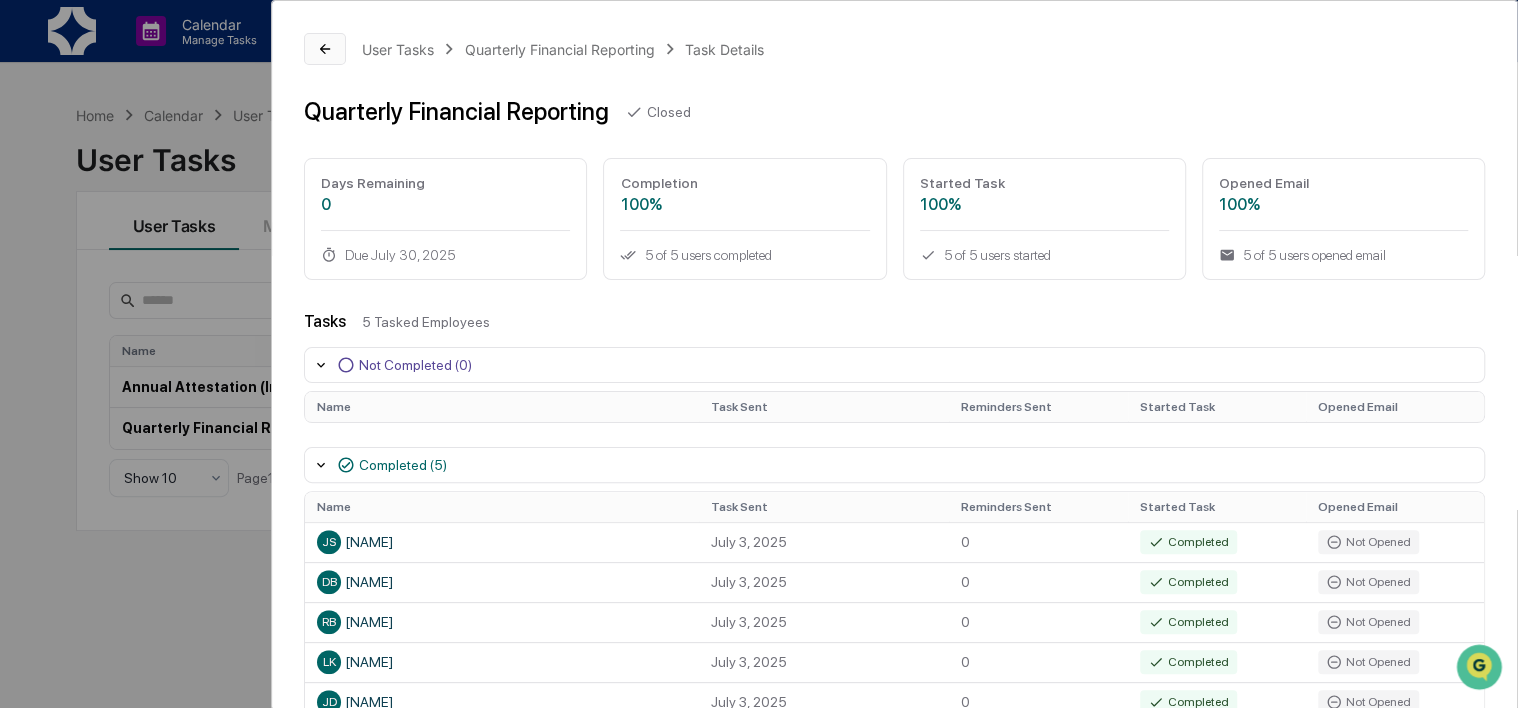 click 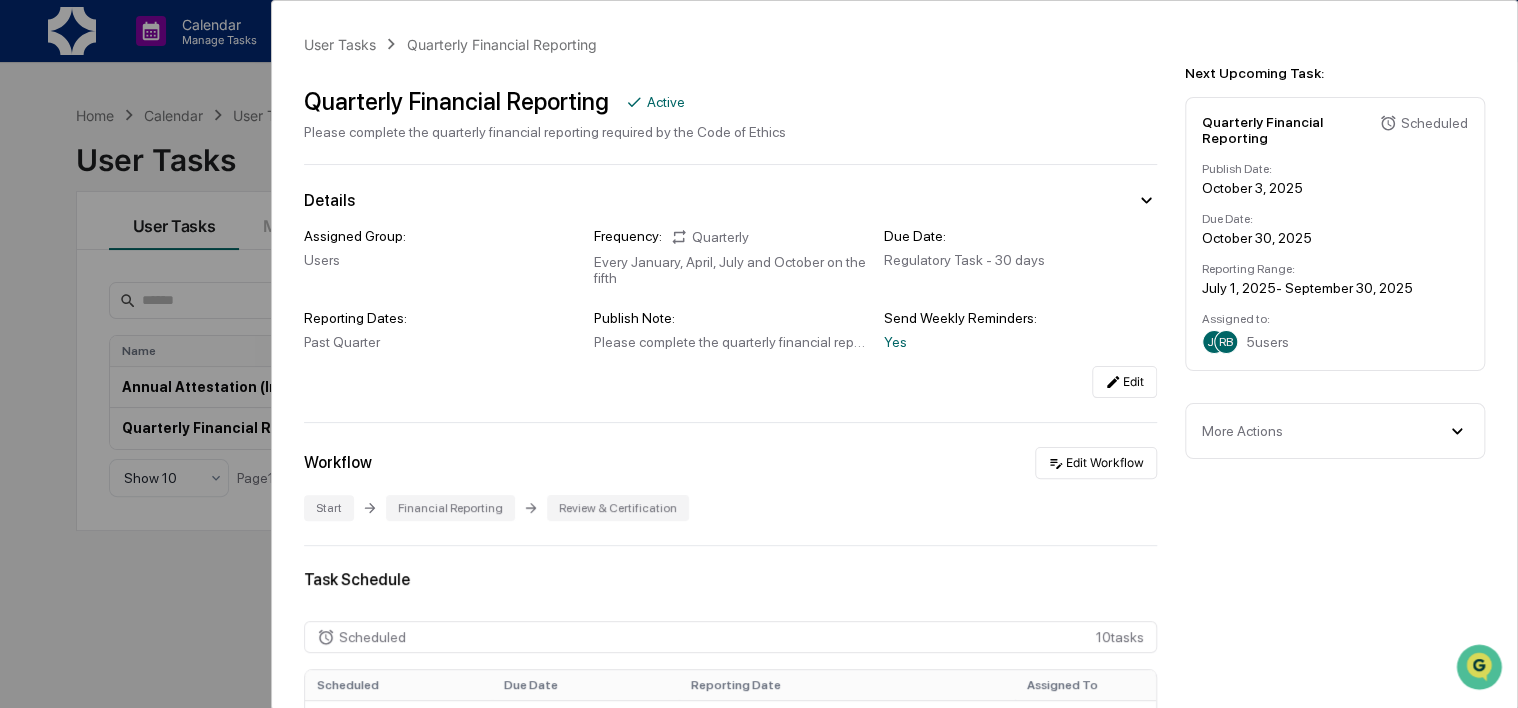 click on "User Tasks Quarterly Financial Reporting Quarterly Financial Reporting Active Please complete the quarterly financial reporting required by the Code of Ethics Details Assigned Group:  Users Frequency:    Quarterly Every January, April, July and October on the fifth Due Date:  Regulatory Task - 30 days Reporting Dates:  Past Quarter Publish Note:  Please complete the quarterly financial reporting required by the Code of Ethics. This requires linking your brokerage accounts Send Weekly Reminders:  Yes Edit Workflow Edit Workflow Start Financial Reporting Review & Certification Task Schedule Scheduled   10  task s Scheduled Due Date Reporting Date Assigned To October 3, 2025 October 30, 2025 July 1, 2025  -   September 30, 2025 JD RB 5  users January 3, 2026 January 30, 2026 October 1, 2025  -   December 31, 2025 JD RB 5  users April 3, 2026 April 30, 2026 January 1, 2026  -   March 31, 2026 JD RB 5  users Show 3 Page  1  of  4 Done   2  task s Sent At Due Date Reporting Date Assigned To Progress April 3, 2025" at bounding box center [759, 354] 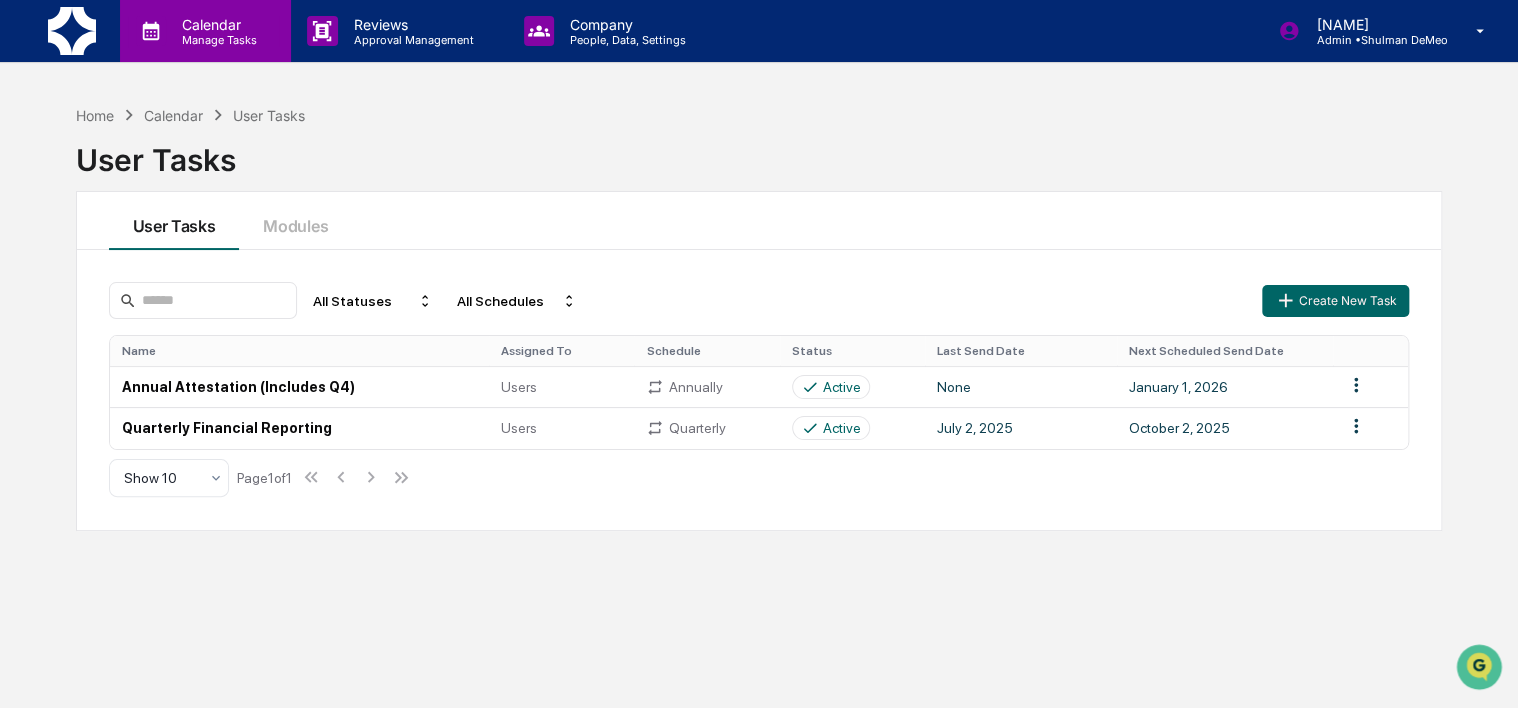 click on "Calendar" at bounding box center (216, 24) 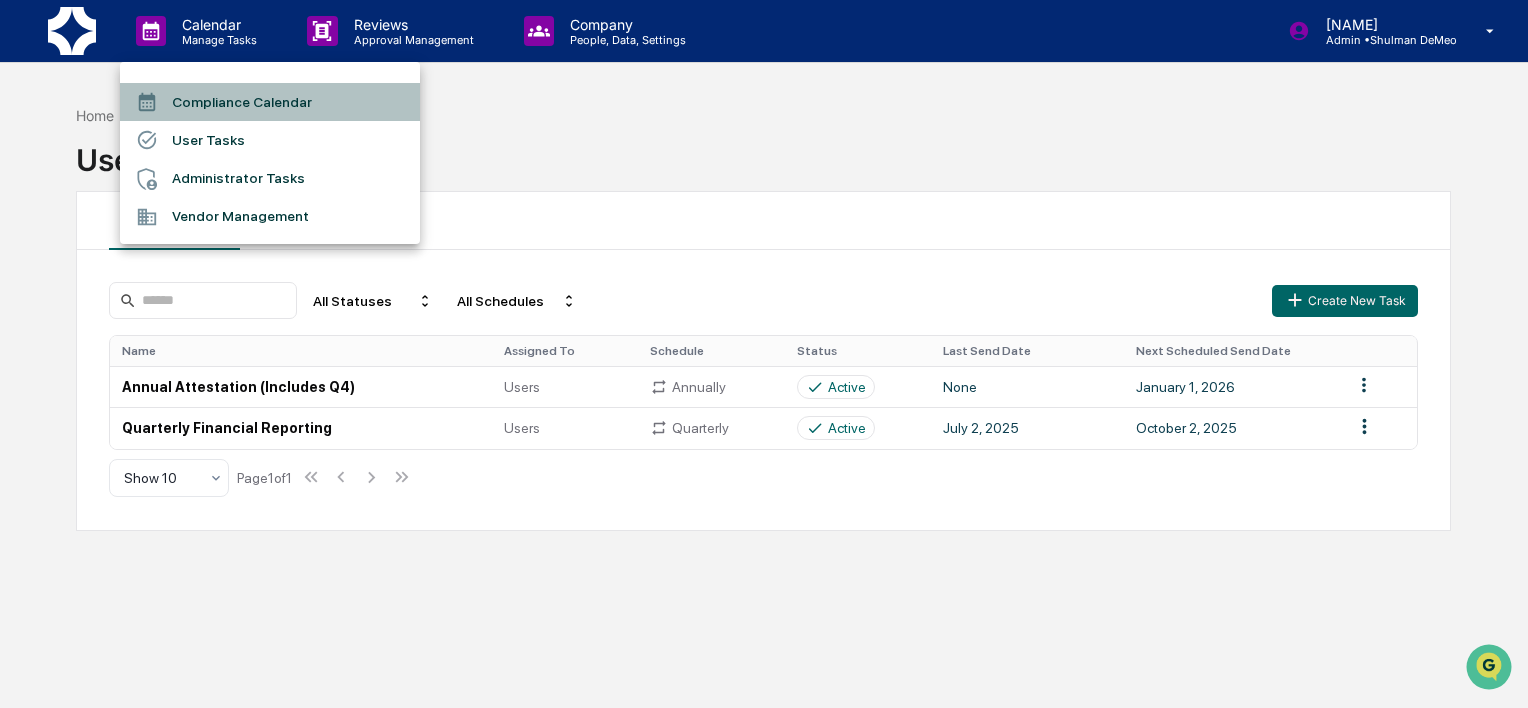click on "Compliance Calendar" at bounding box center (270, 102) 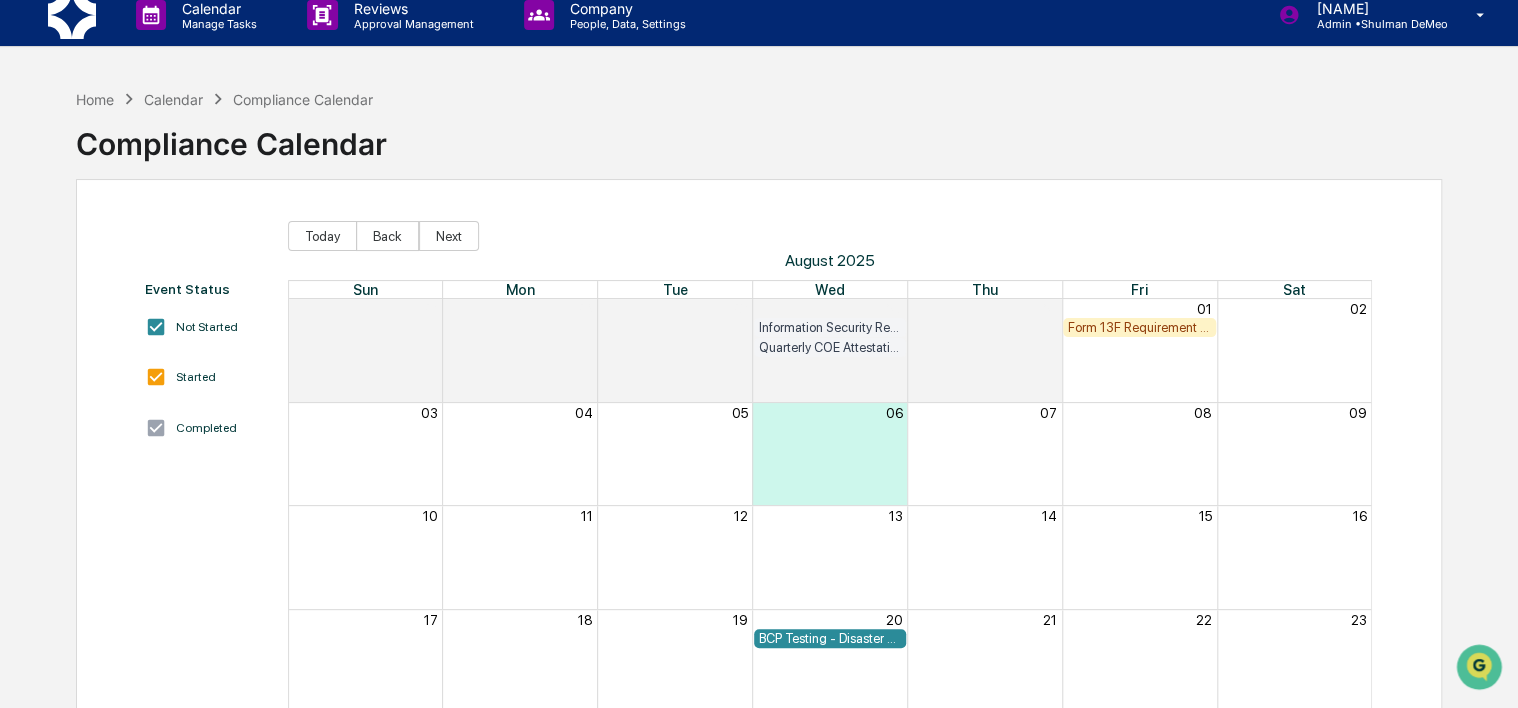 scroll, scrollTop: 0, scrollLeft: 0, axis: both 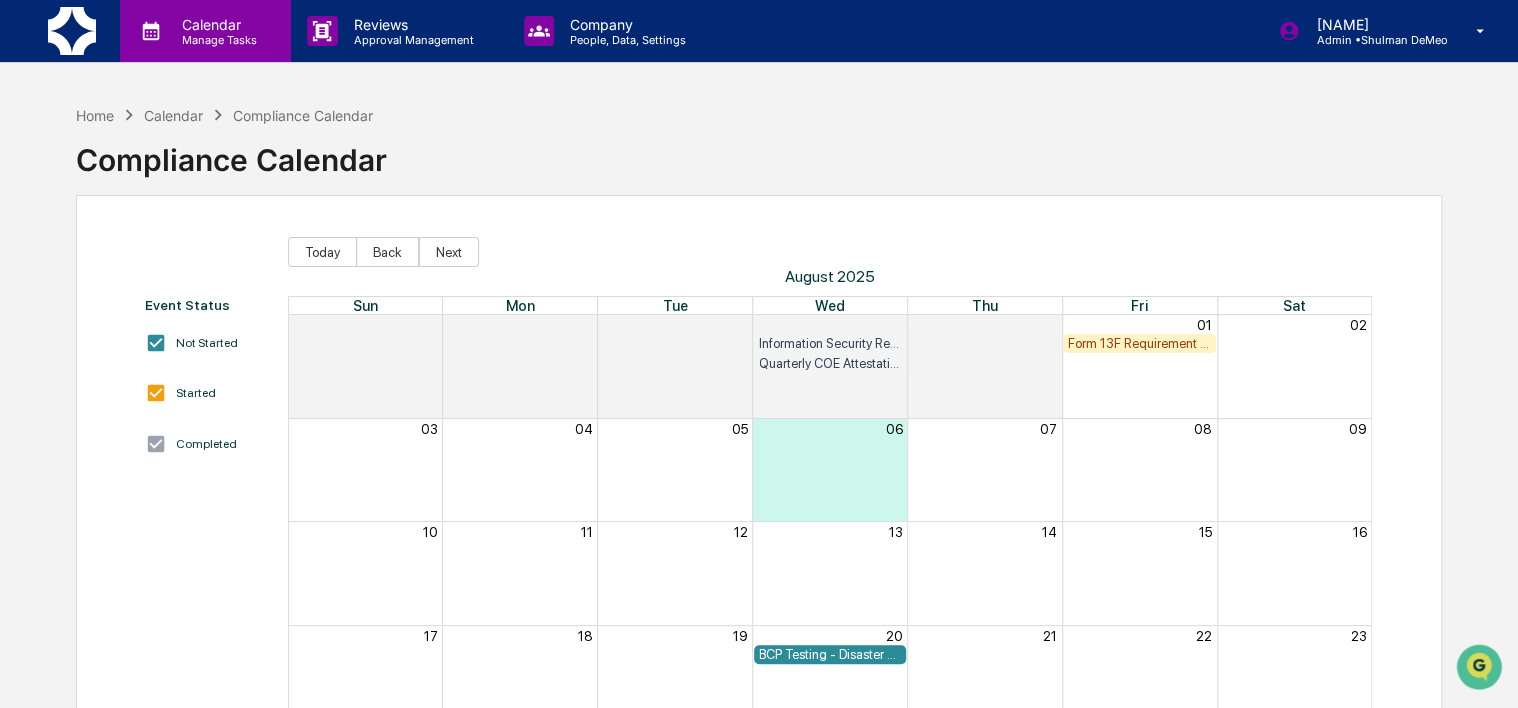 click on "Calendar" at bounding box center (216, 24) 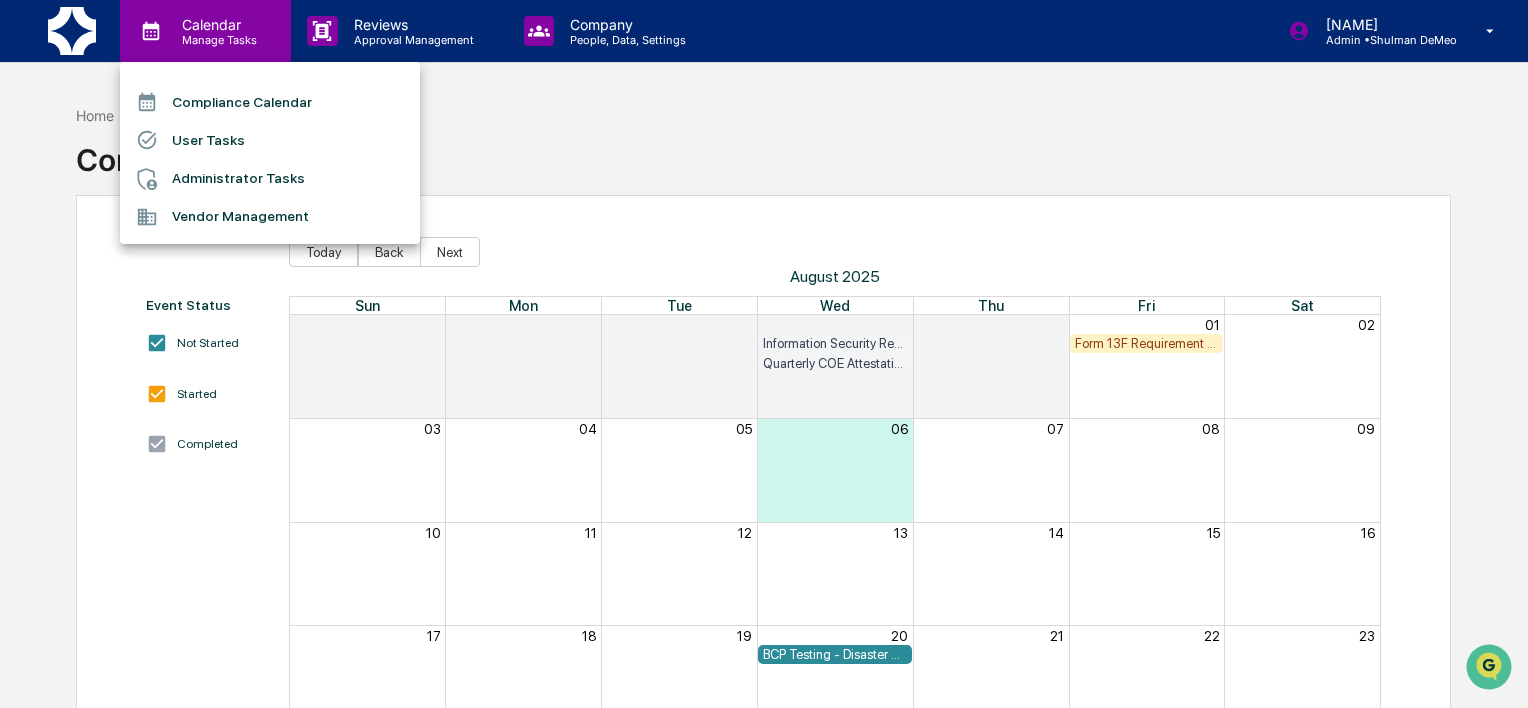 click at bounding box center [764, 354] 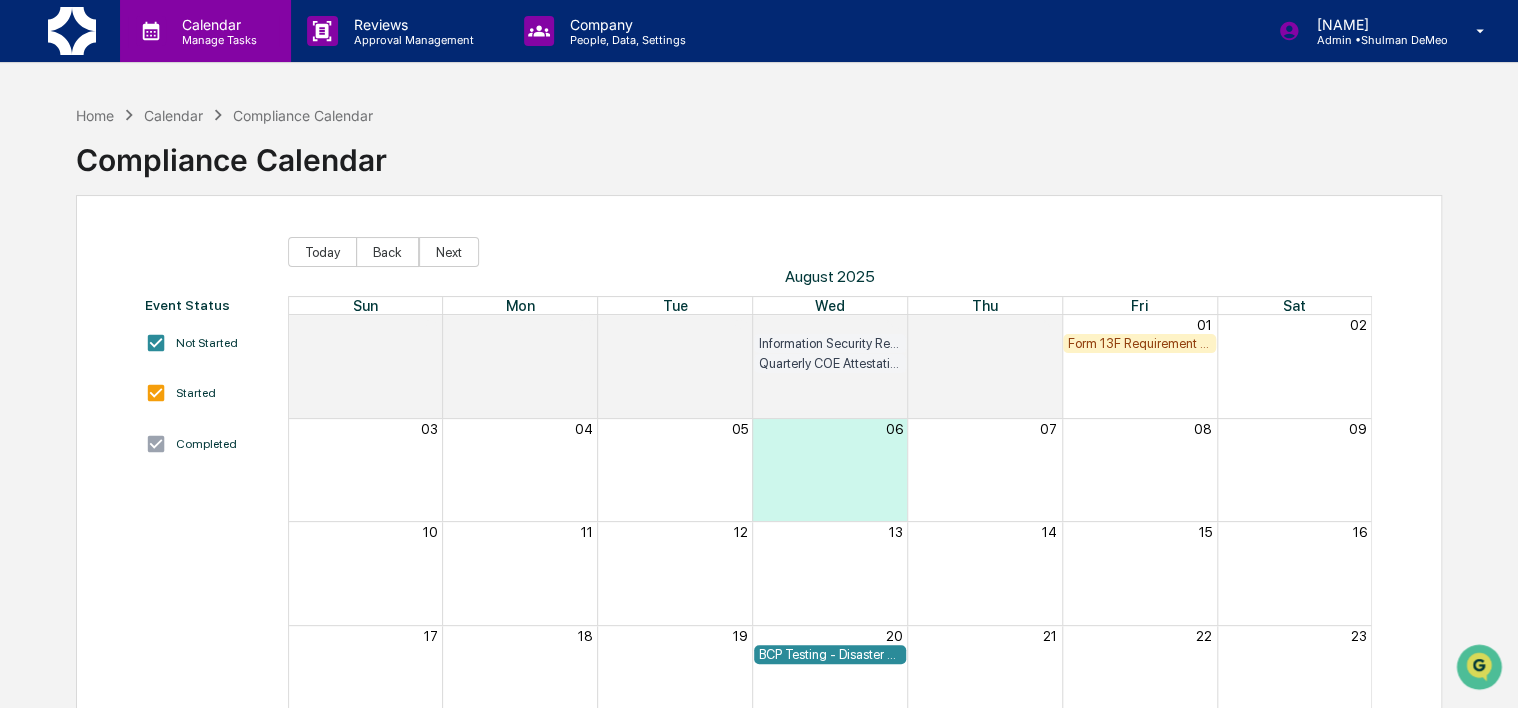 click on "Manage Tasks" at bounding box center [216, 40] 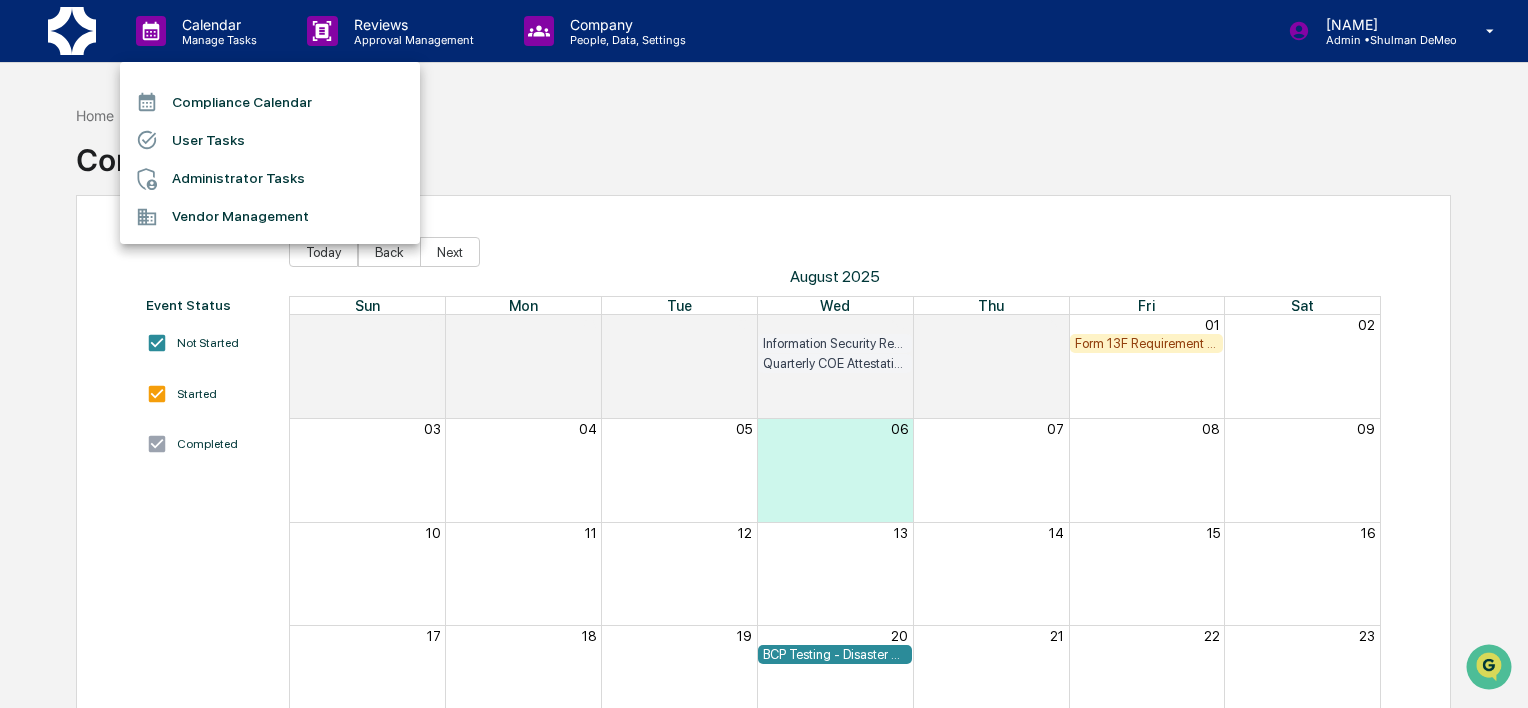 click on "Compliance Calendar" at bounding box center [270, 102] 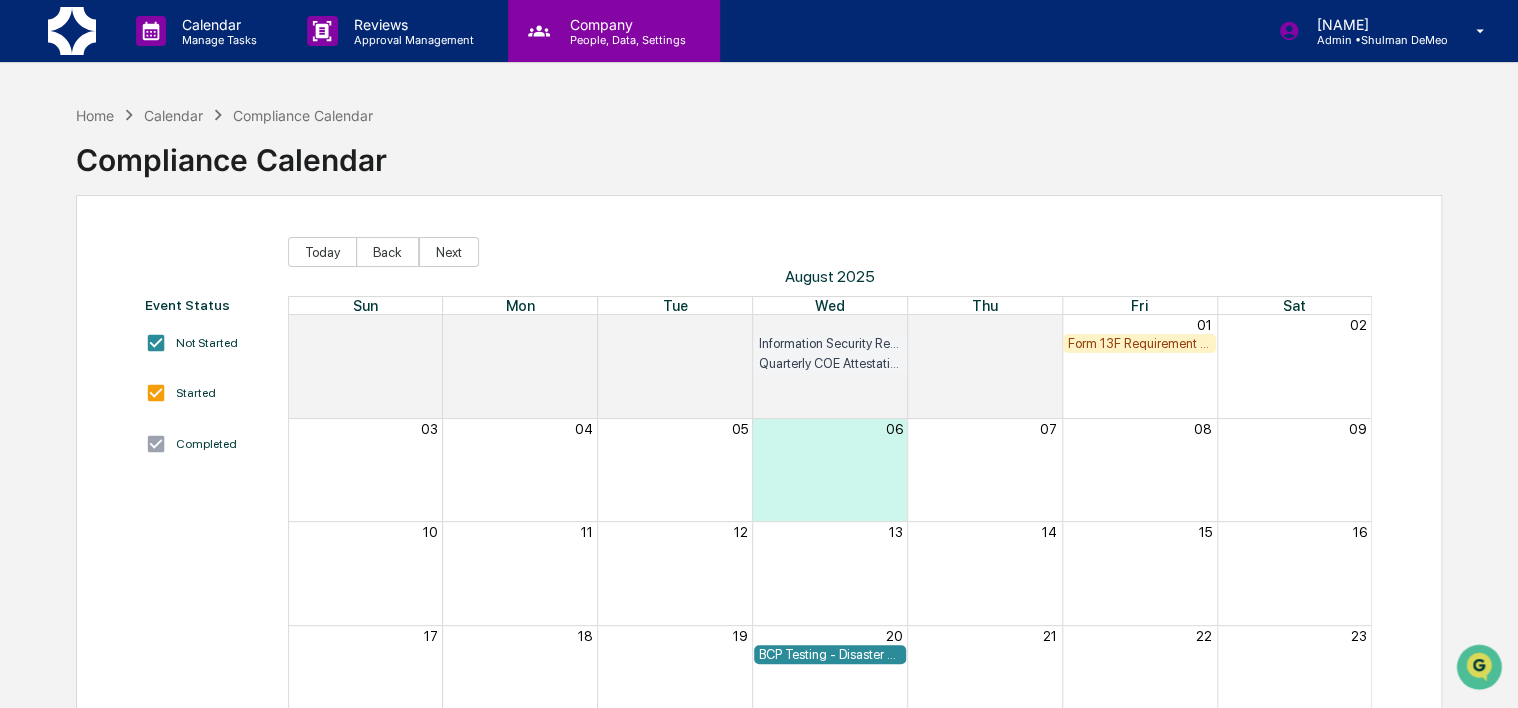 click on "People, Data, Settings" at bounding box center [625, 40] 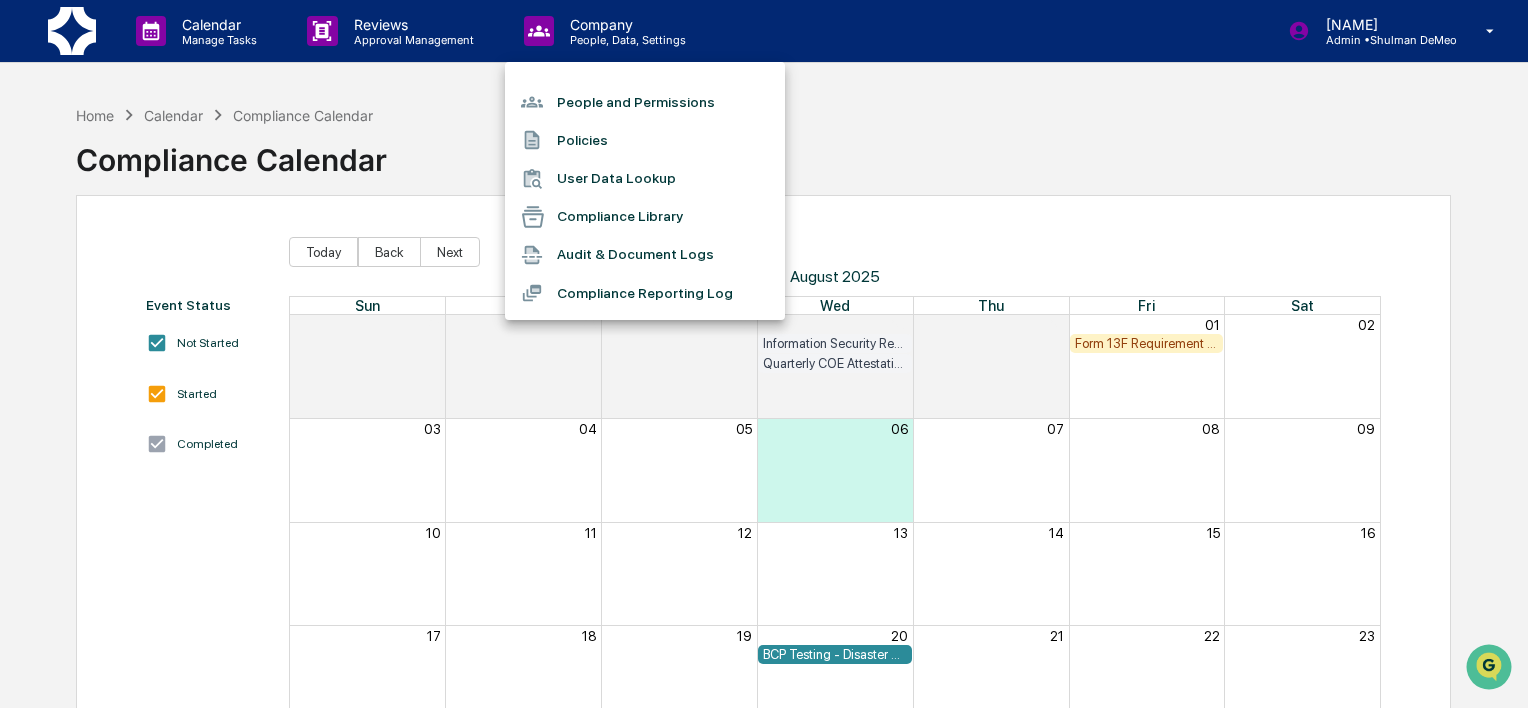click on "Audit & Document Logs" at bounding box center (645, 255) 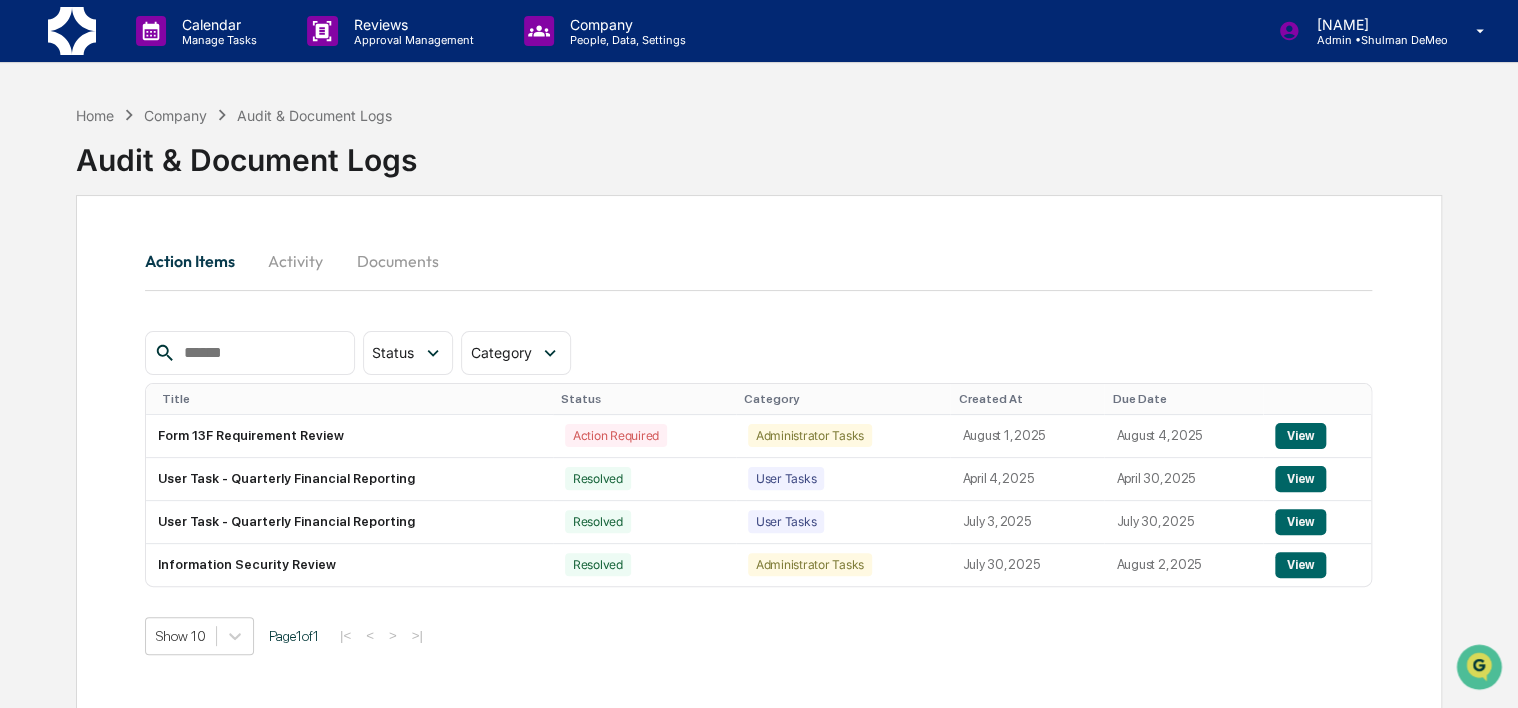 click on "Activity" at bounding box center (296, 261) 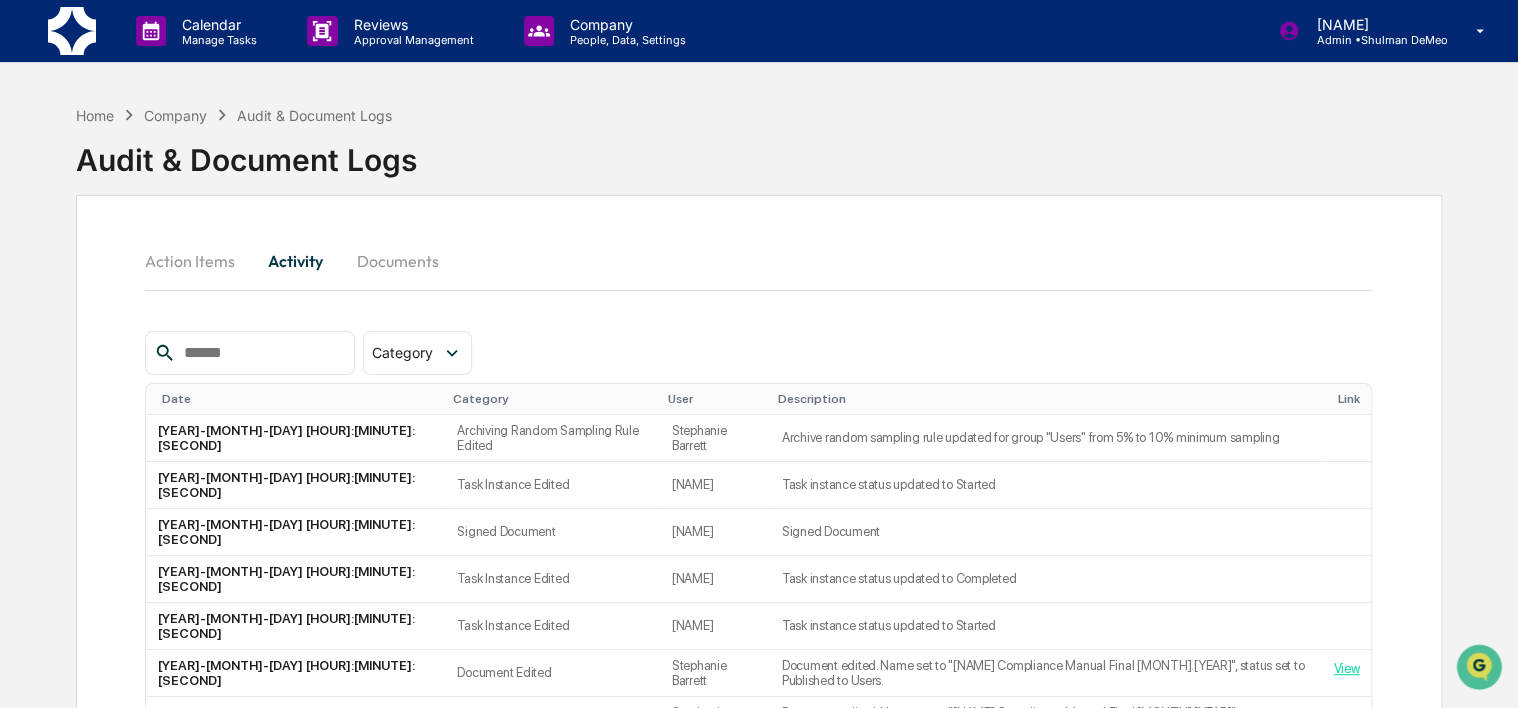 click on "Documents" at bounding box center (398, 261) 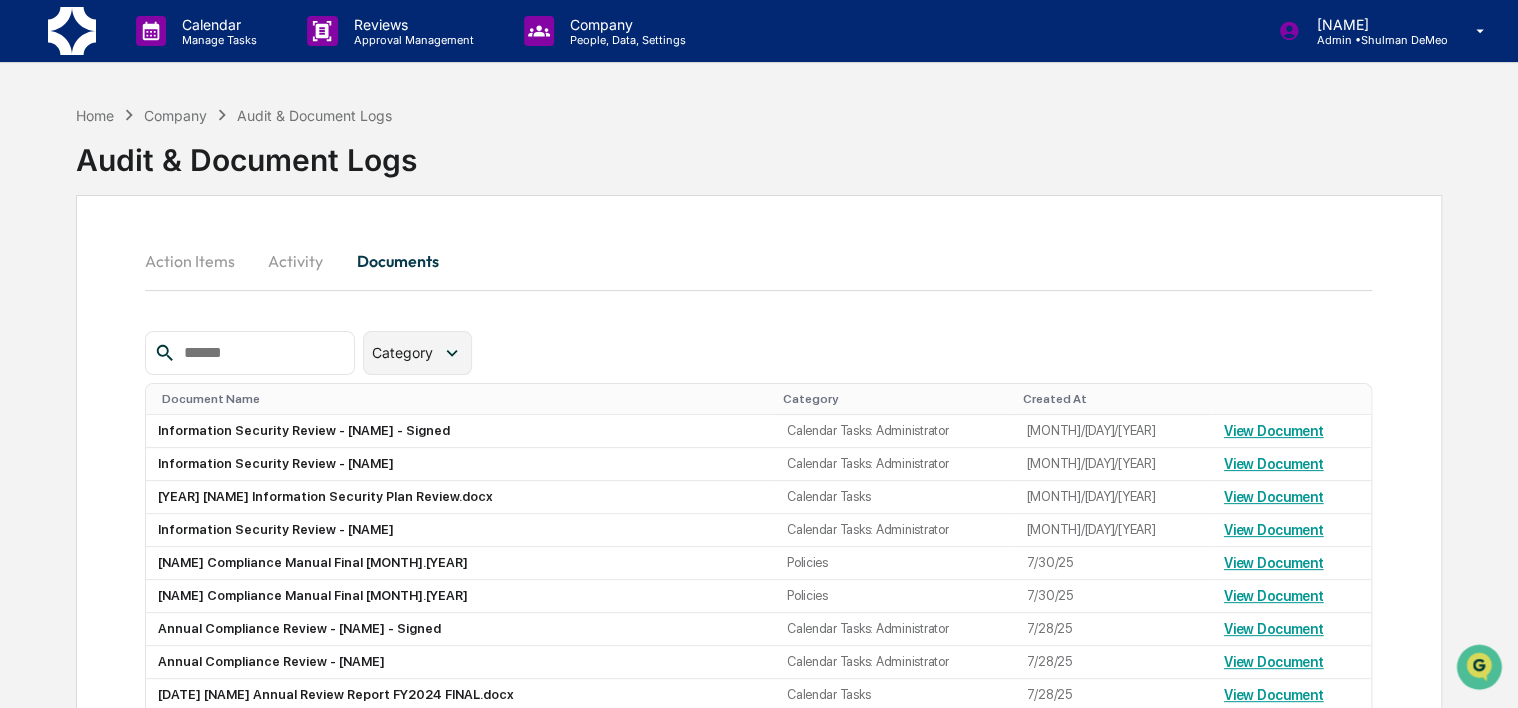 click on "Category" at bounding box center [417, 353] 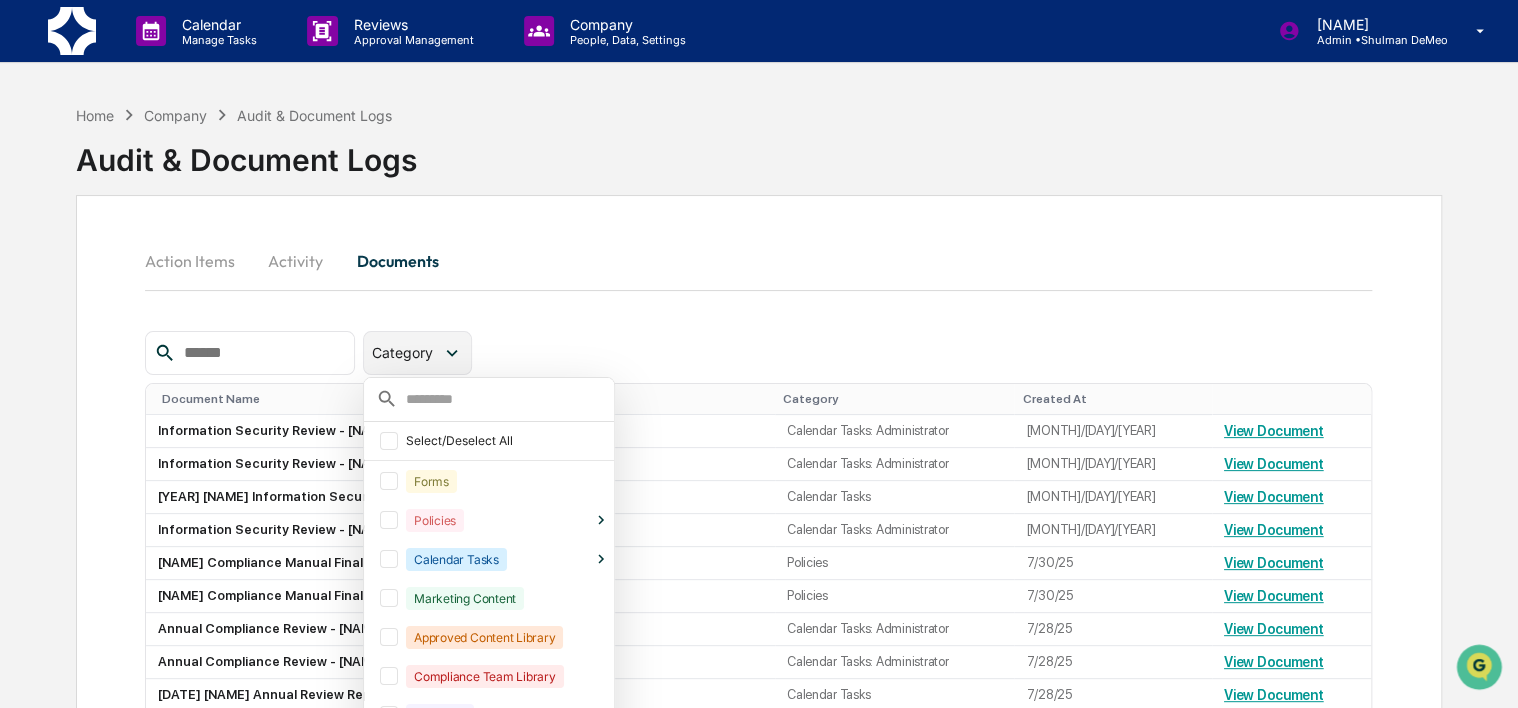 scroll, scrollTop: 44, scrollLeft: 0, axis: vertical 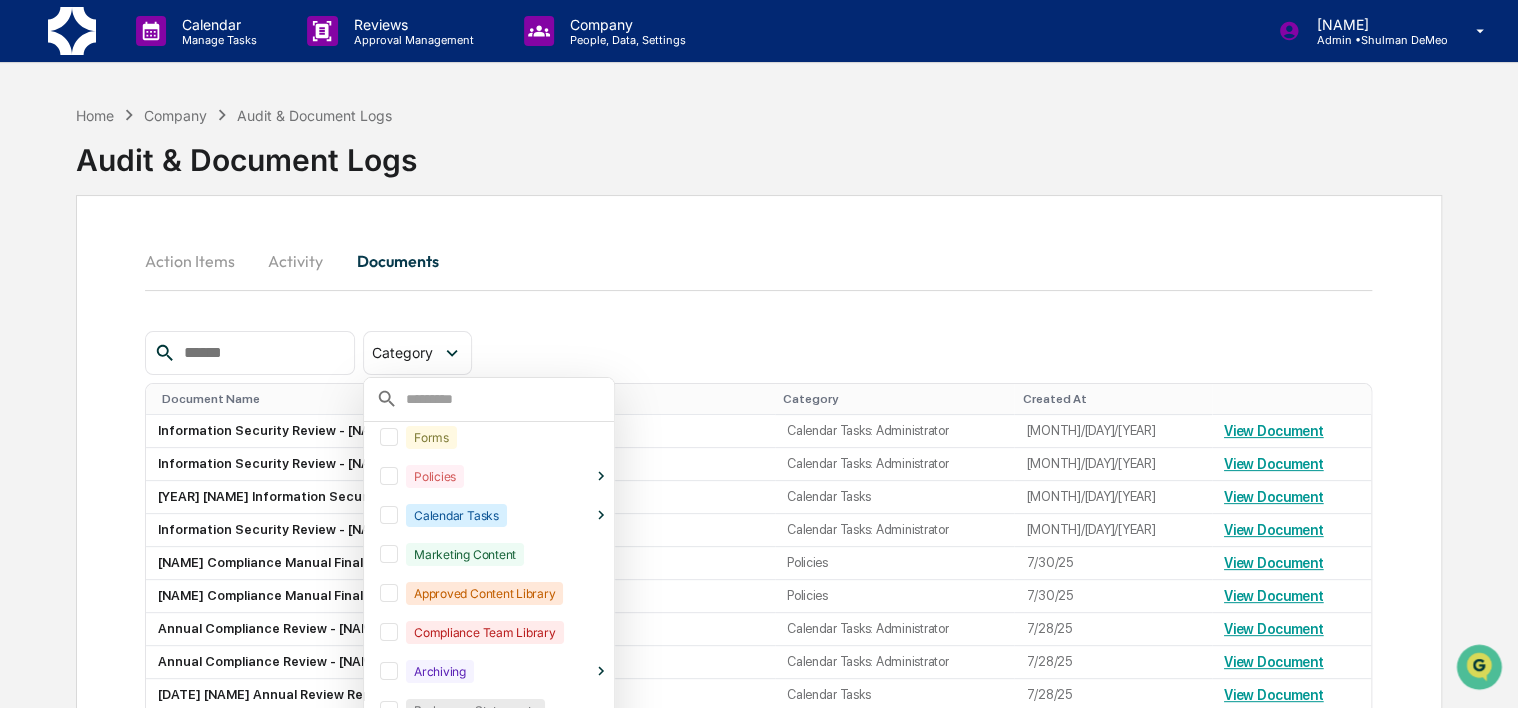 click at bounding box center (389, 515) 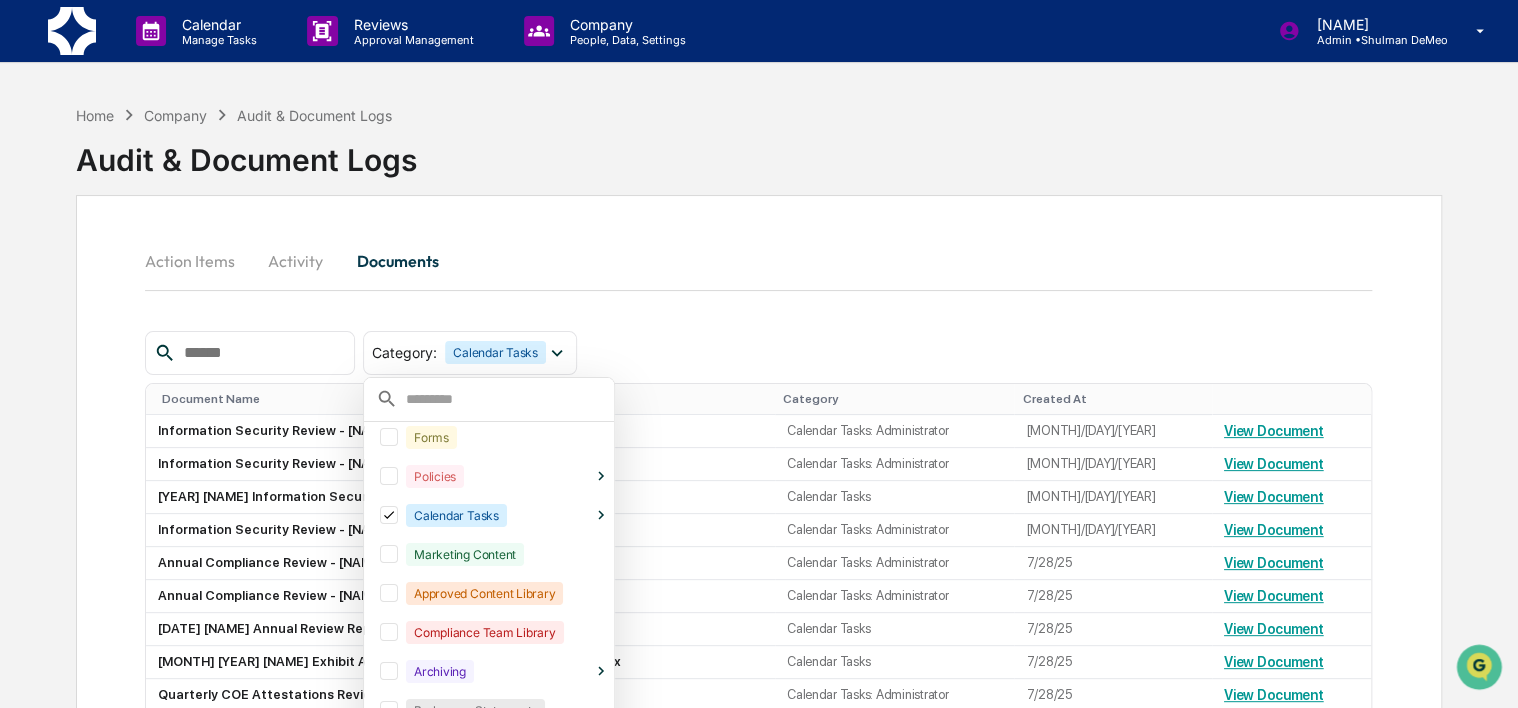 click 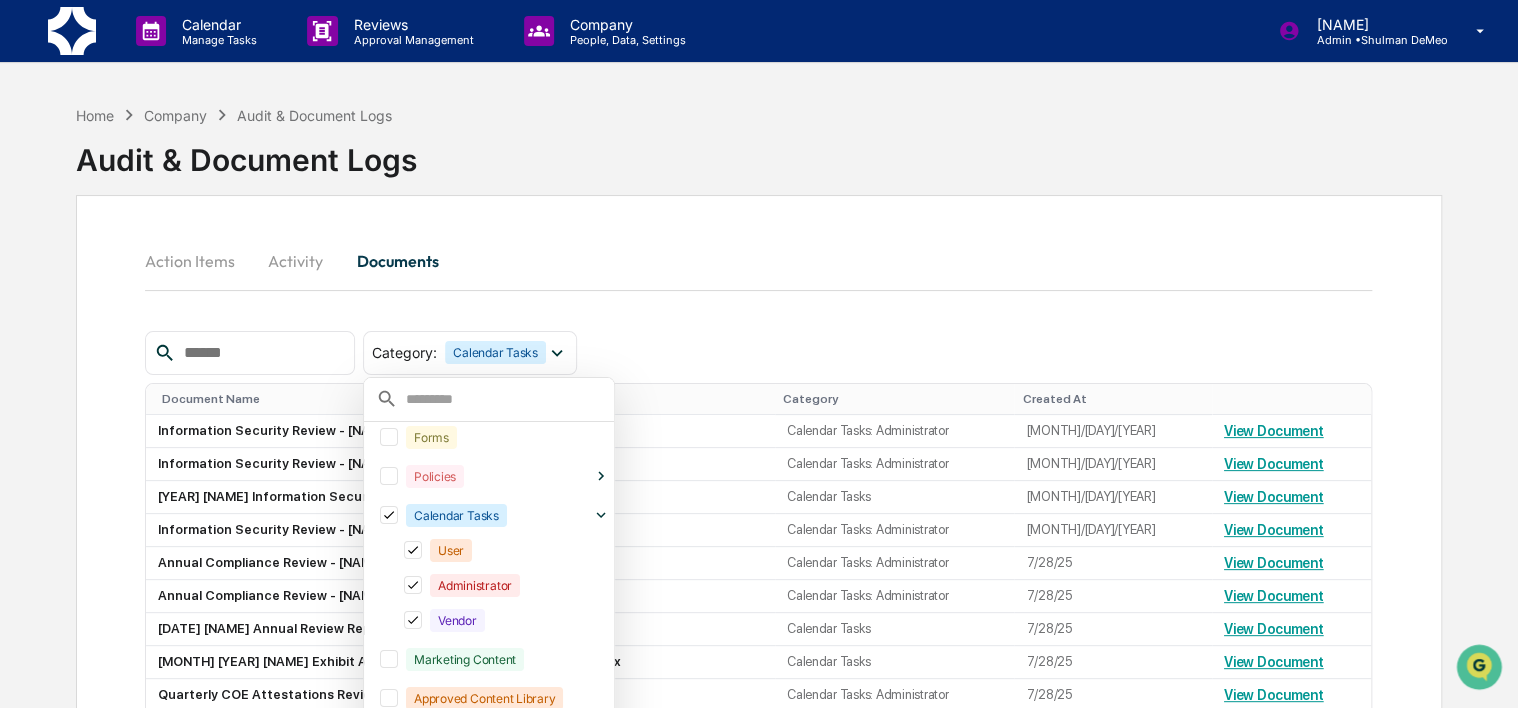 click 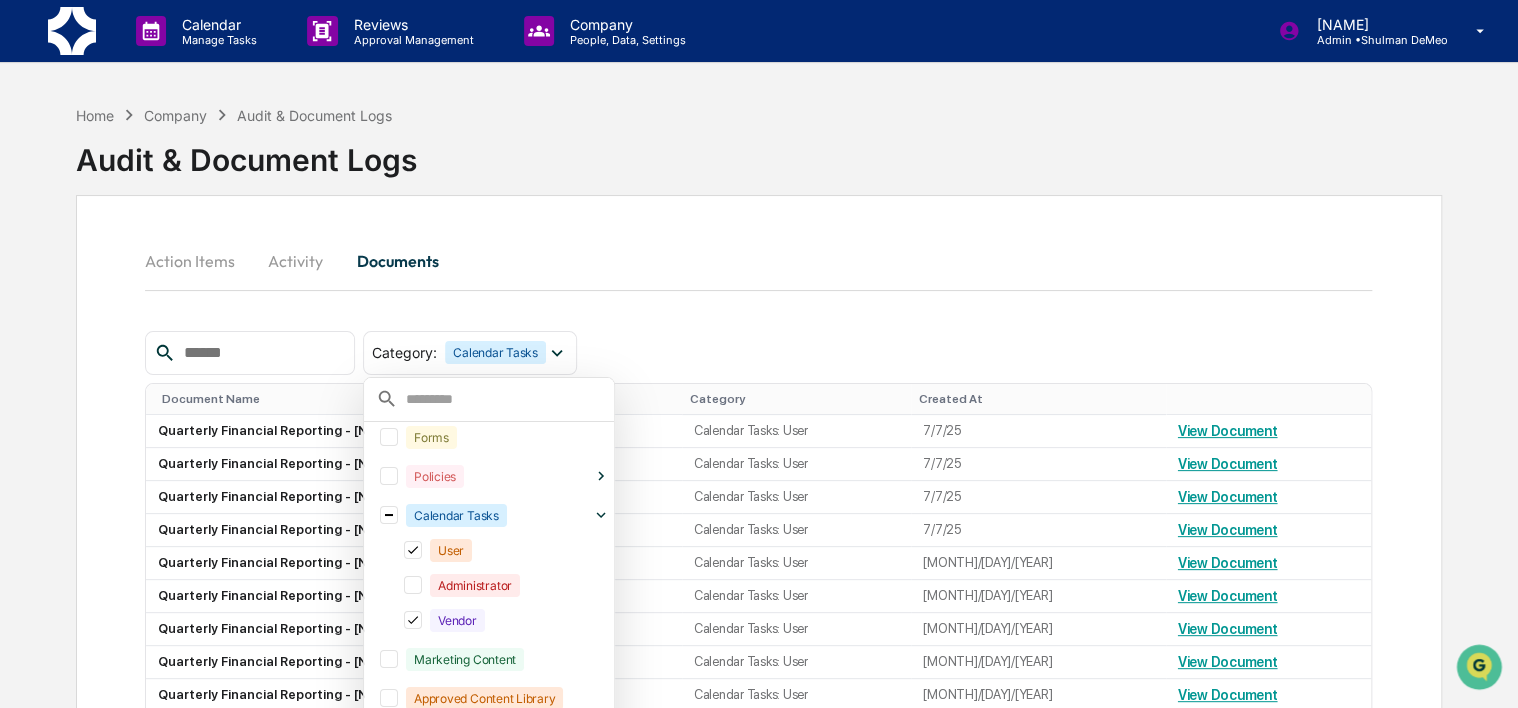 click 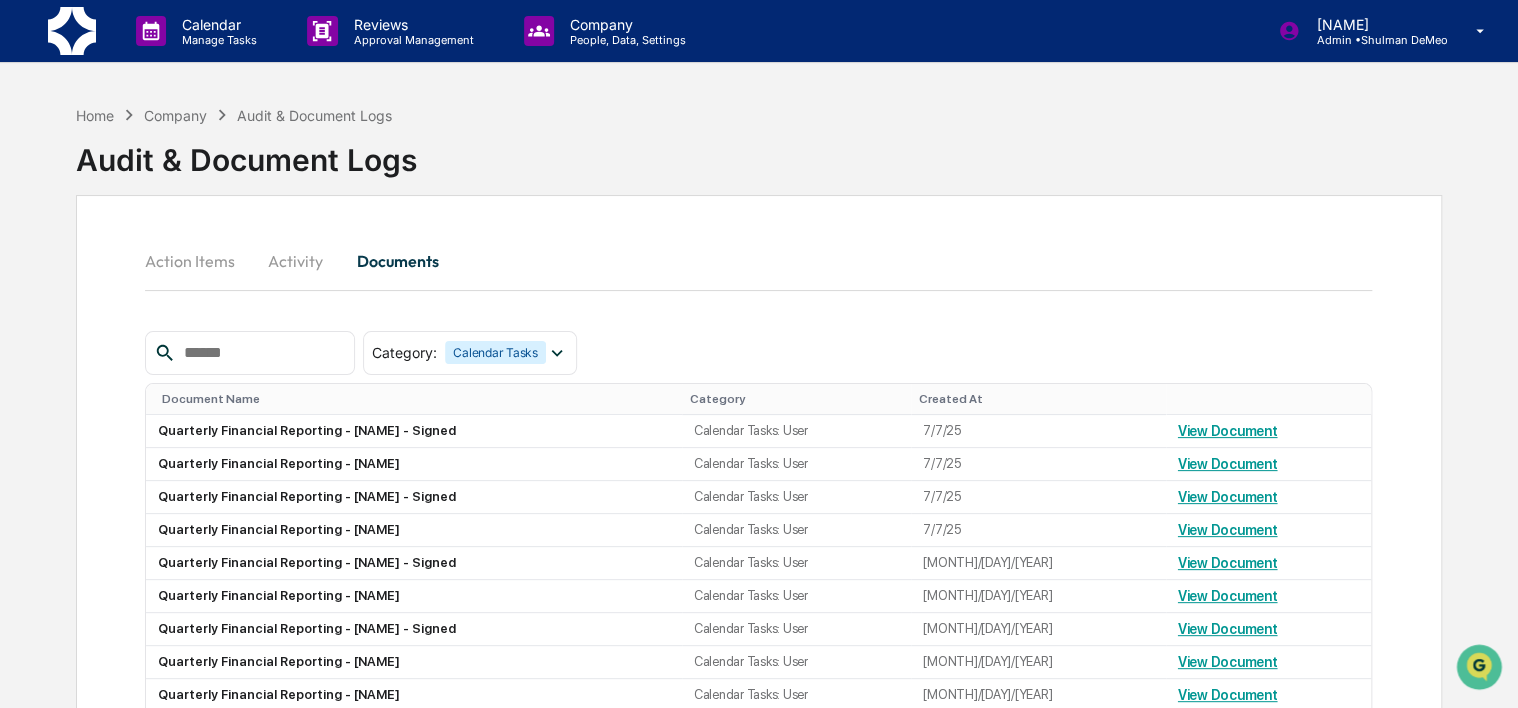 click on "Category : Calendar Tasks Select/Deselect All Forms Policies Calendar Tasks User Administrator Vendor Marketing Content Approved Content Library Compliance Team Library Archiving Brokerage  Statements Regulatory Forms Custodial Data Financial Data" at bounding box center [759, 353] 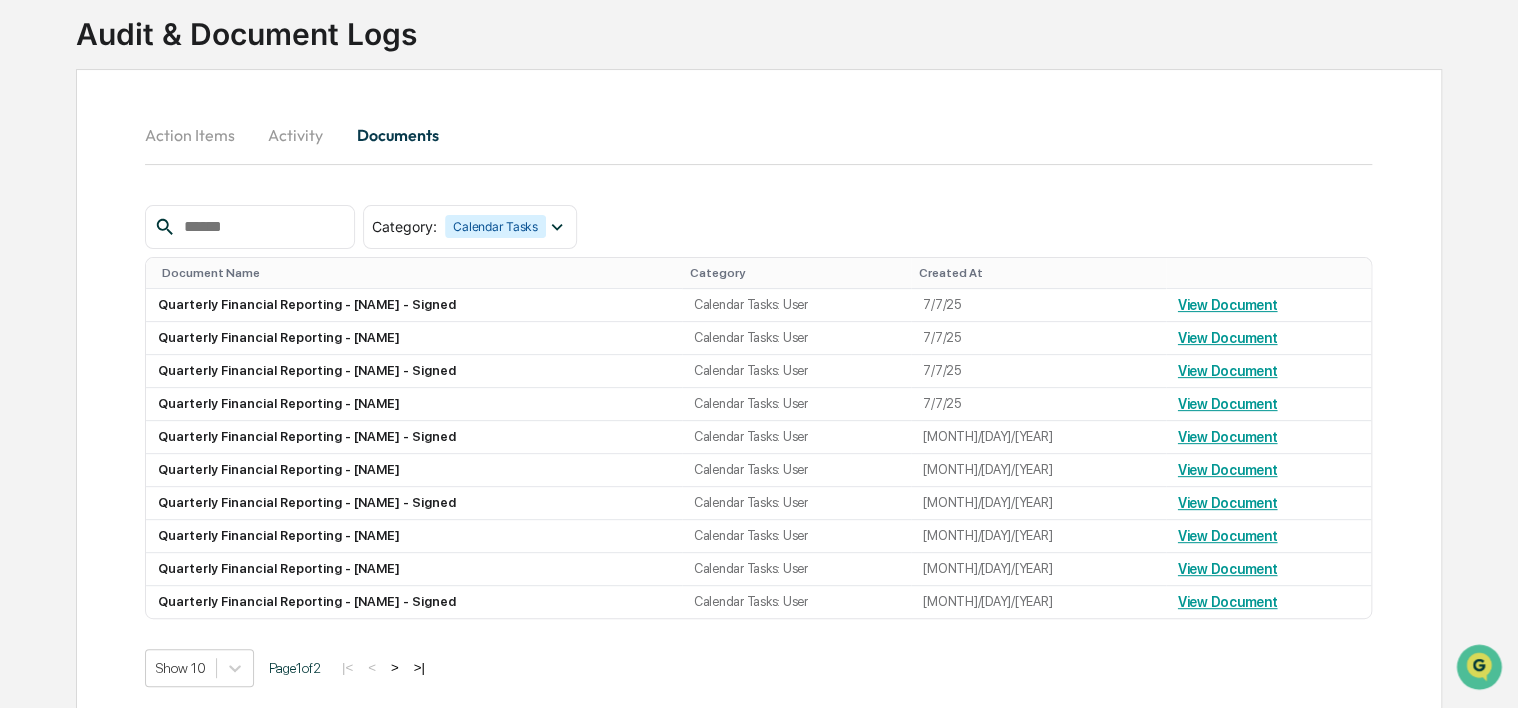 scroll, scrollTop: 152, scrollLeft: 0, axis: vertical 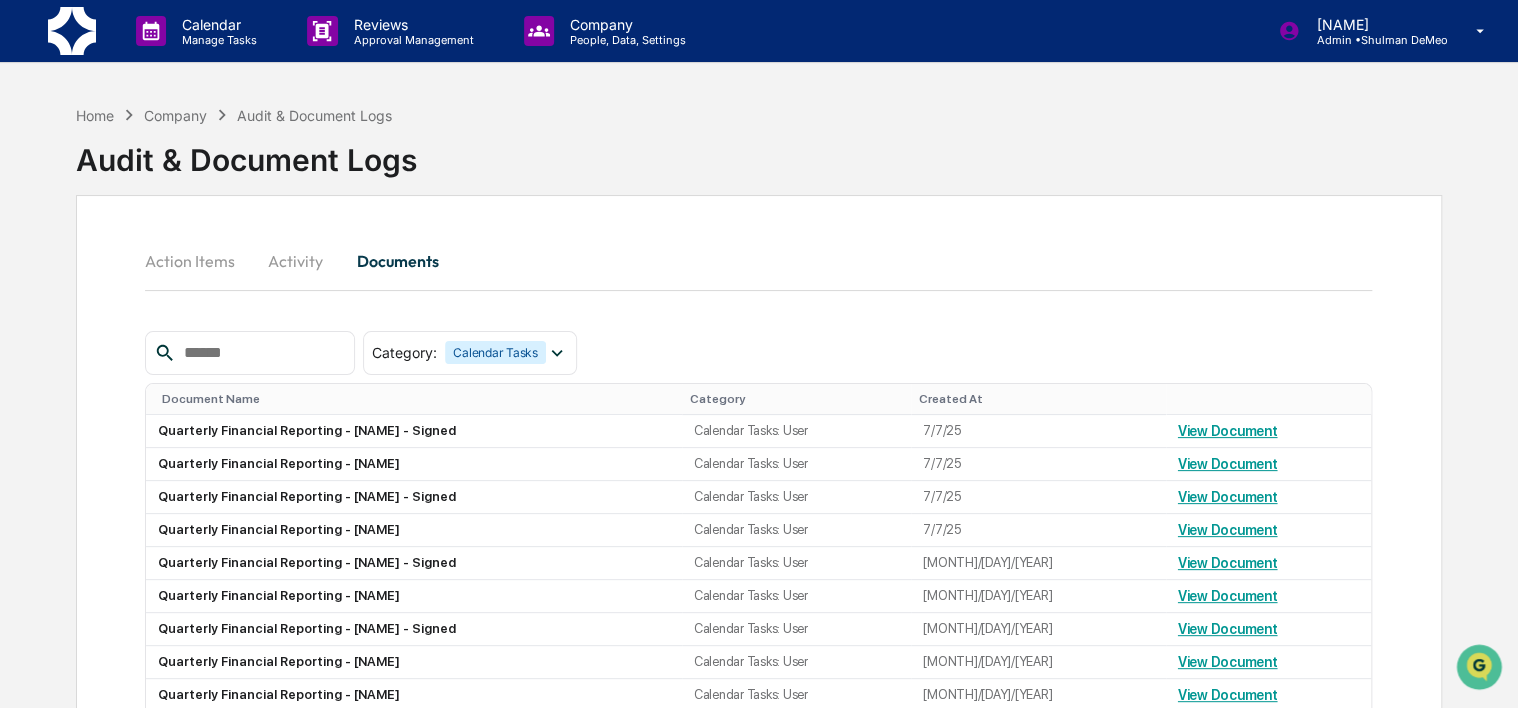 click at bounding box center [72, 31] 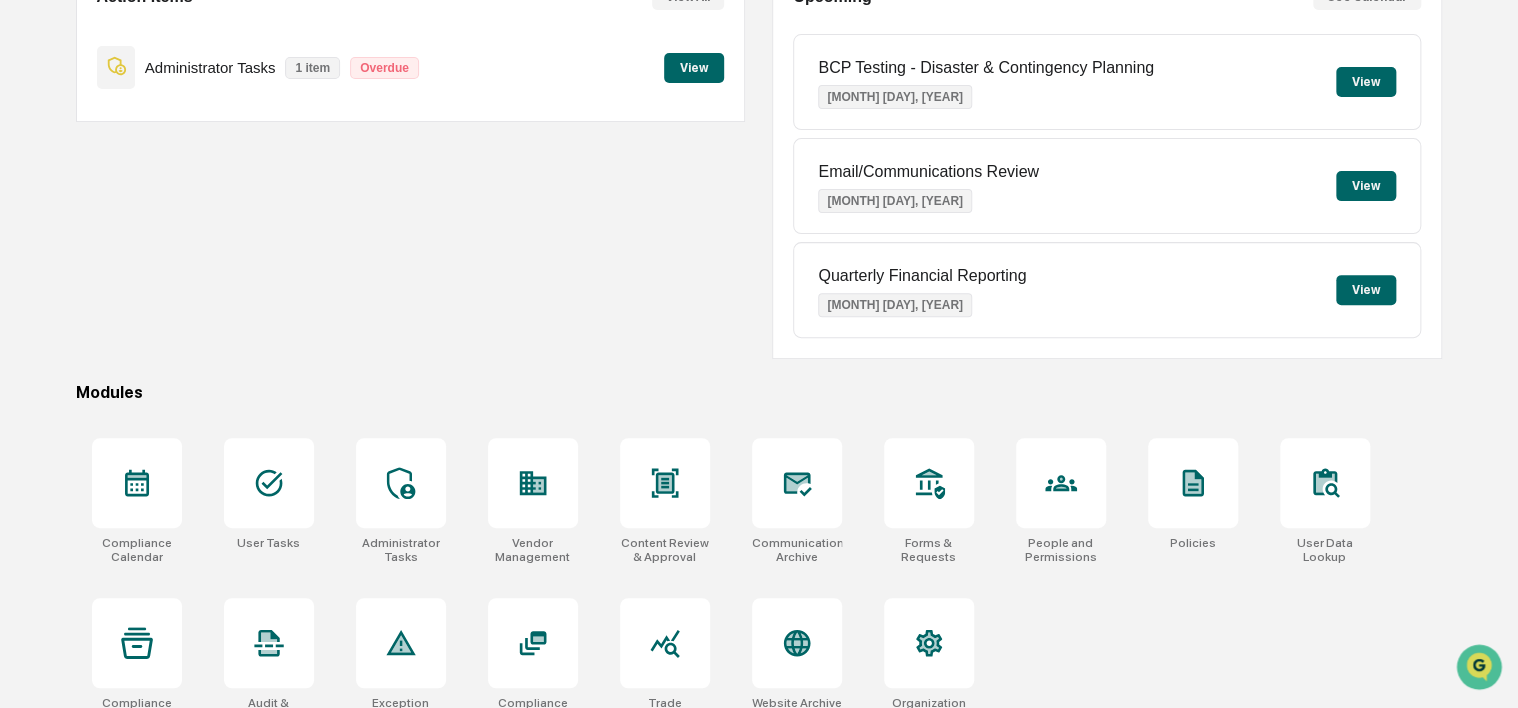 scroll, scrollTop: 259, scrollLeft: 0, axis: vertical 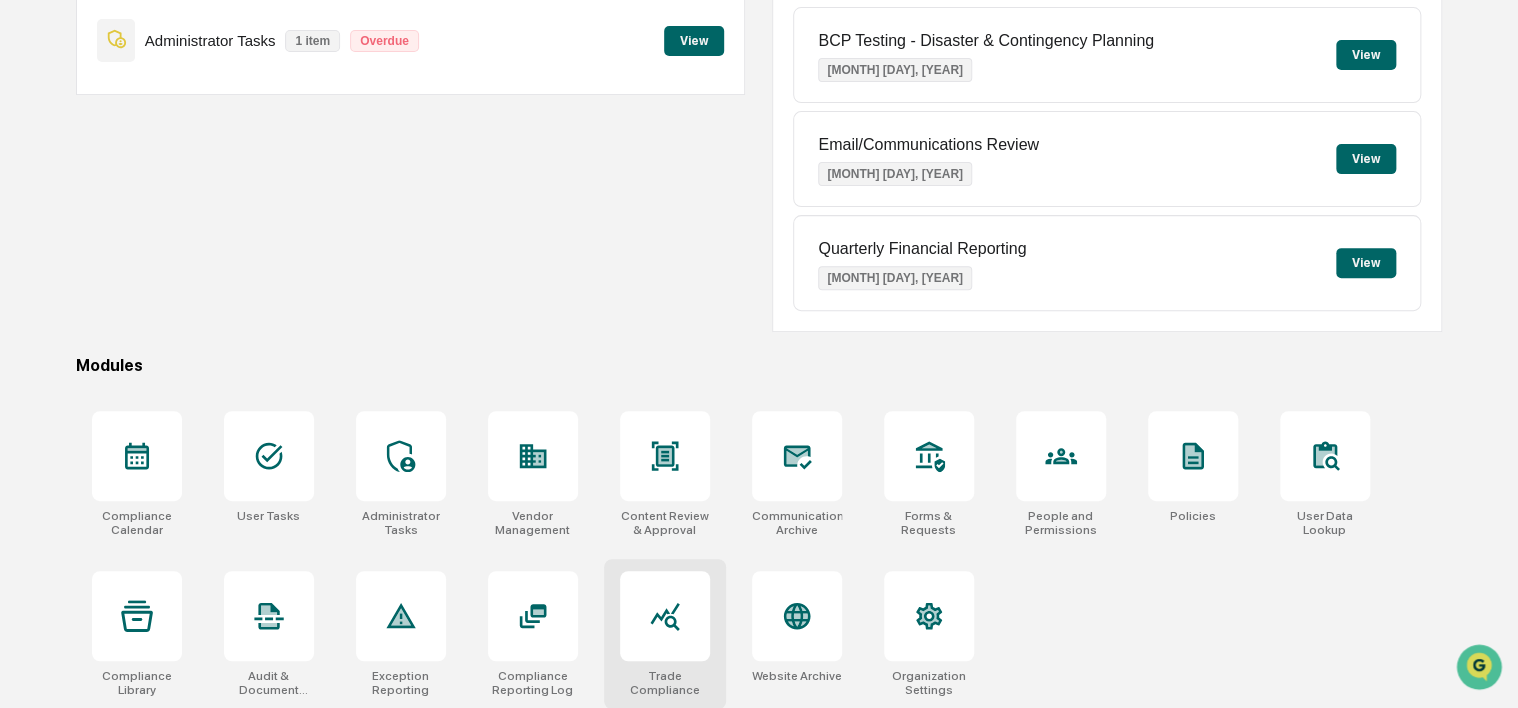 click at bounding box center [665, 616] 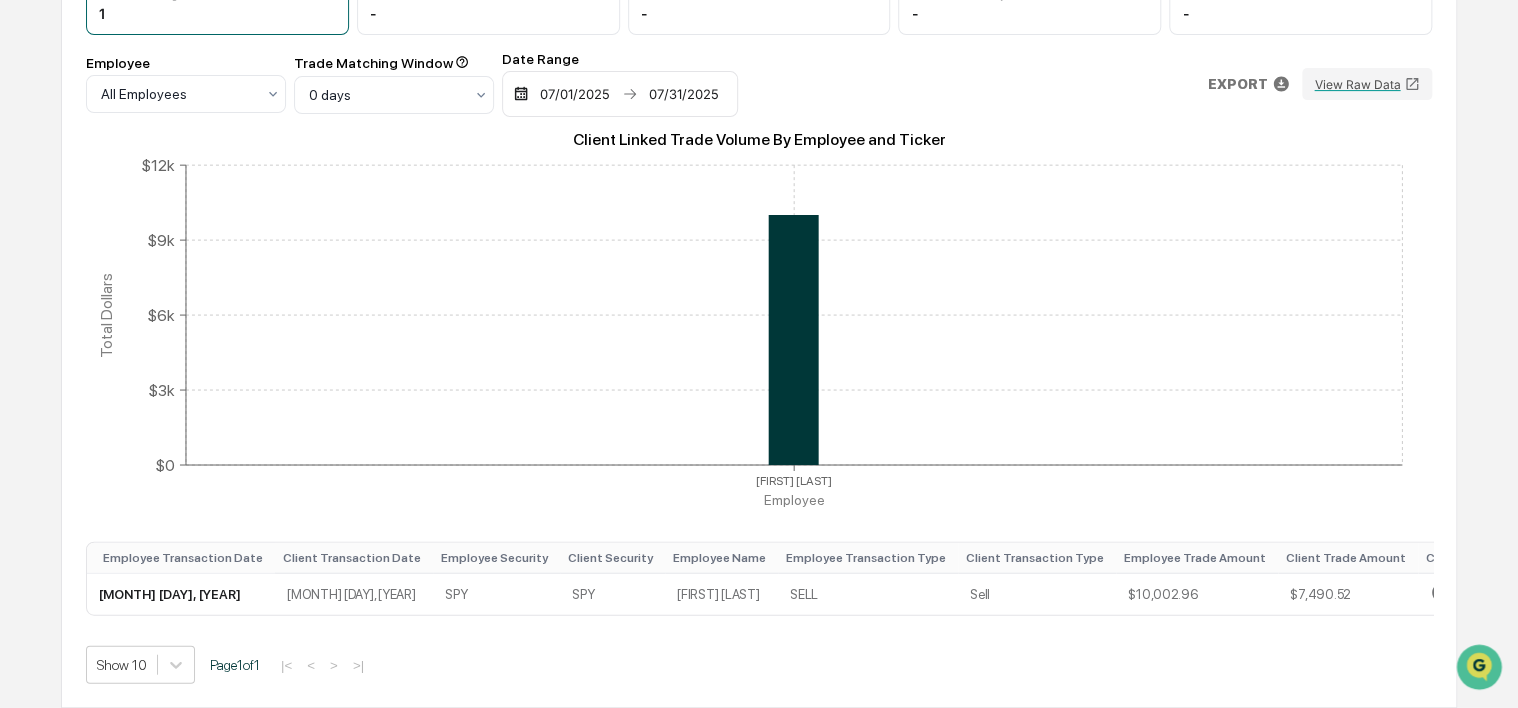 scroll, scrollTop: 312, scrollLeft: 0, axis: vertical 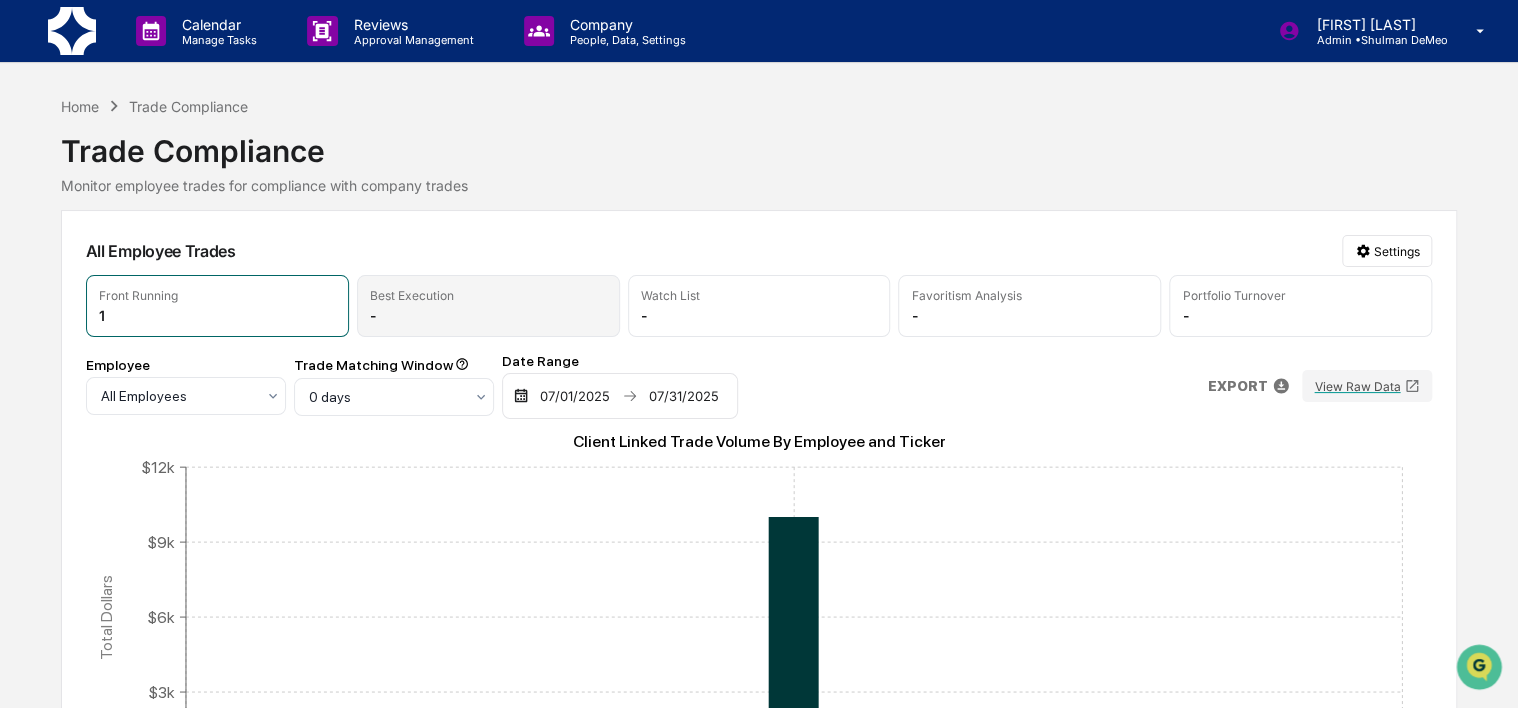click on "Best Execution" at bounding box center [412, 295] 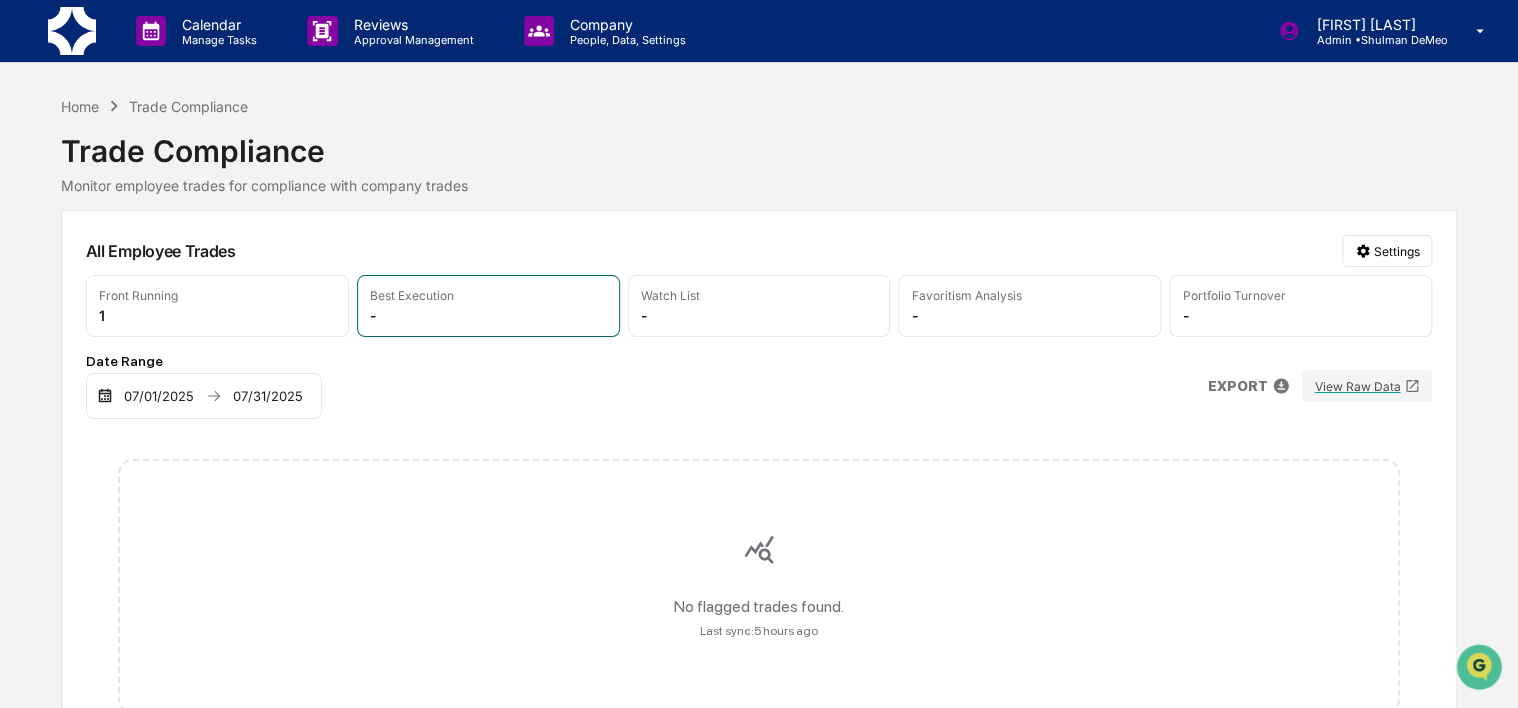 scroll, scrollTop: 60, scrollLeft: 0, axis: vertical 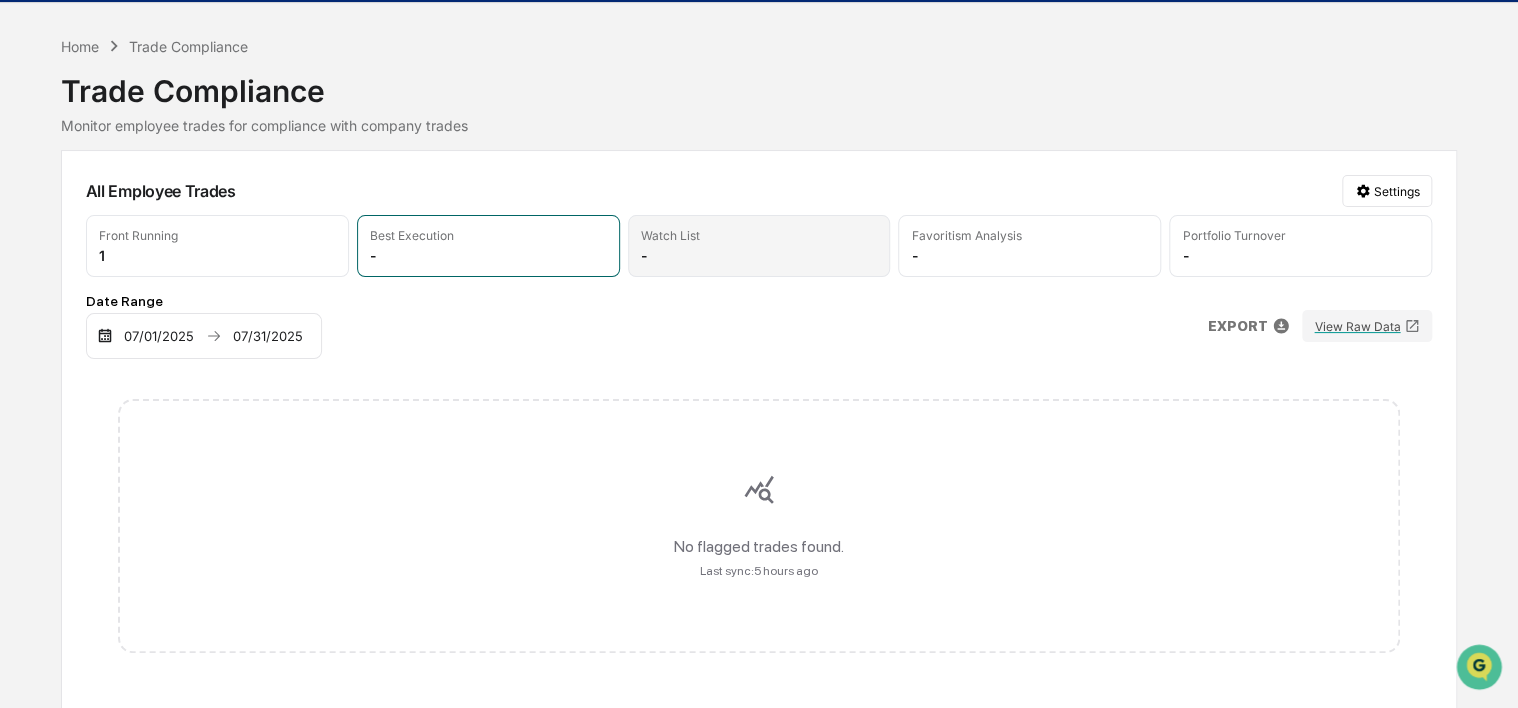click on "Watch List -" at bounding box center [759, 246] 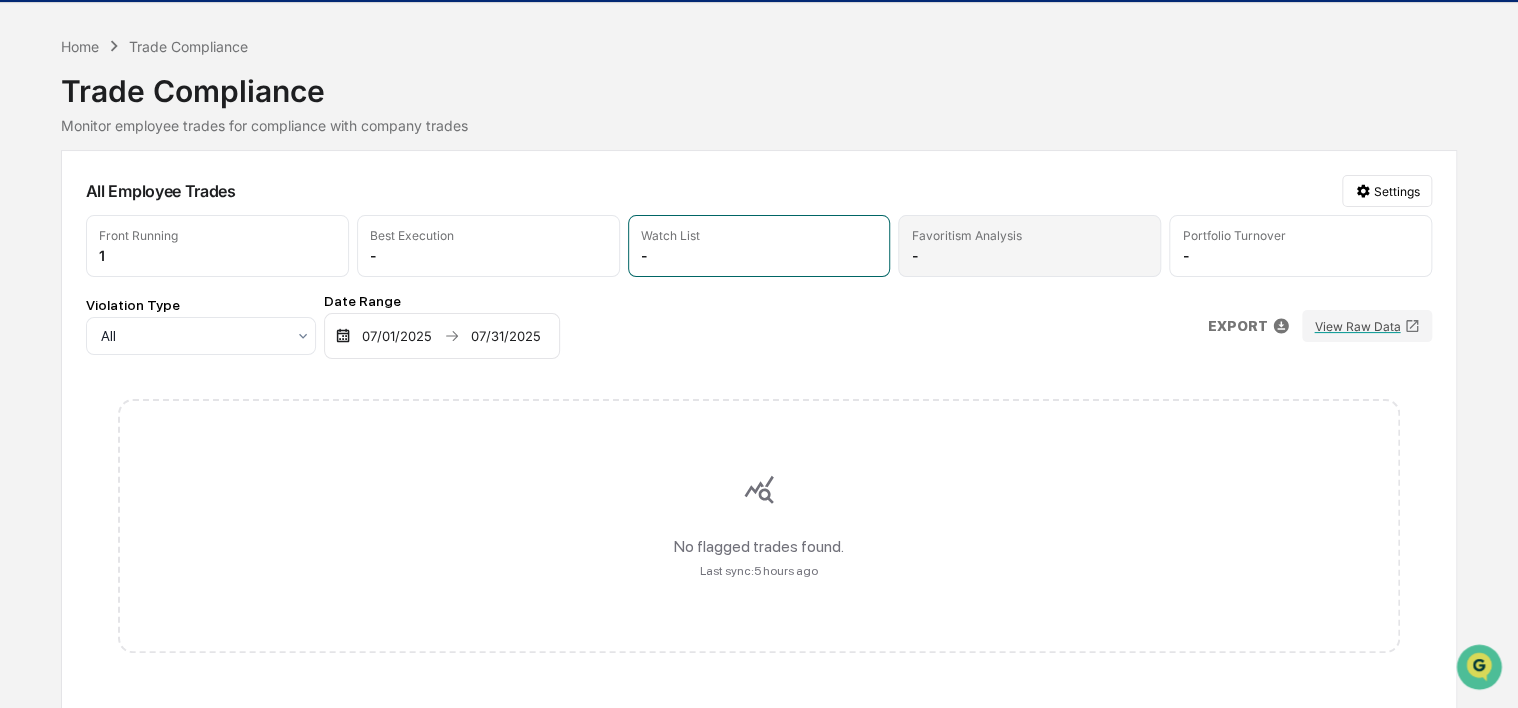 click on "Favoritism Analysis -" at bounding box center (1029, 246) 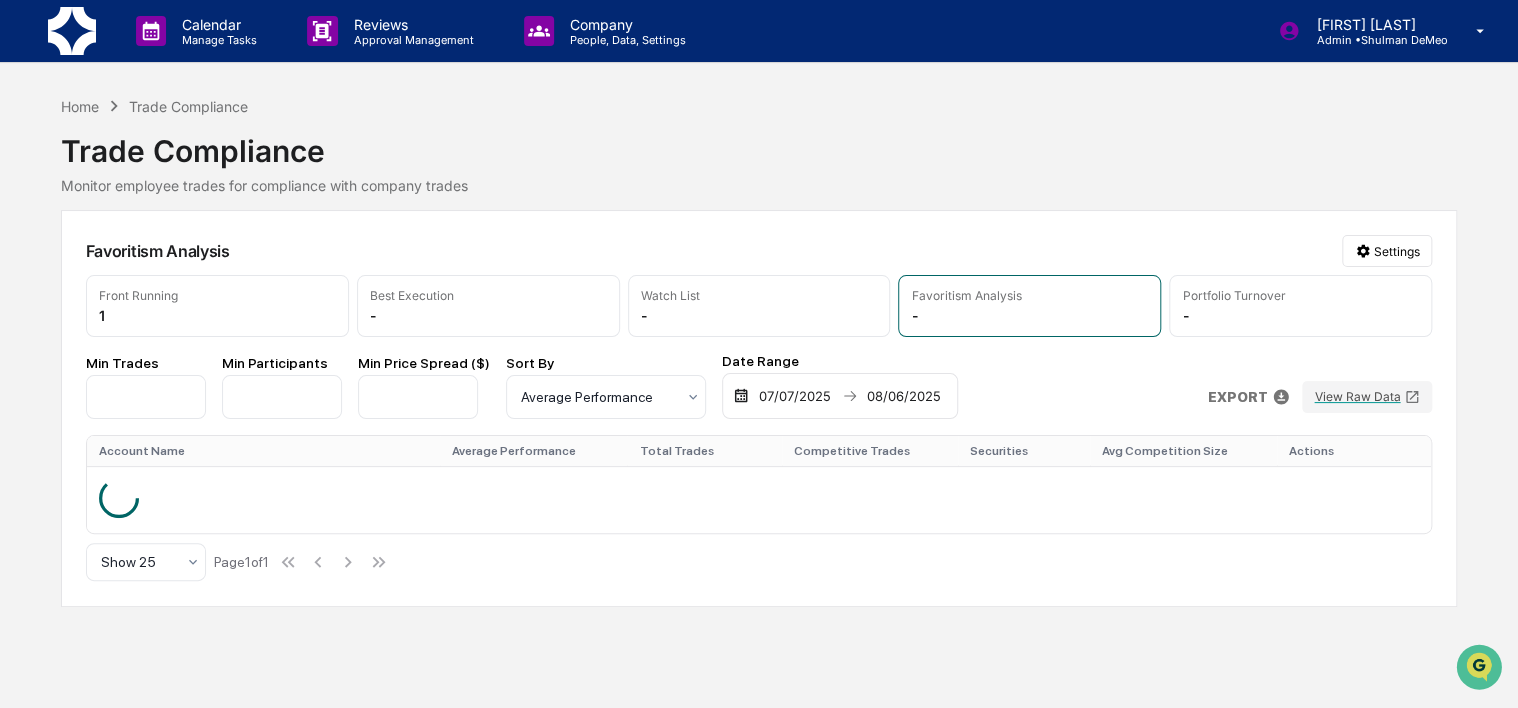 scroll, scrollTop: 0, scrollLeft: 0, axis: both 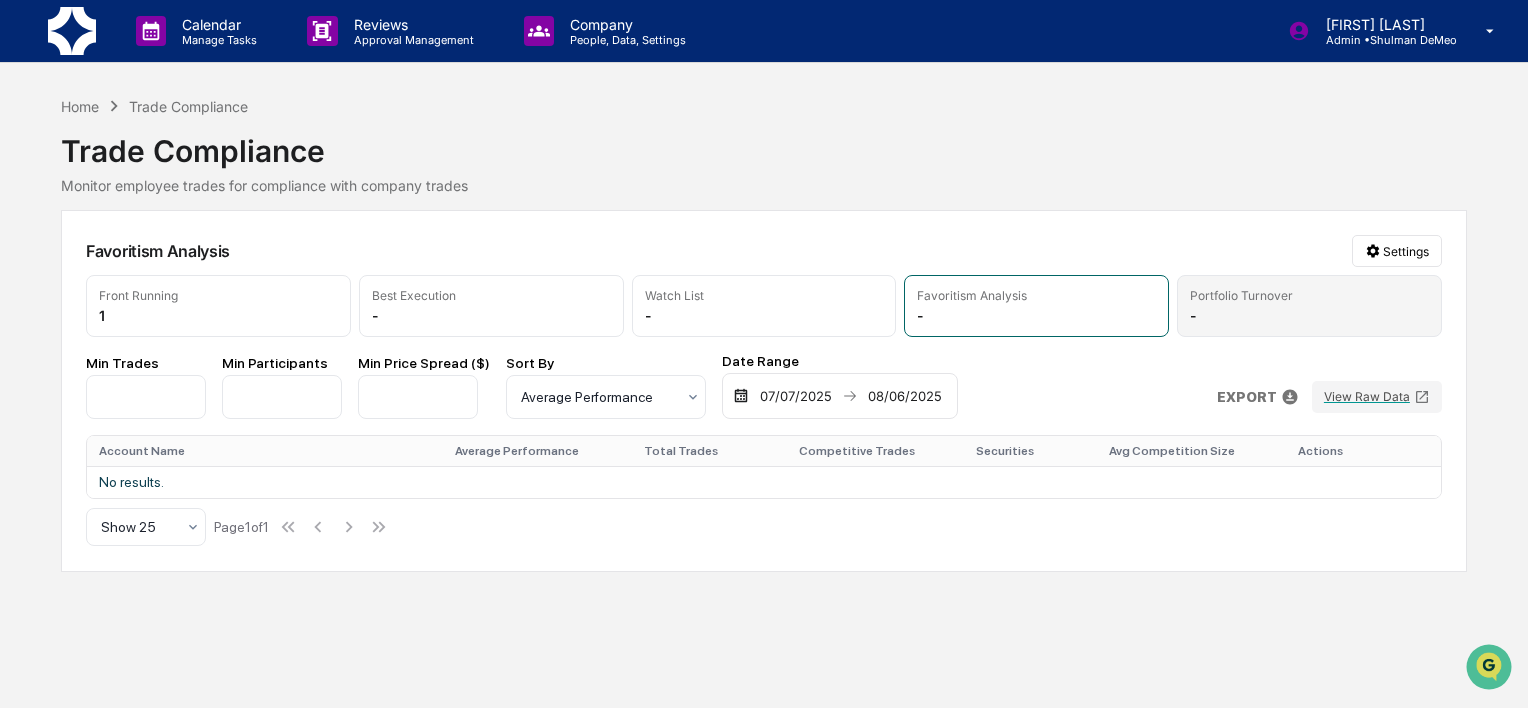 click on "Portfolio Turnover" at bounding box center (1309, 295) 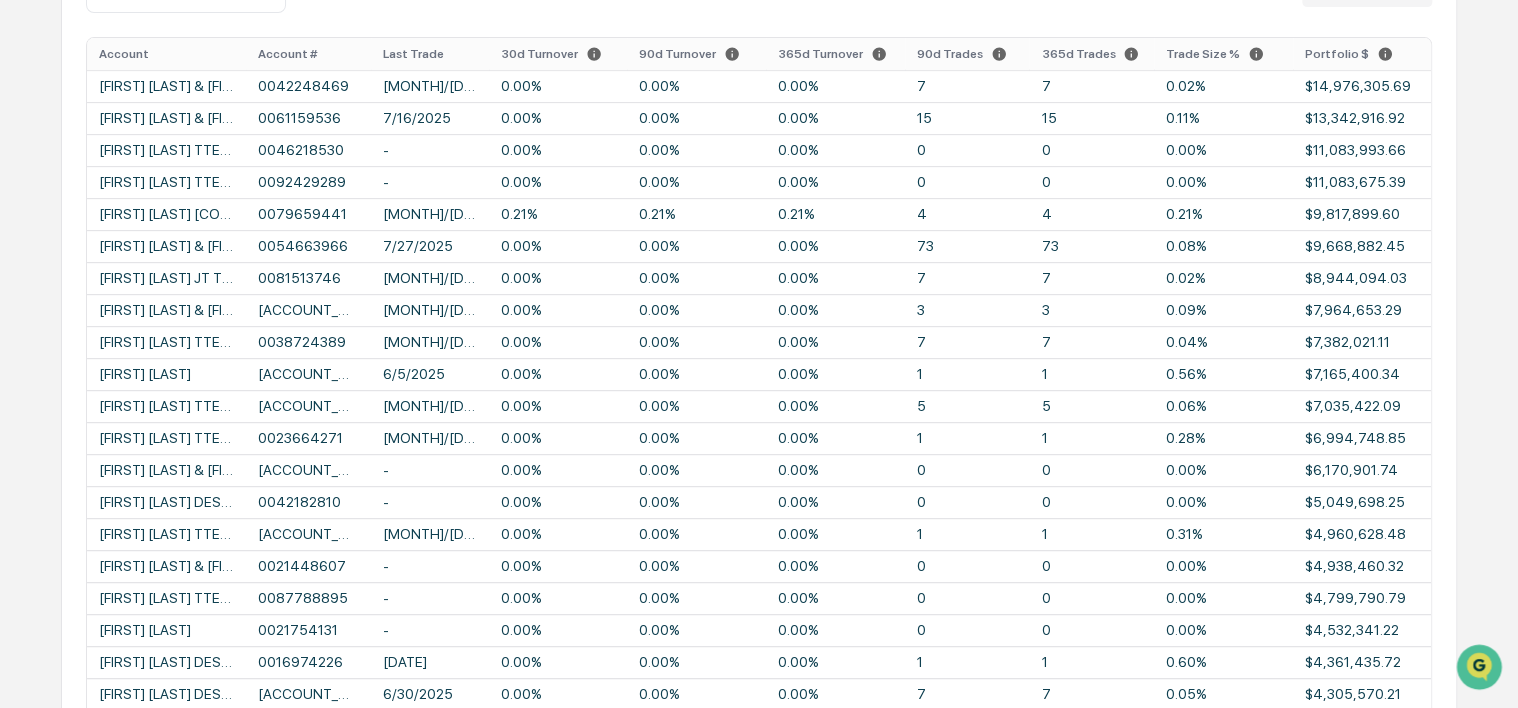 scroll, scrollTop: 424, scrollLeft: 0, axis: vertical 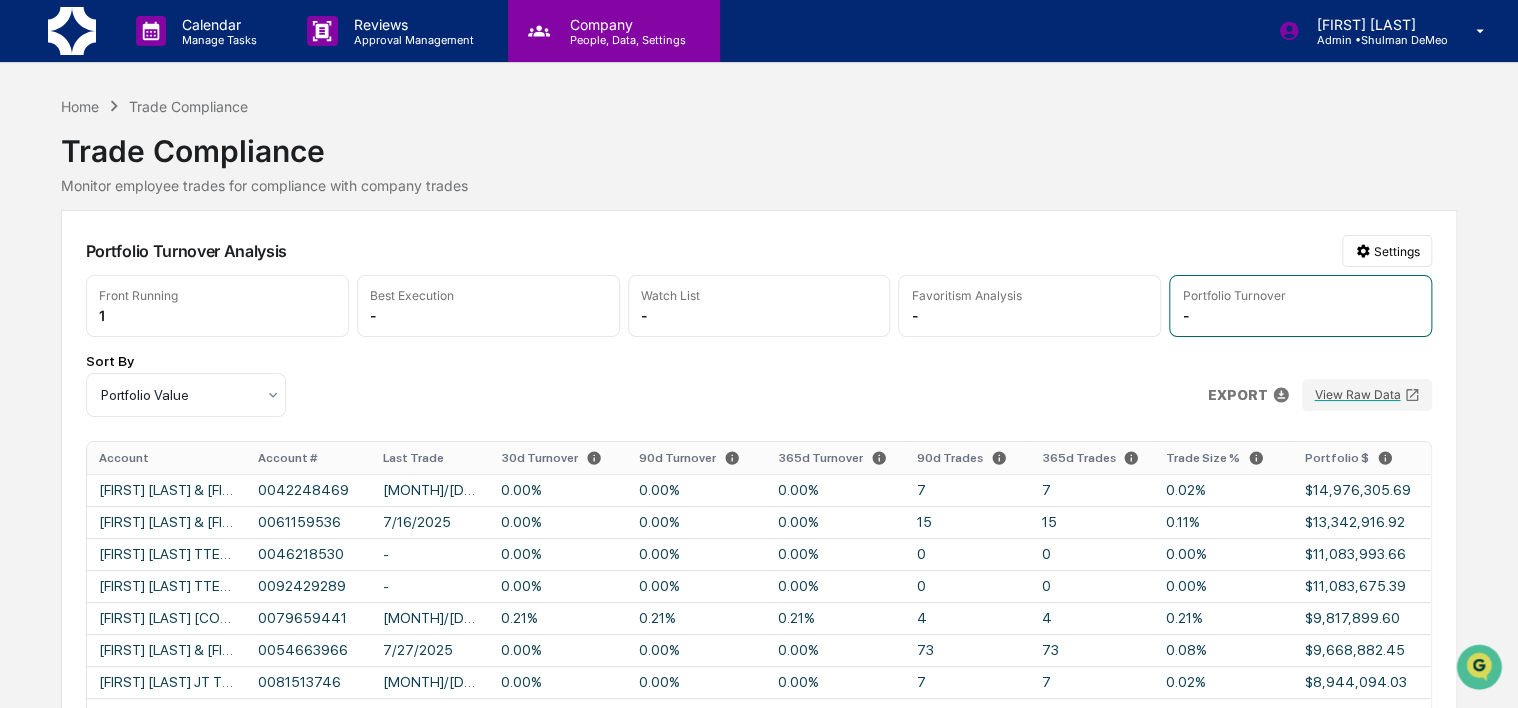 click on "People, Data, Settings" at bounding box center (625, 40) 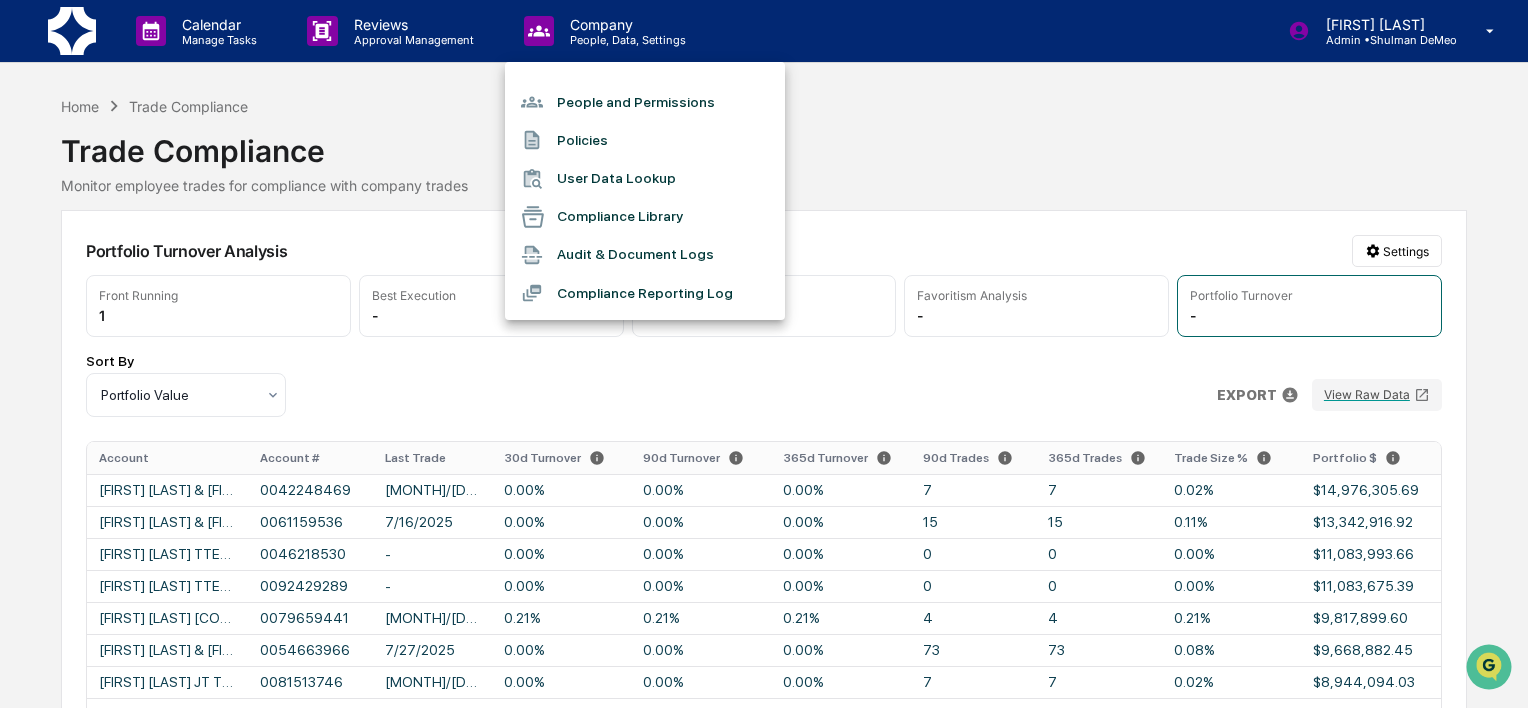 click on "User Data Lookup" at bounding box center (645, 179) 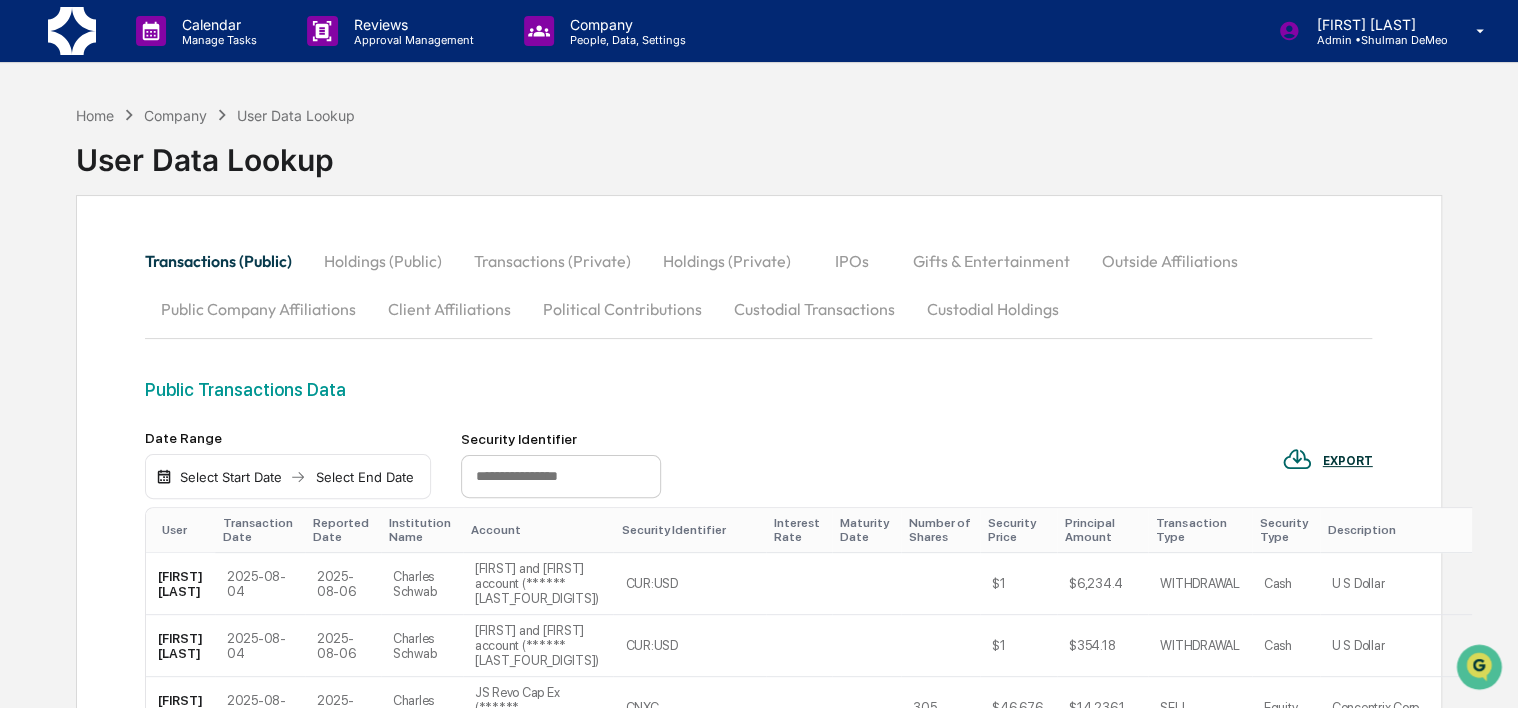 click on "Custodial Transactions" at bounding box center (814, 309) 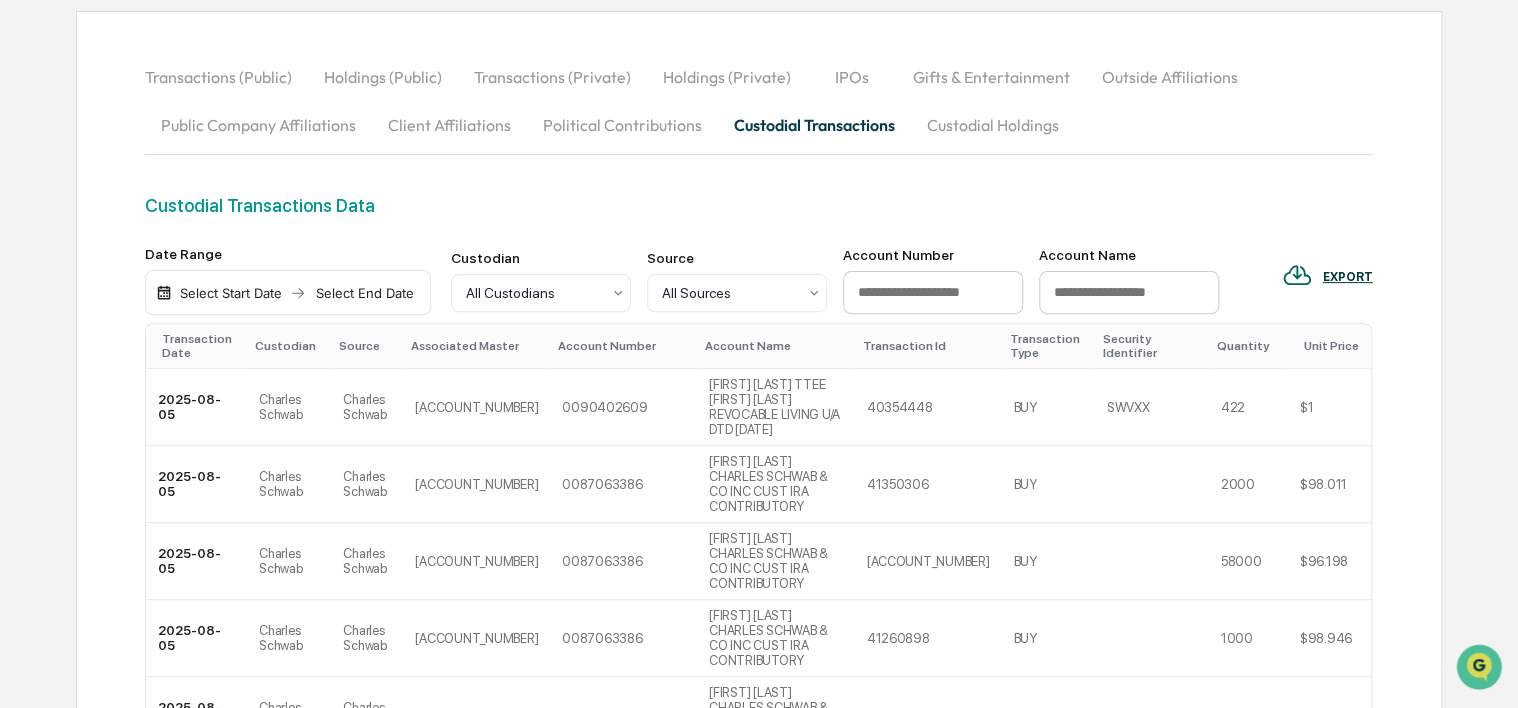 scroll, scrollTop: 172, scrollLeft: 0, axis: vertical 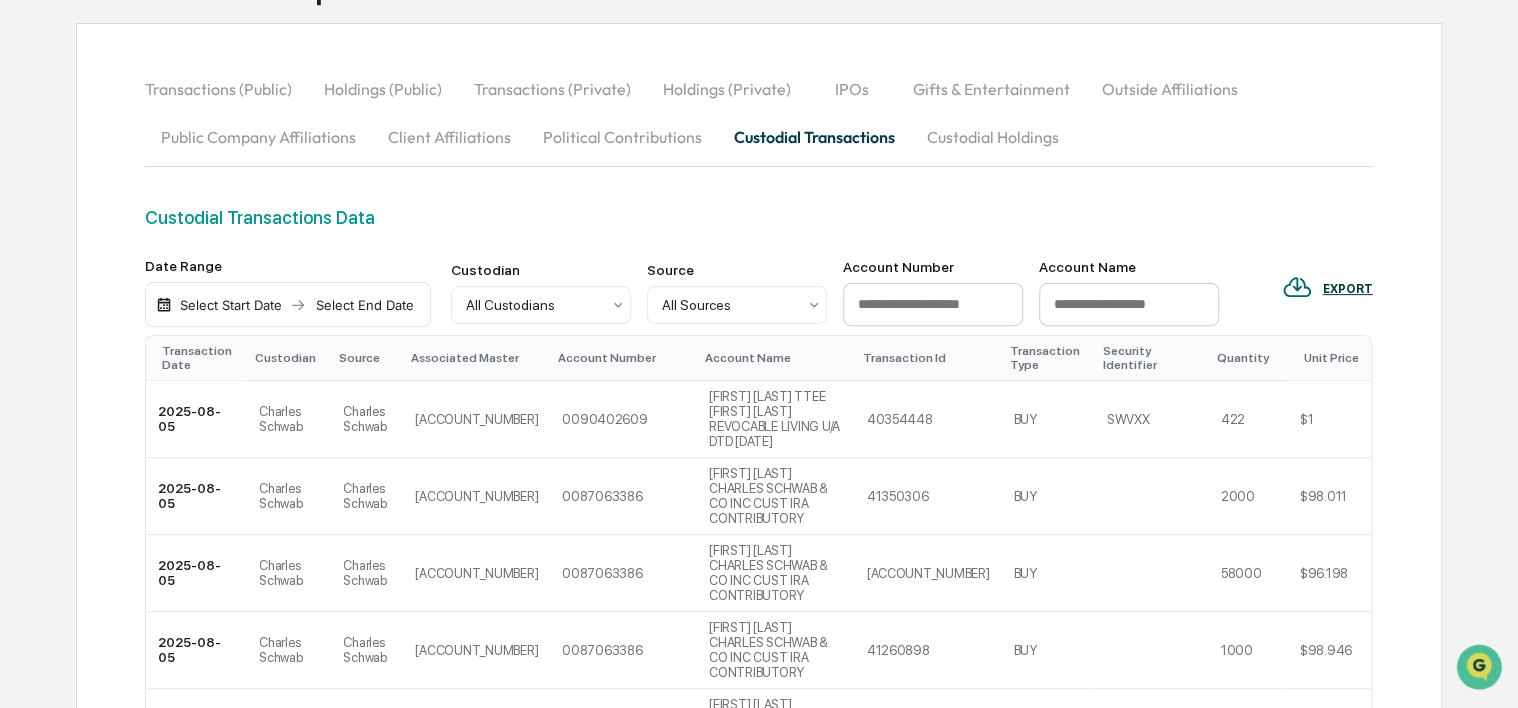 click on "IPOs" at bounding box center (852, 89) 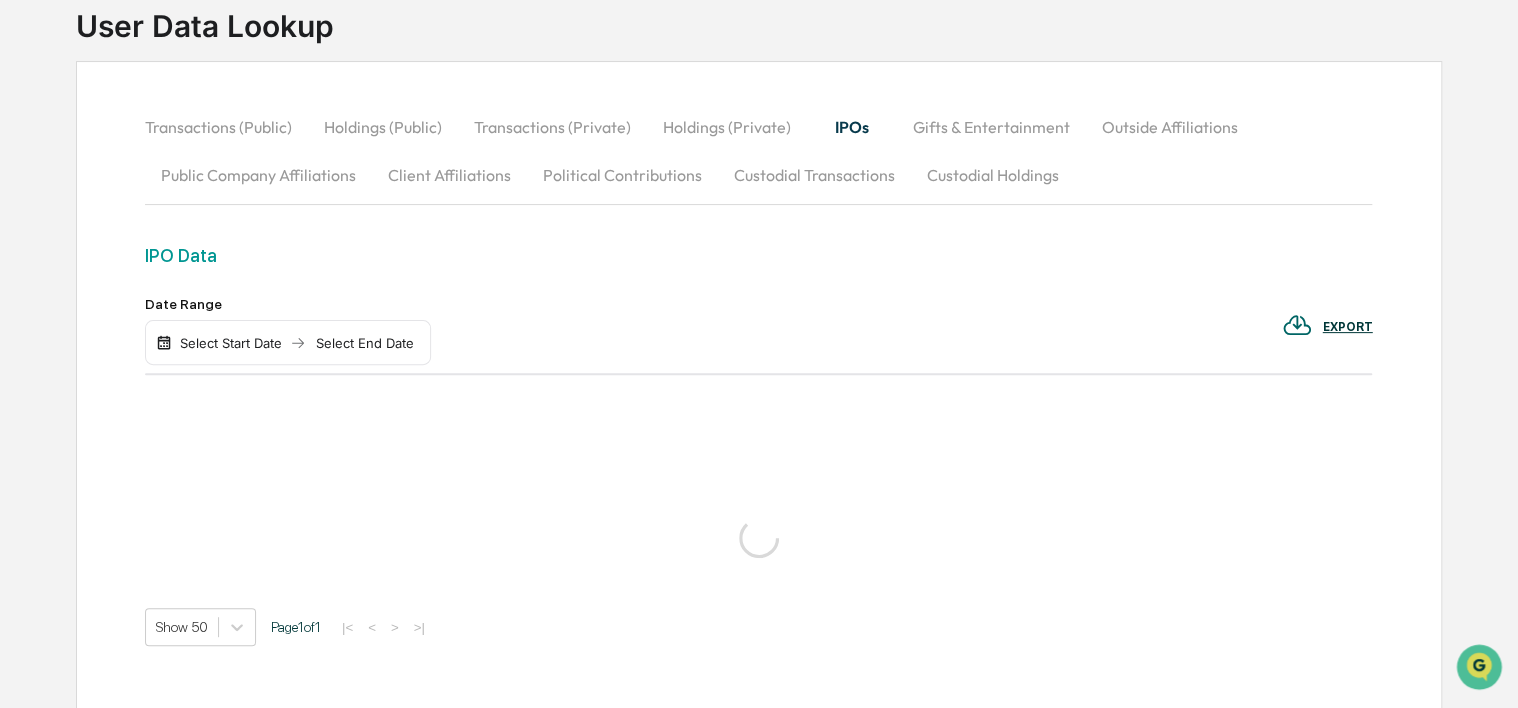 scroll, scrollTop: 172, scrollLeft: 0, axis: vertical 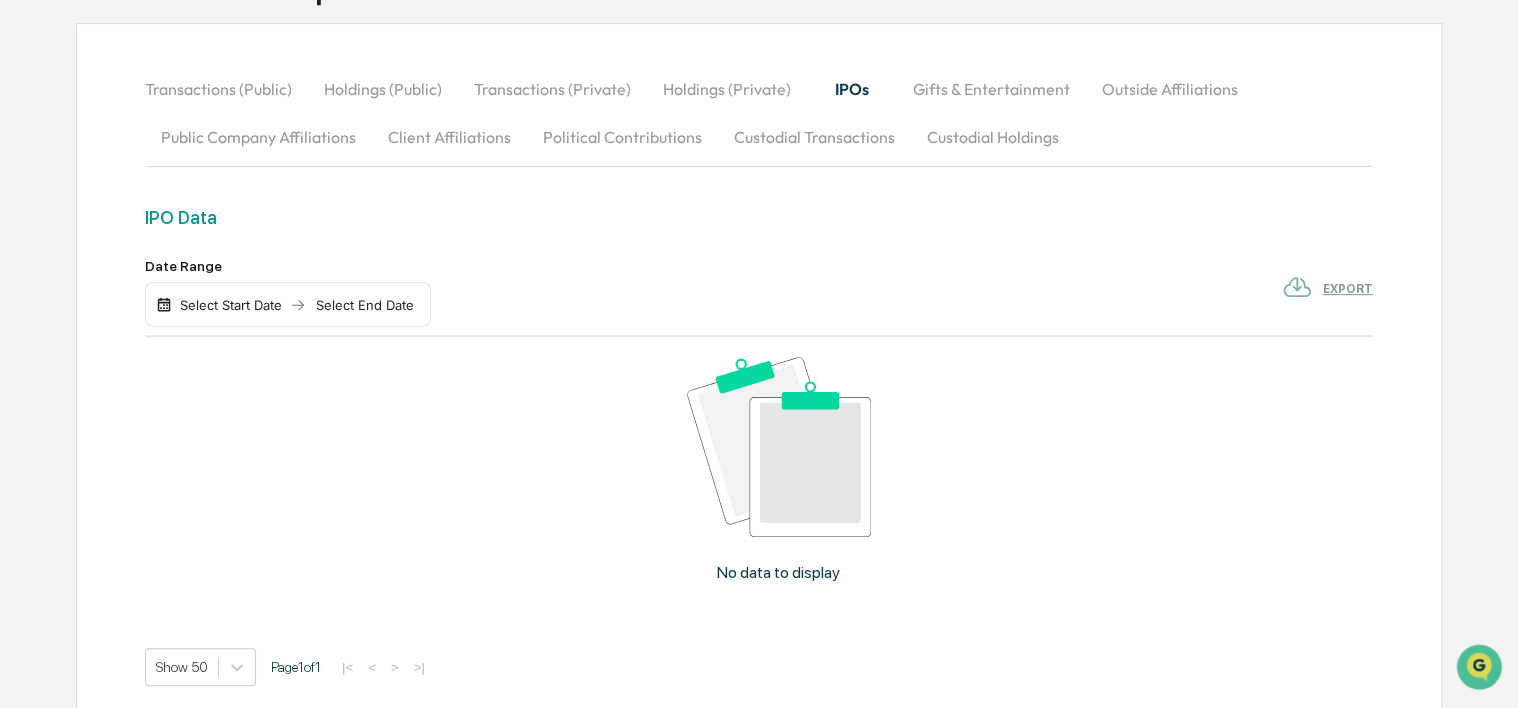 click on "Gifts & Entertainment" at bounding box center [991, 89] 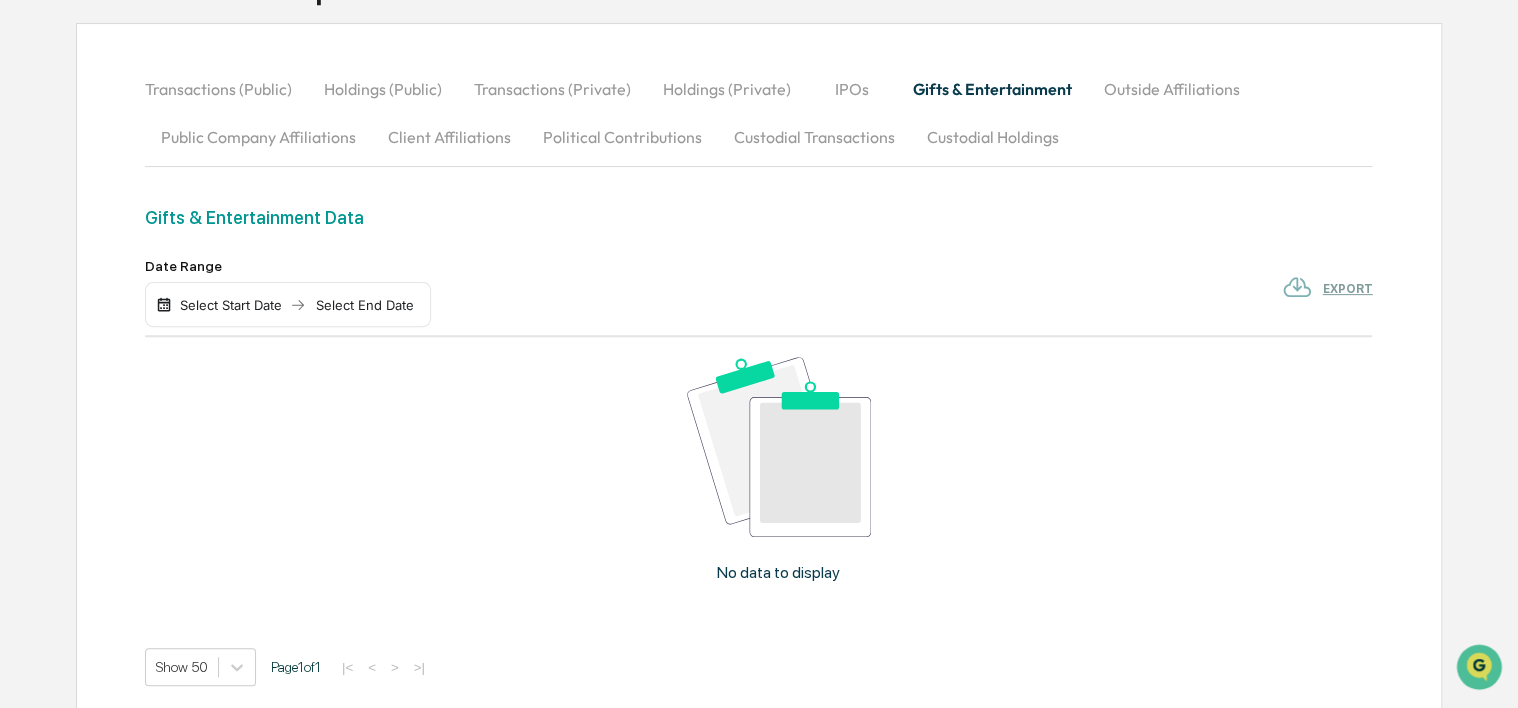 click on "Outside Affiliations" at bounding box center [1172, 89] 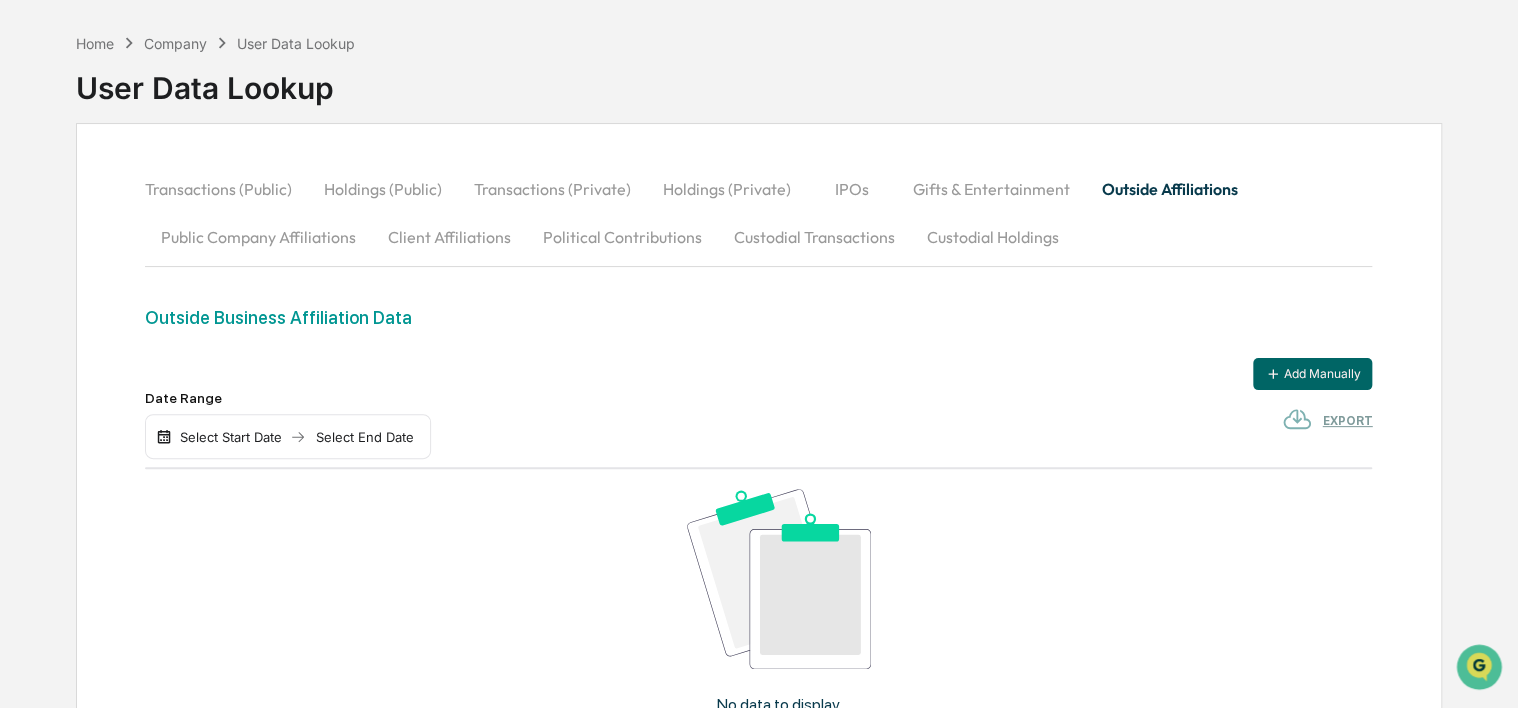 scroll, scrollTop: 0, scrollLeft: 0, axis: both 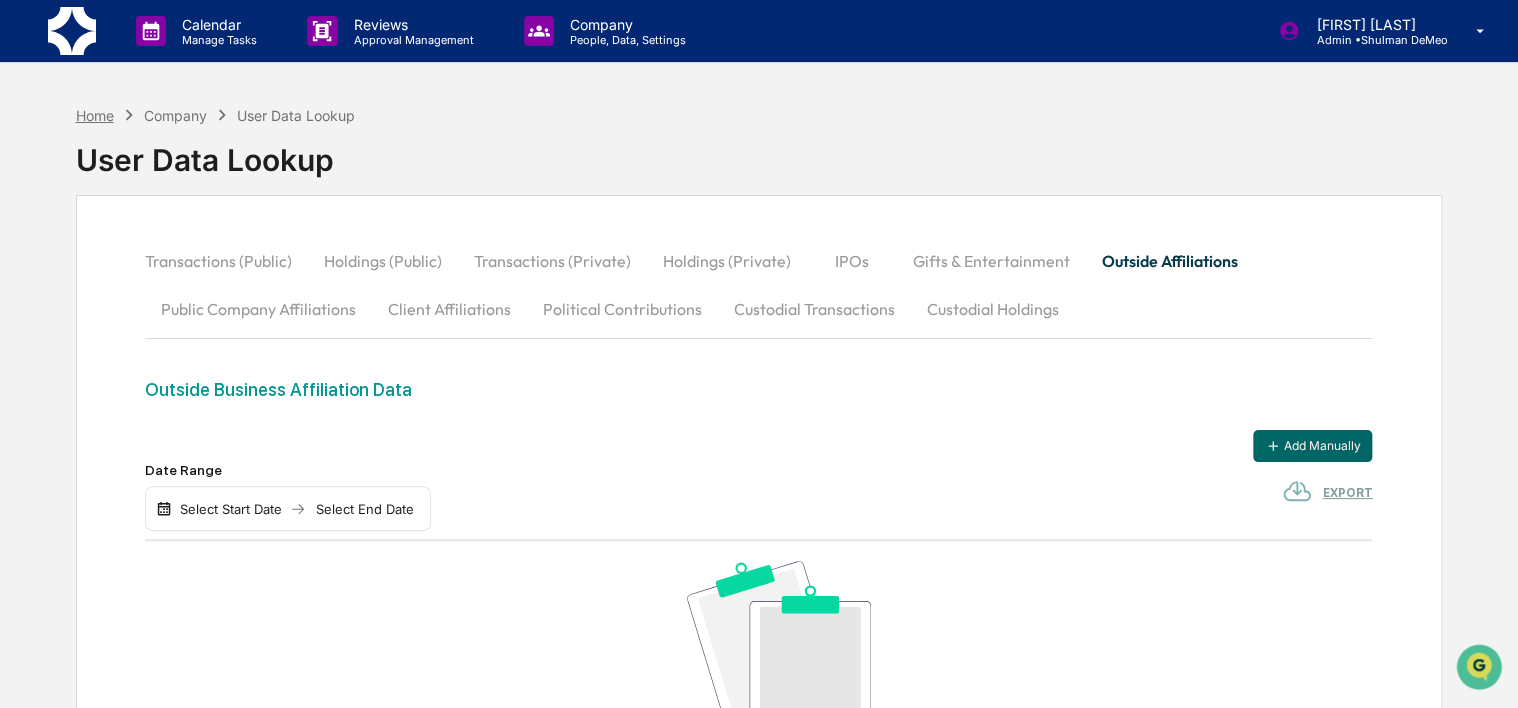 click on "Home" at bounding box center [95, 115] 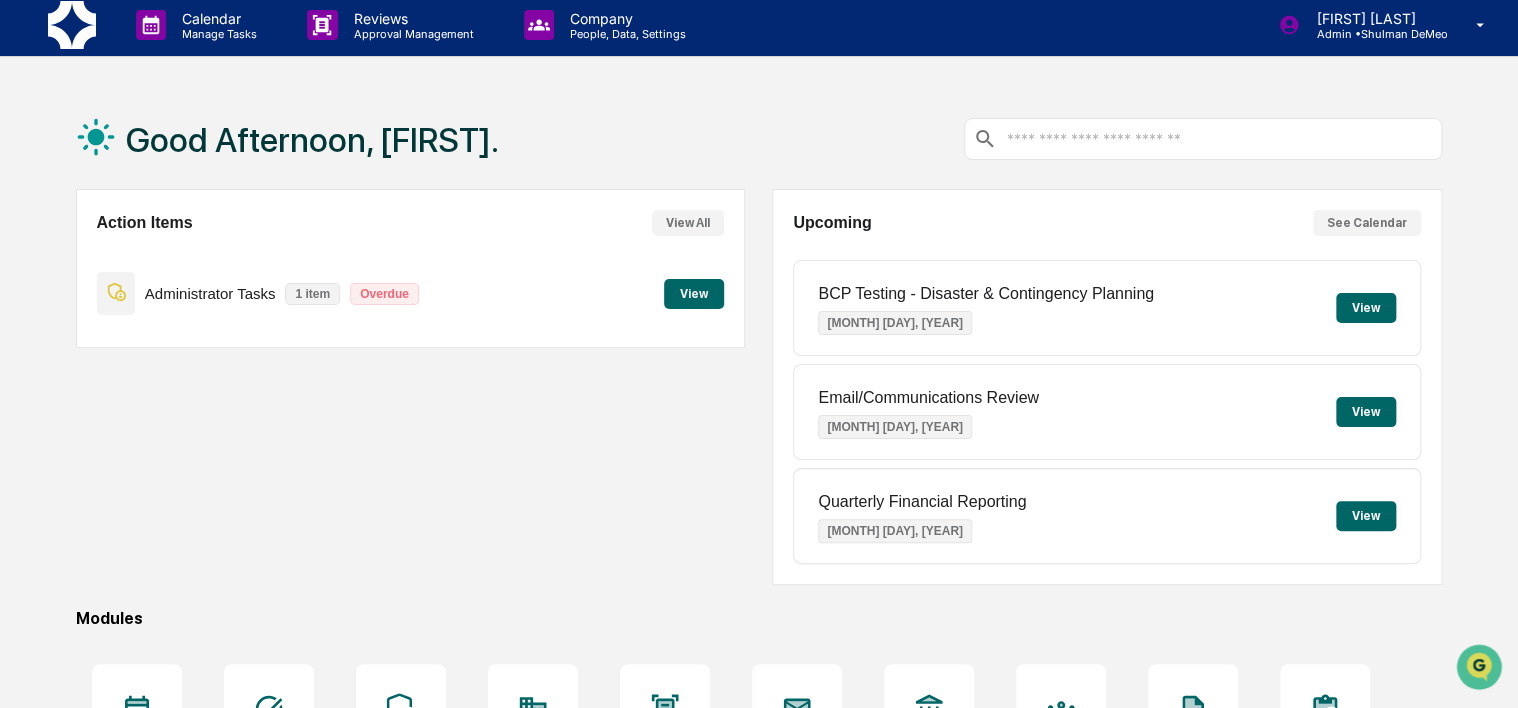 scroll, scrollTop: 0, scrollLeft: 0, axis: both 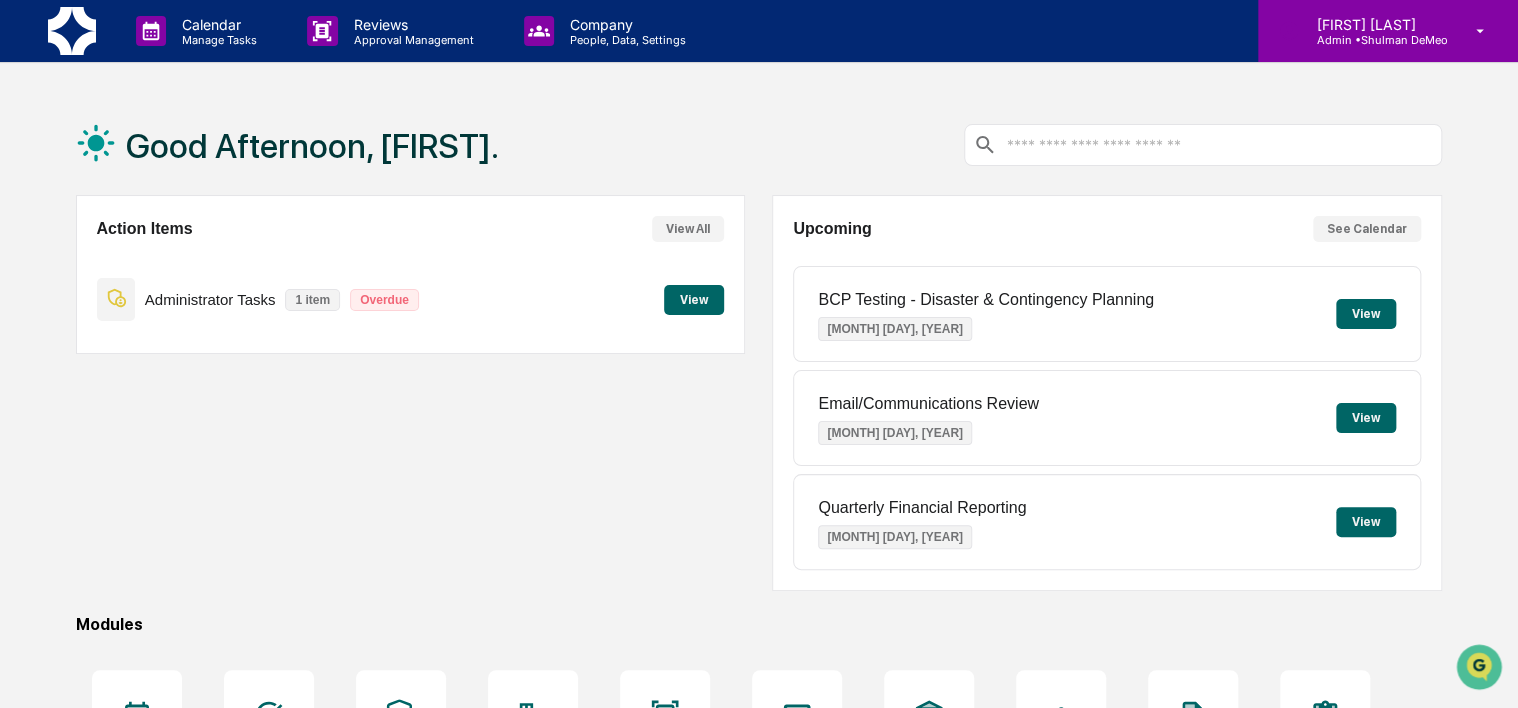click on "James Demeo Admin •  Shulman DeMeo" at bounding box center (1388, 31) 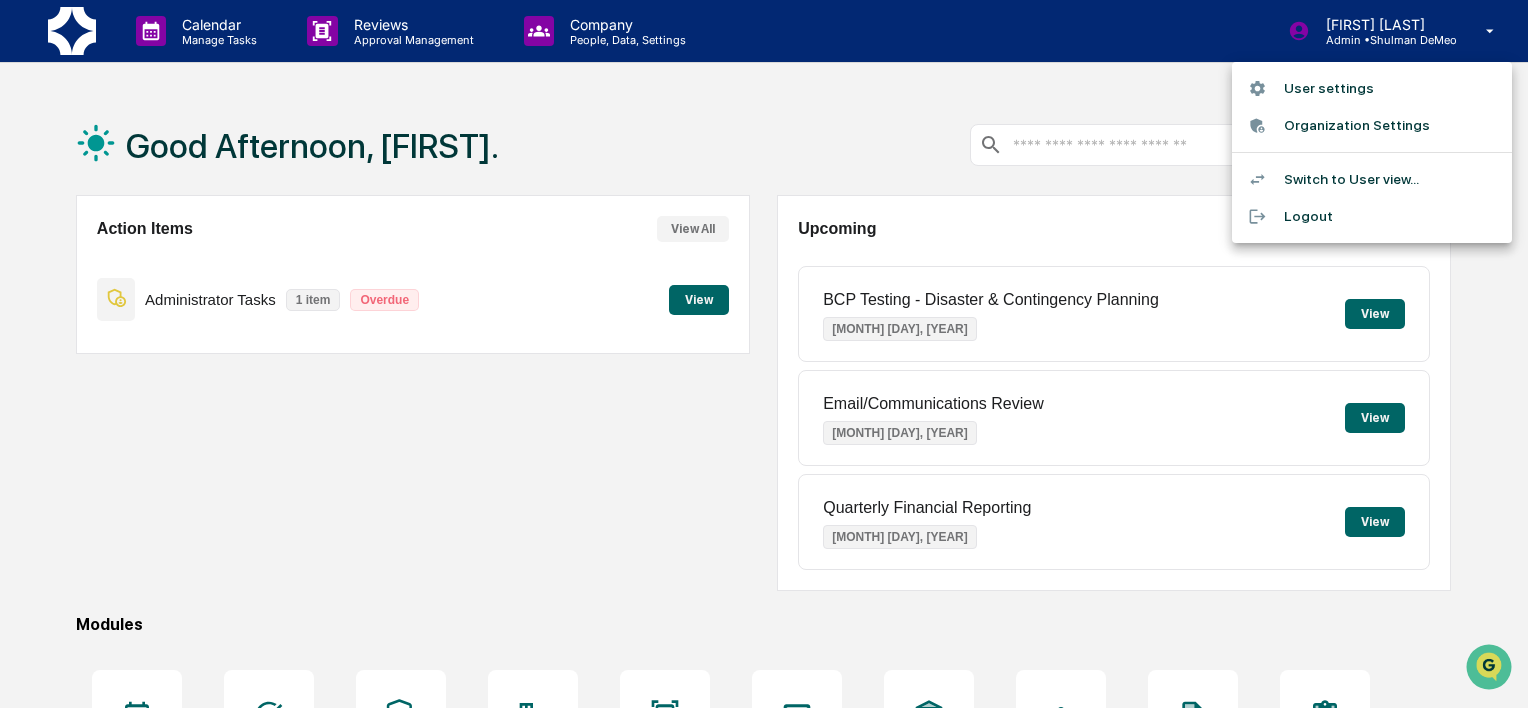 click on "User settings" at bounding box center [1372, 88] 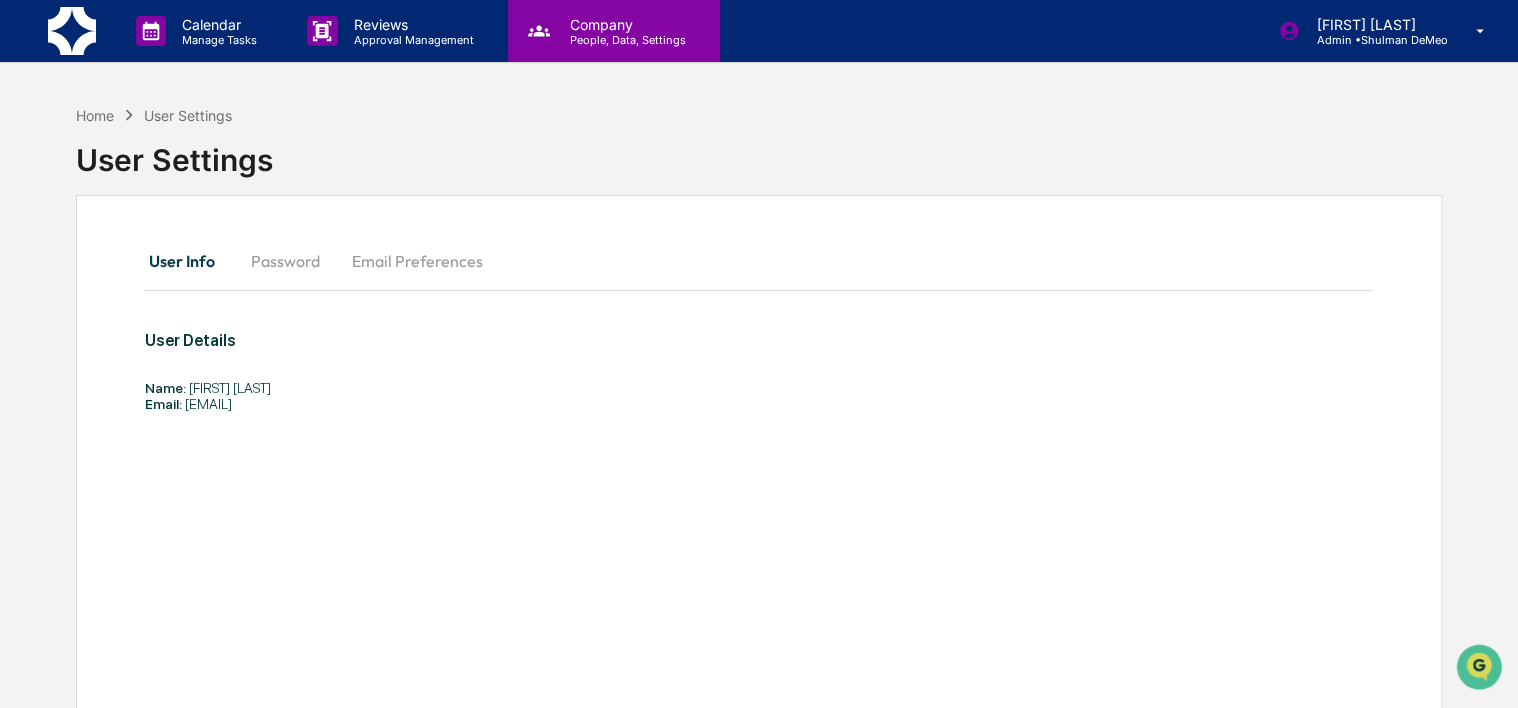 click on "People, Data, Settings" at bounding box center (625, 40) 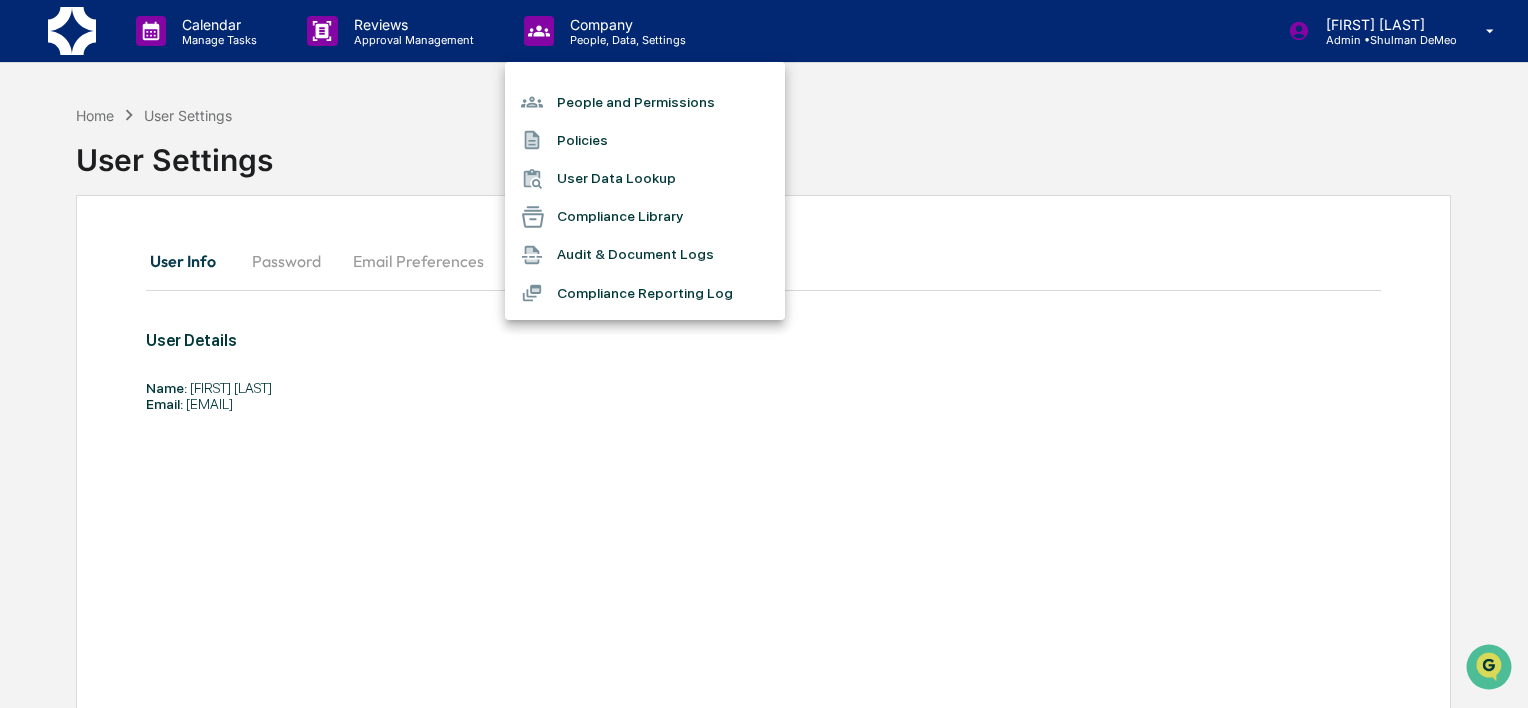 click at bounding box center (764, 354) 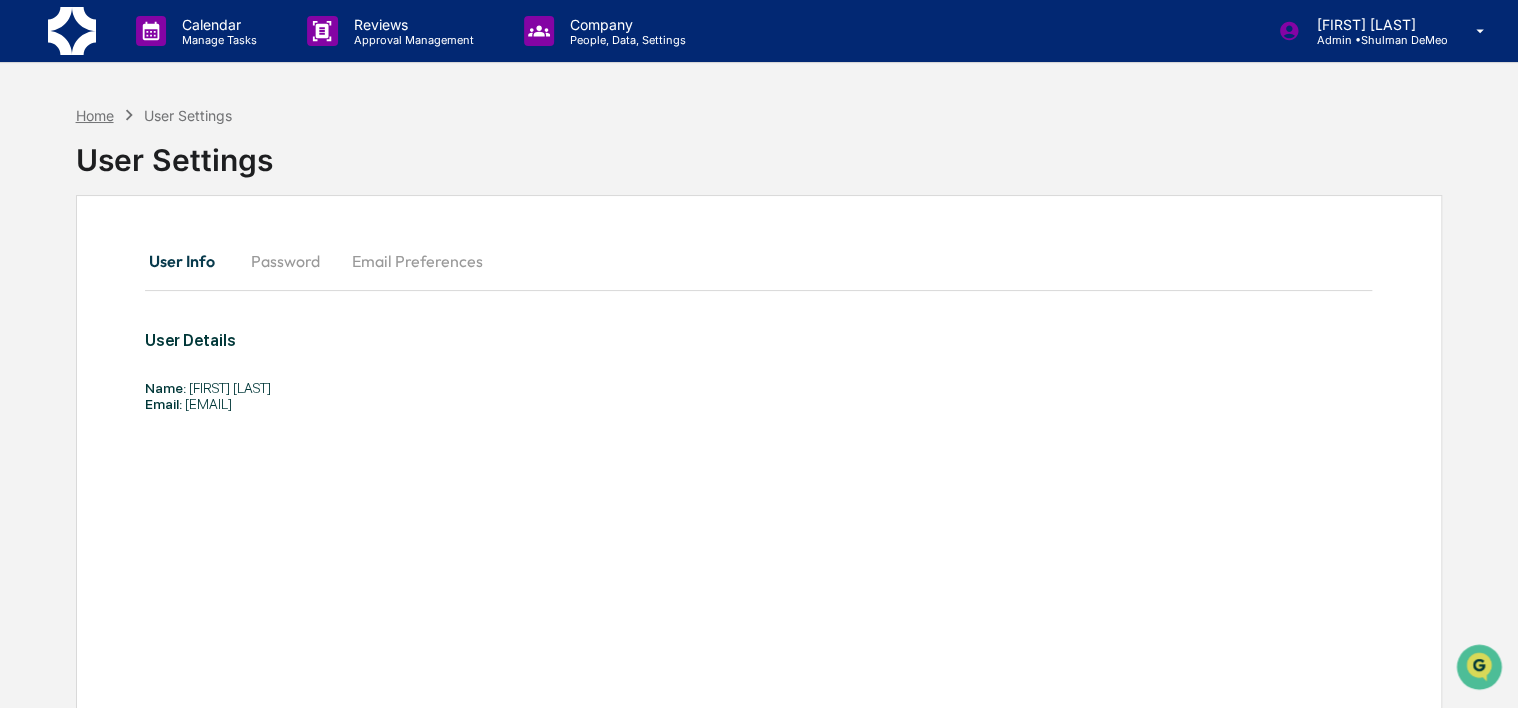 click on "Home" at bounding box center [95, 115] 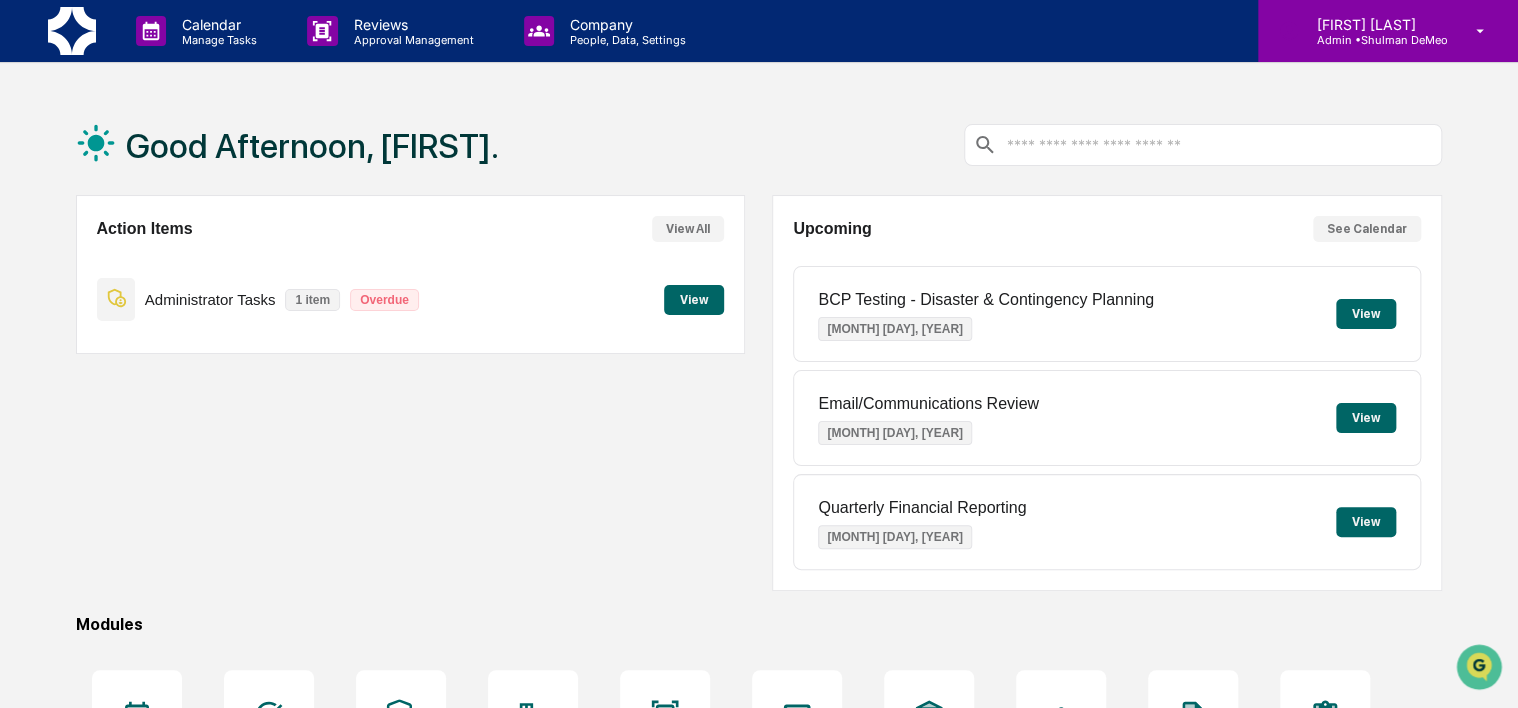 click on "James Demeo Admin •  Shulman DeMeo" at bounding box center [1388, 31] 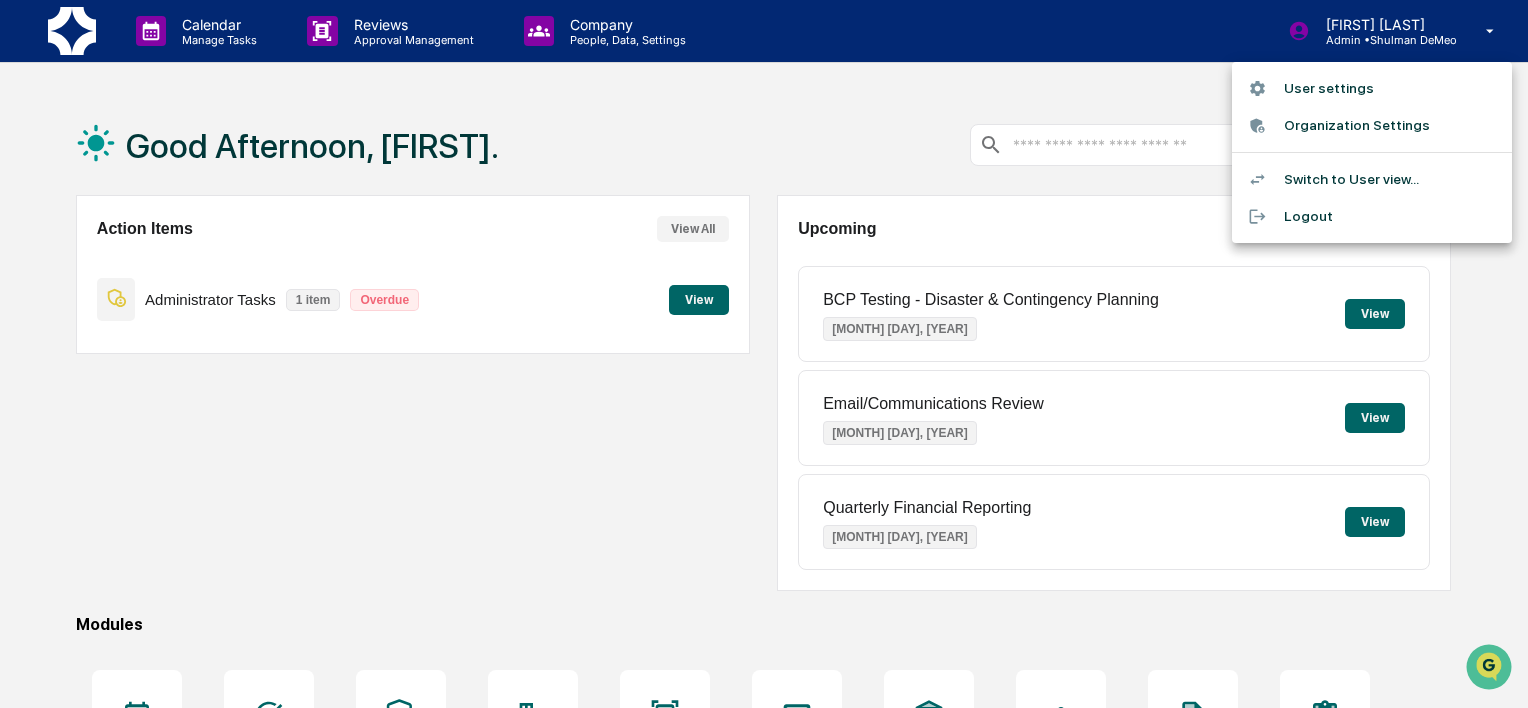 click on "Switch to User view..." at bounding box center (1372, 179) 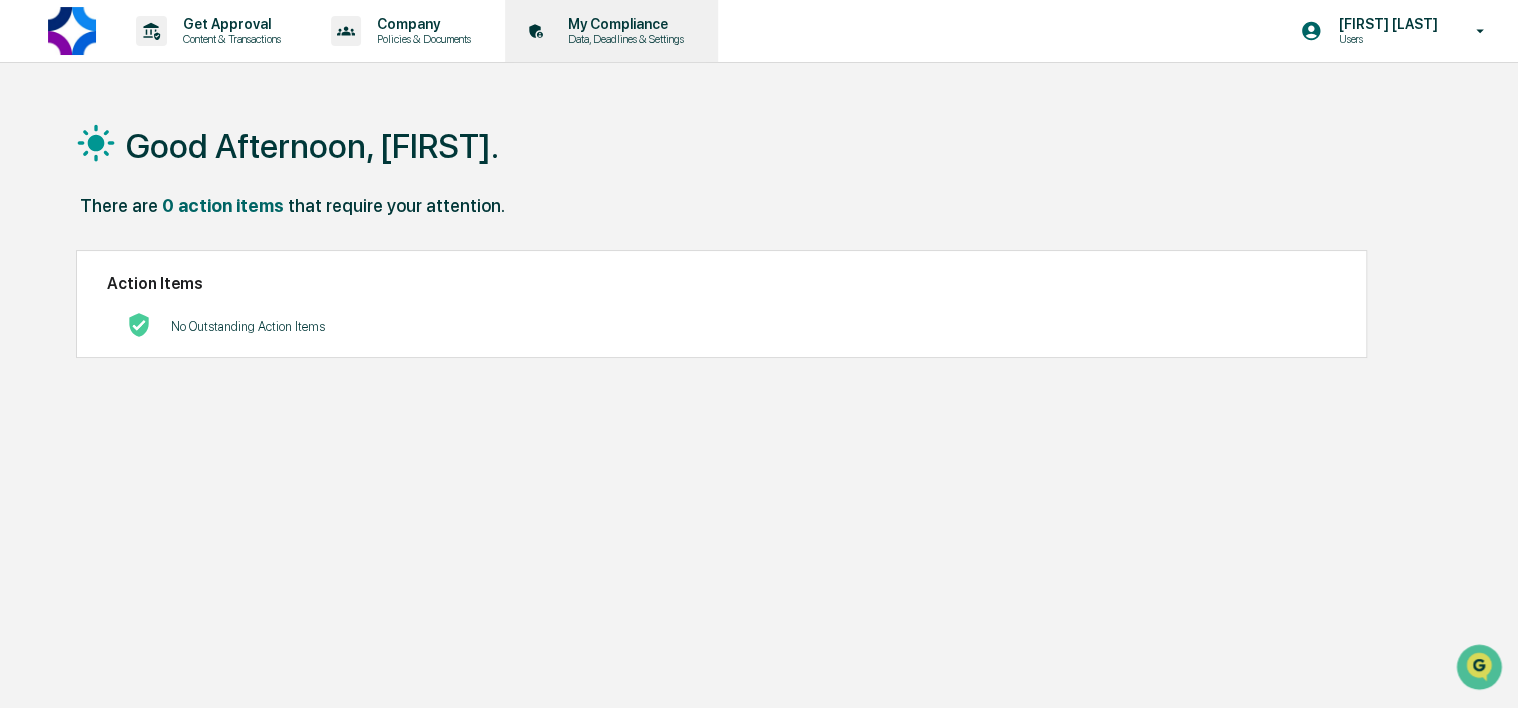 click on "Data, Deadlines & Settings" at bounding box center [623, 39] 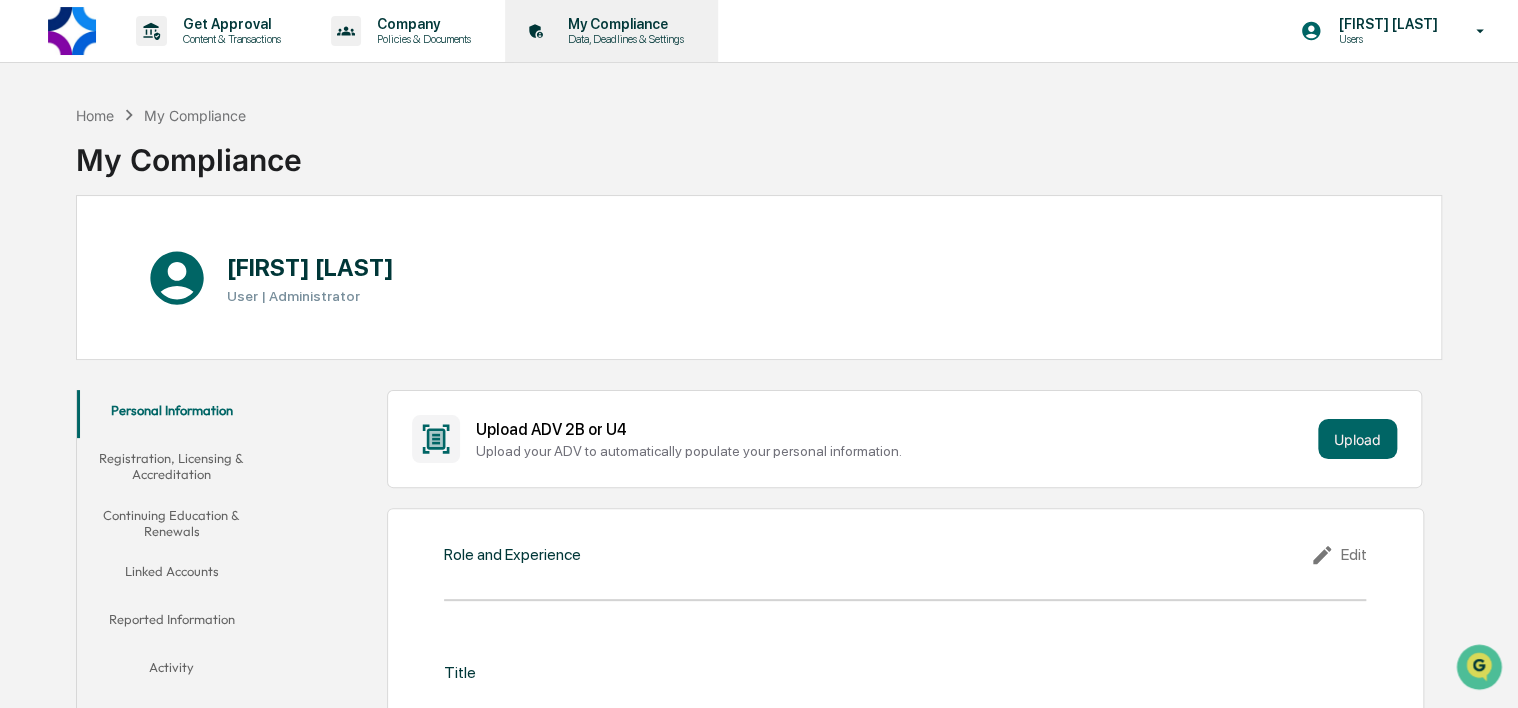 click on "Data, Deadlines & Settings" at bounding box center (623, 39) 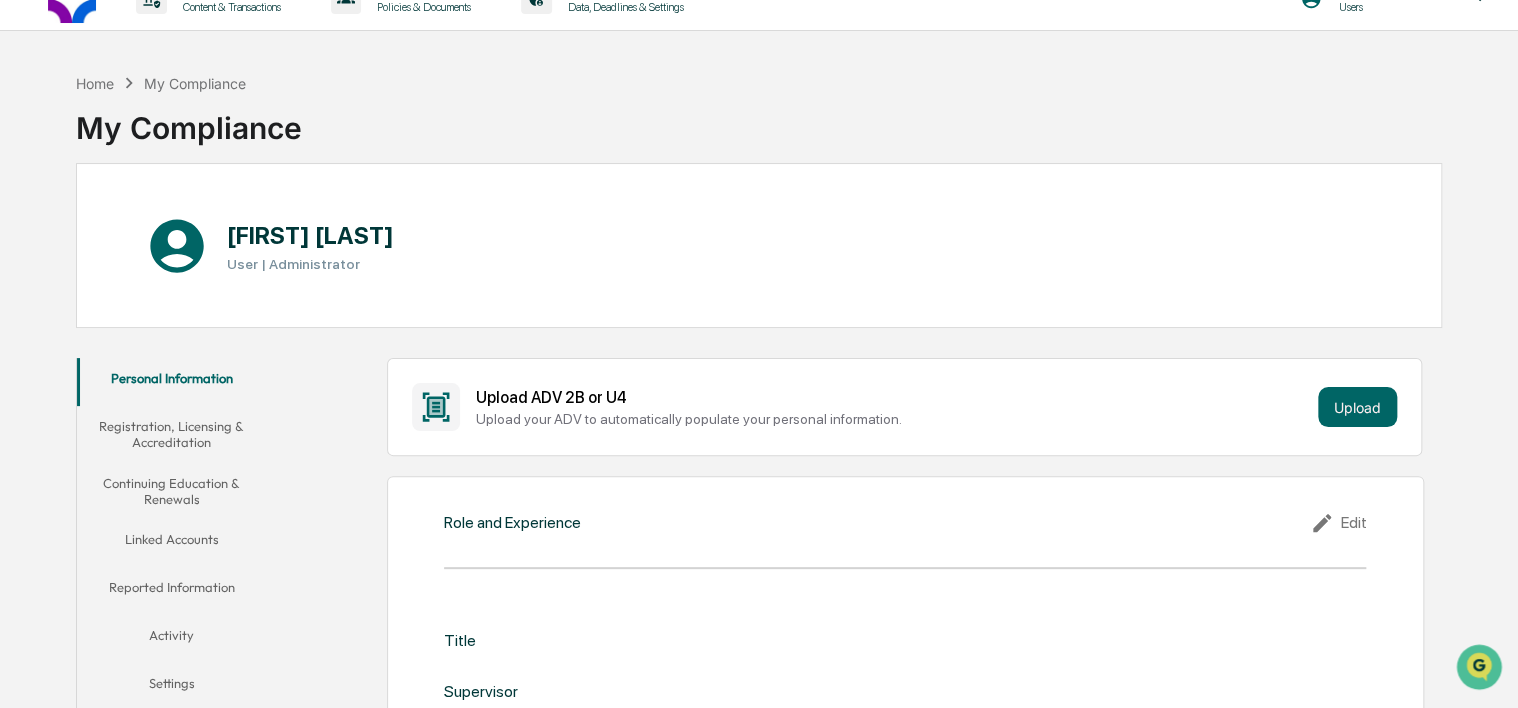 scroll, scrollTop: 0, scrollLeft: 0, axis: both 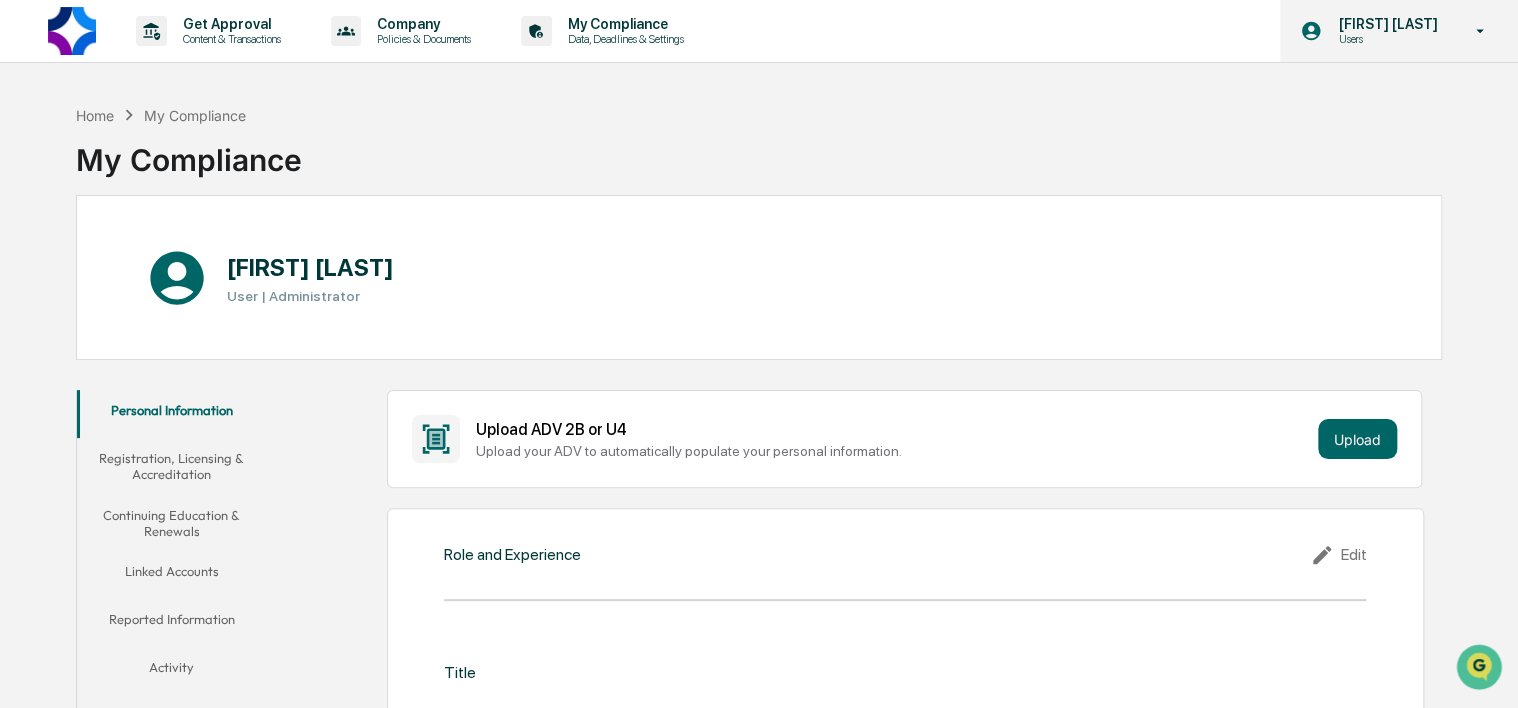 click 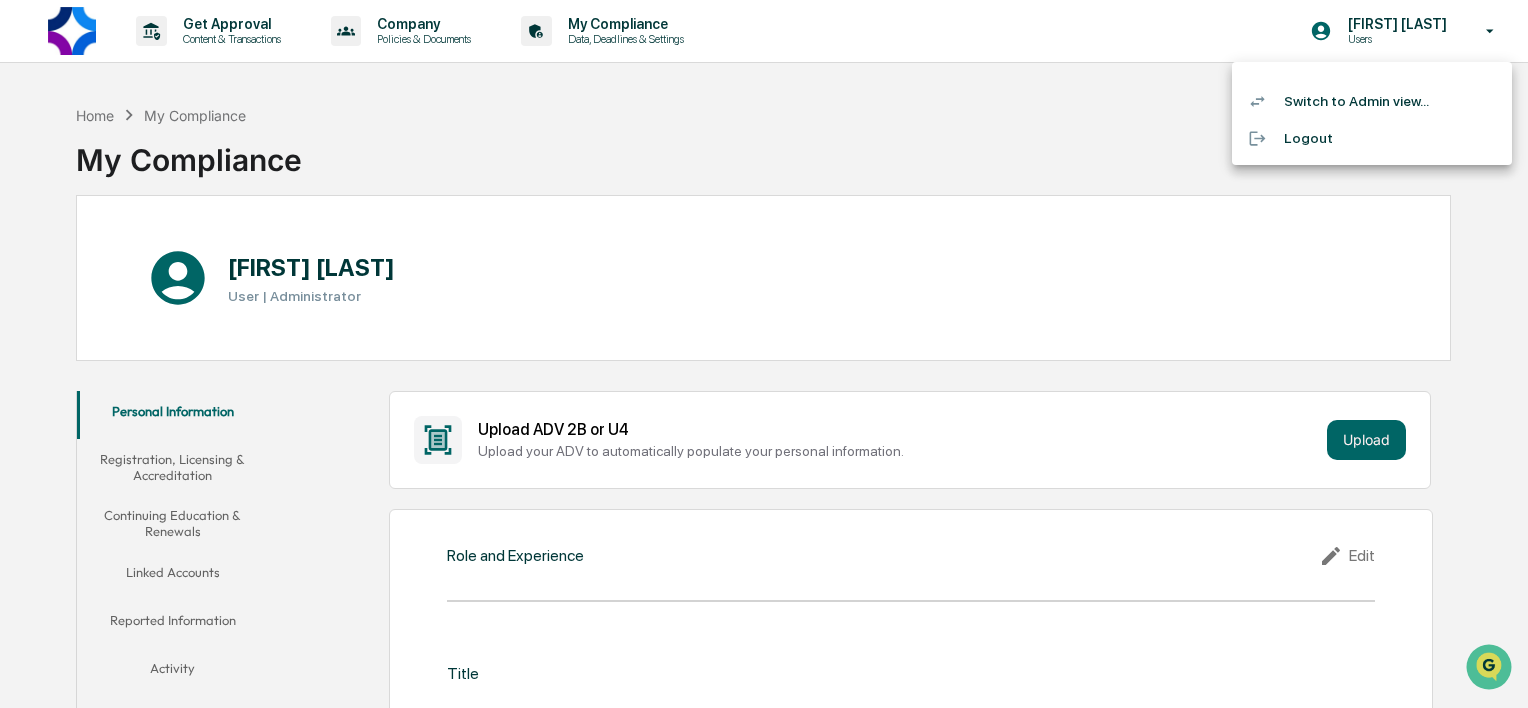 click on "Switch to Admin view..." at bounding box center [1372, 101] 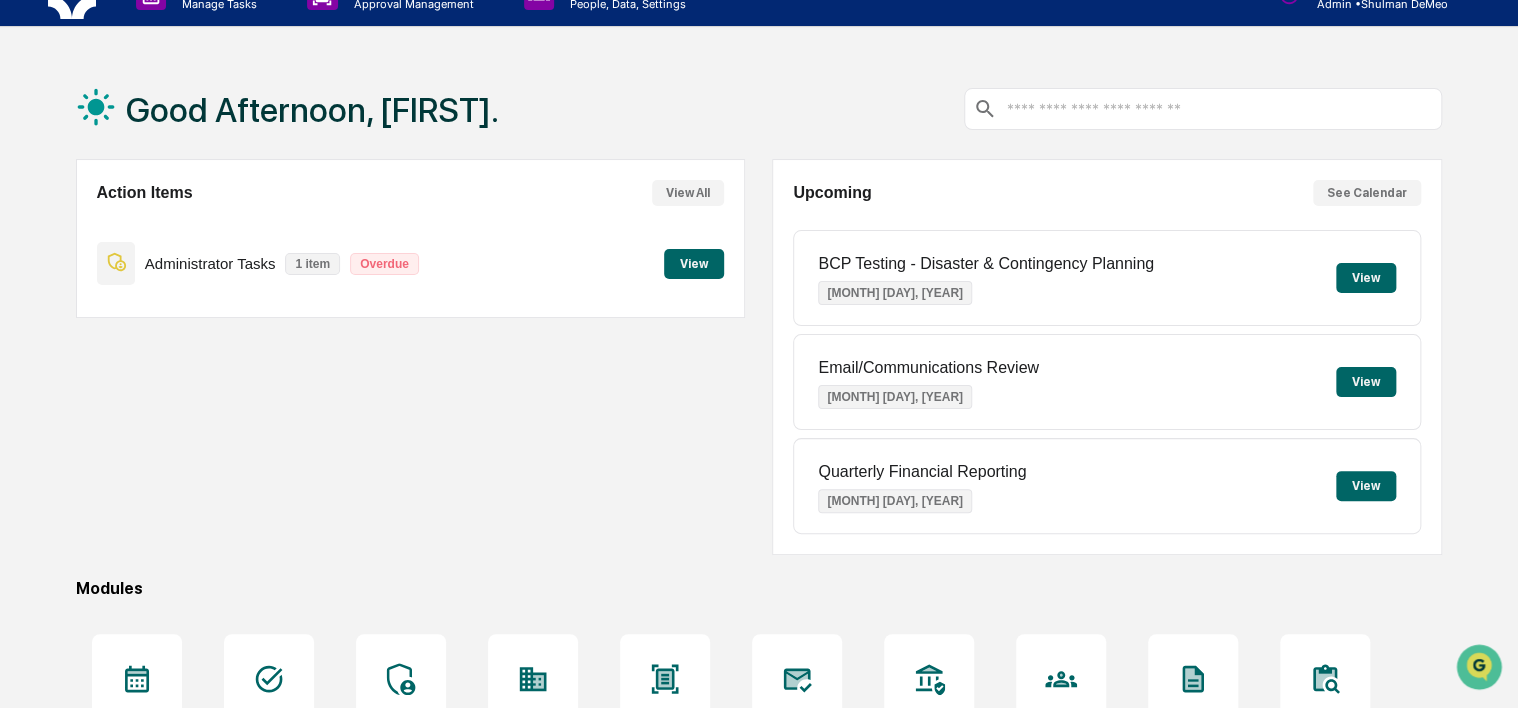 scroll, scrollTop: 0, scrollLeft: 0, axis: both 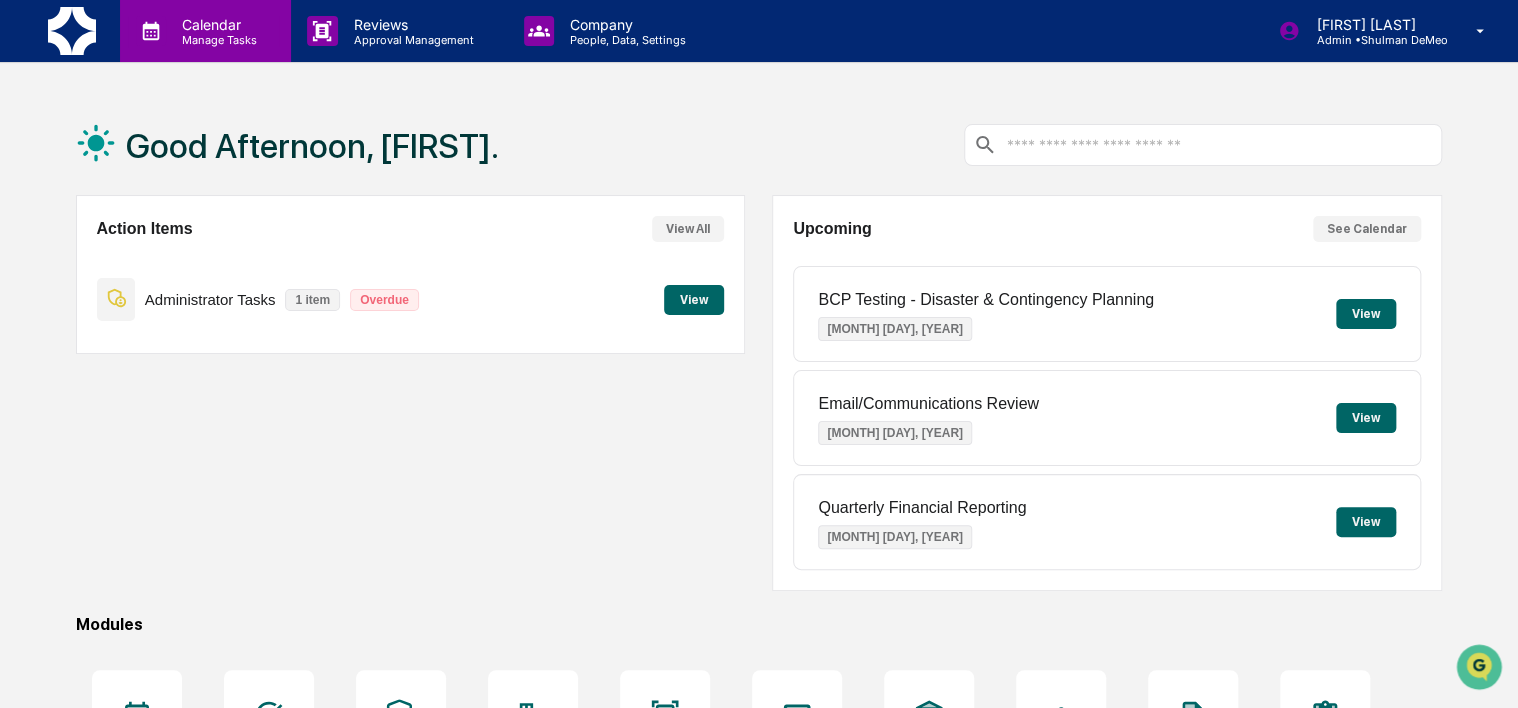 click on "Calendar" at bounding box center (216, 24) 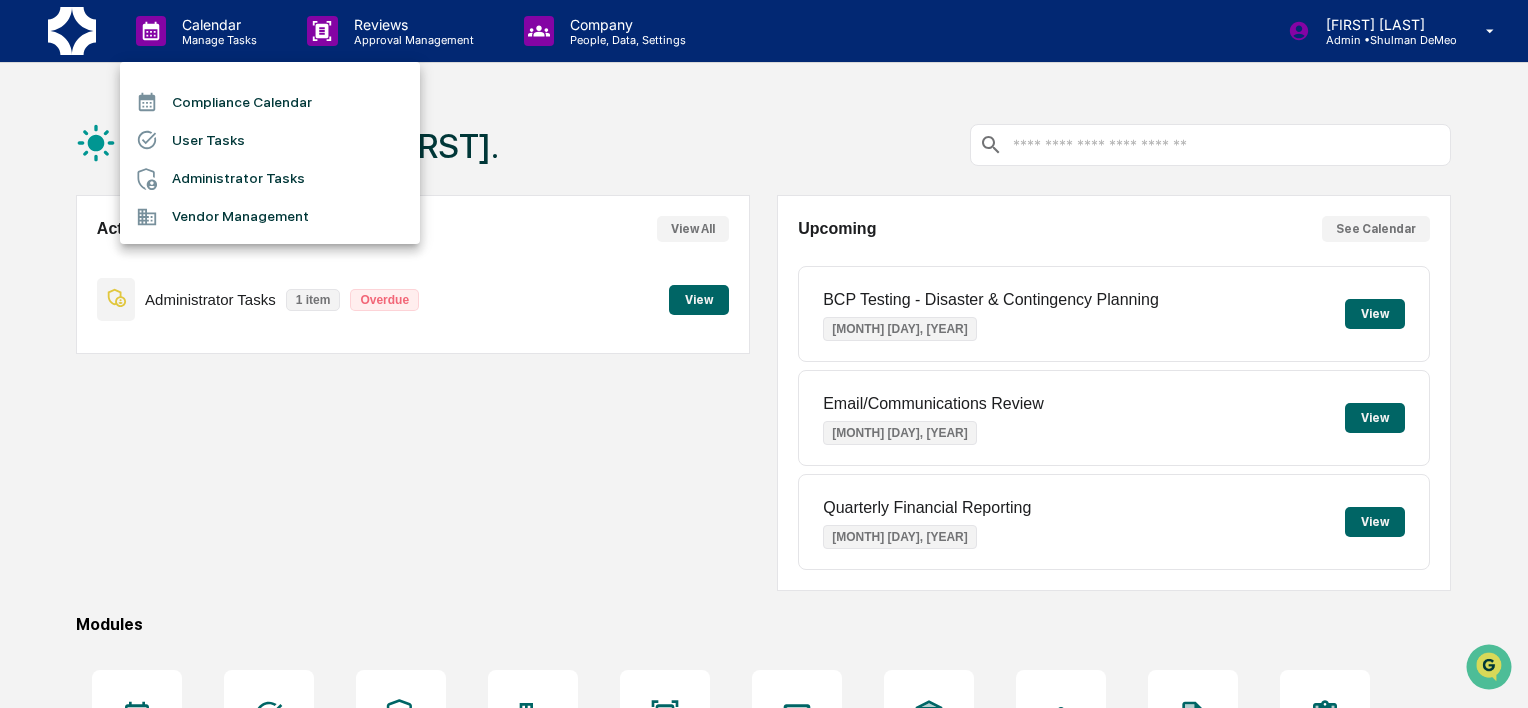 click on "Administrator Tasks" at bounding box center (270, 179) 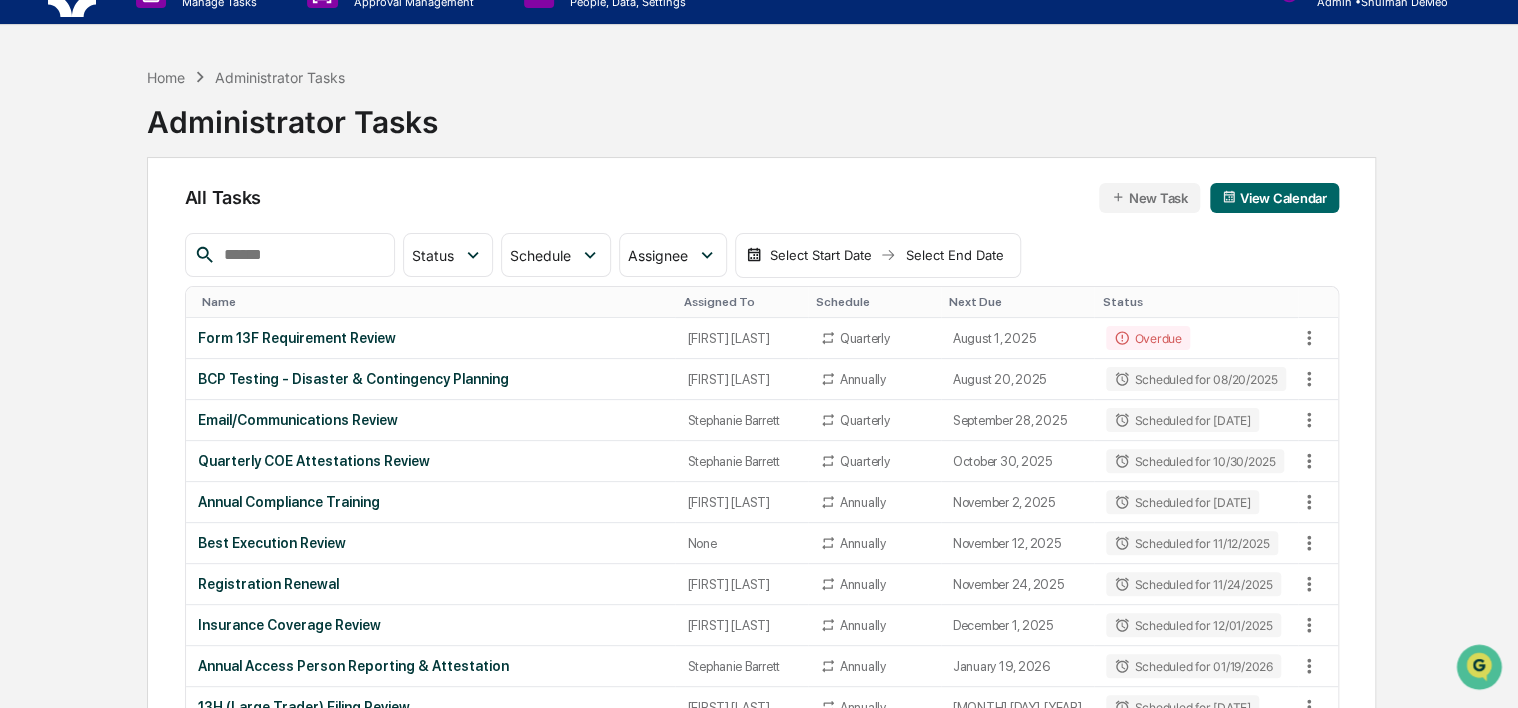 scroll, scrollTop: 36, scrollLeft: 0, axis: vertical 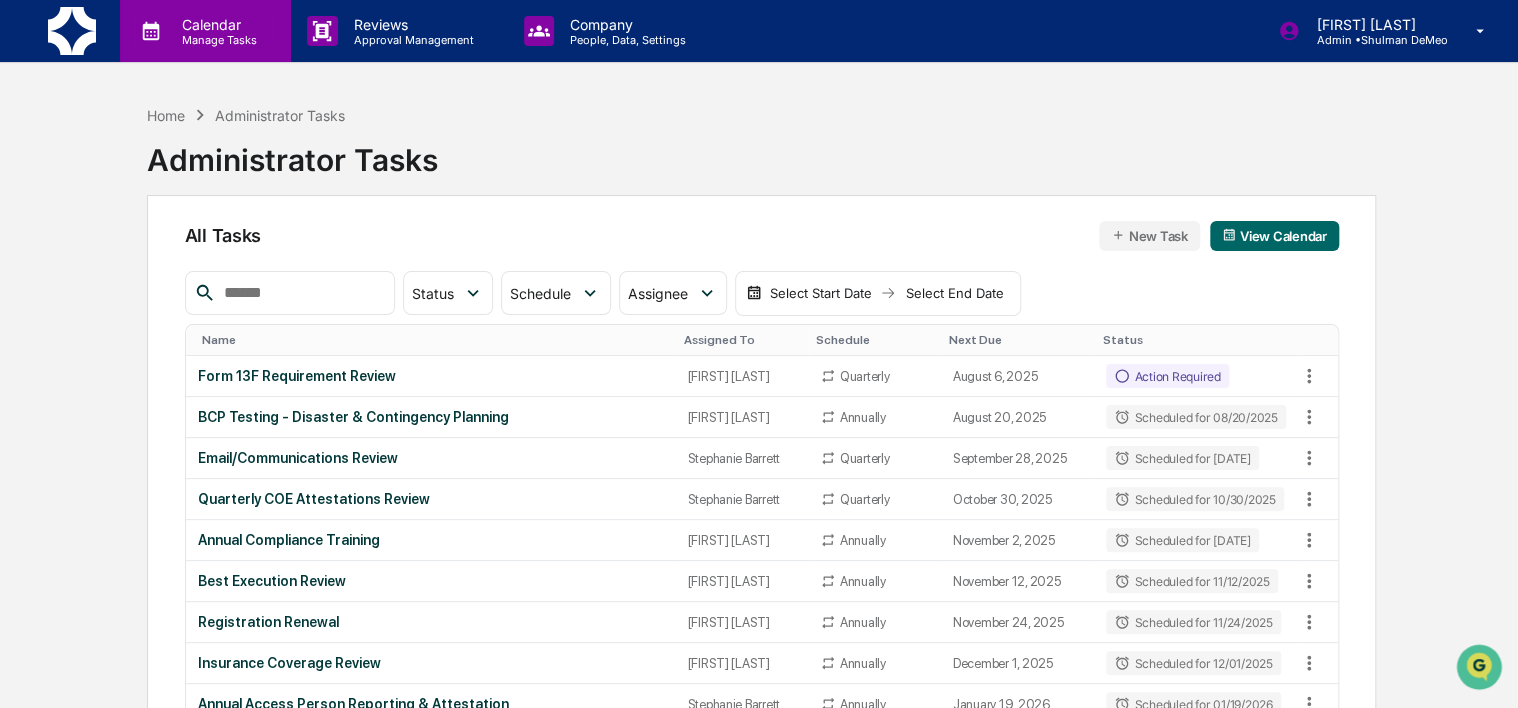 click on "Manage Tasks" at bounding box center (216, 40) 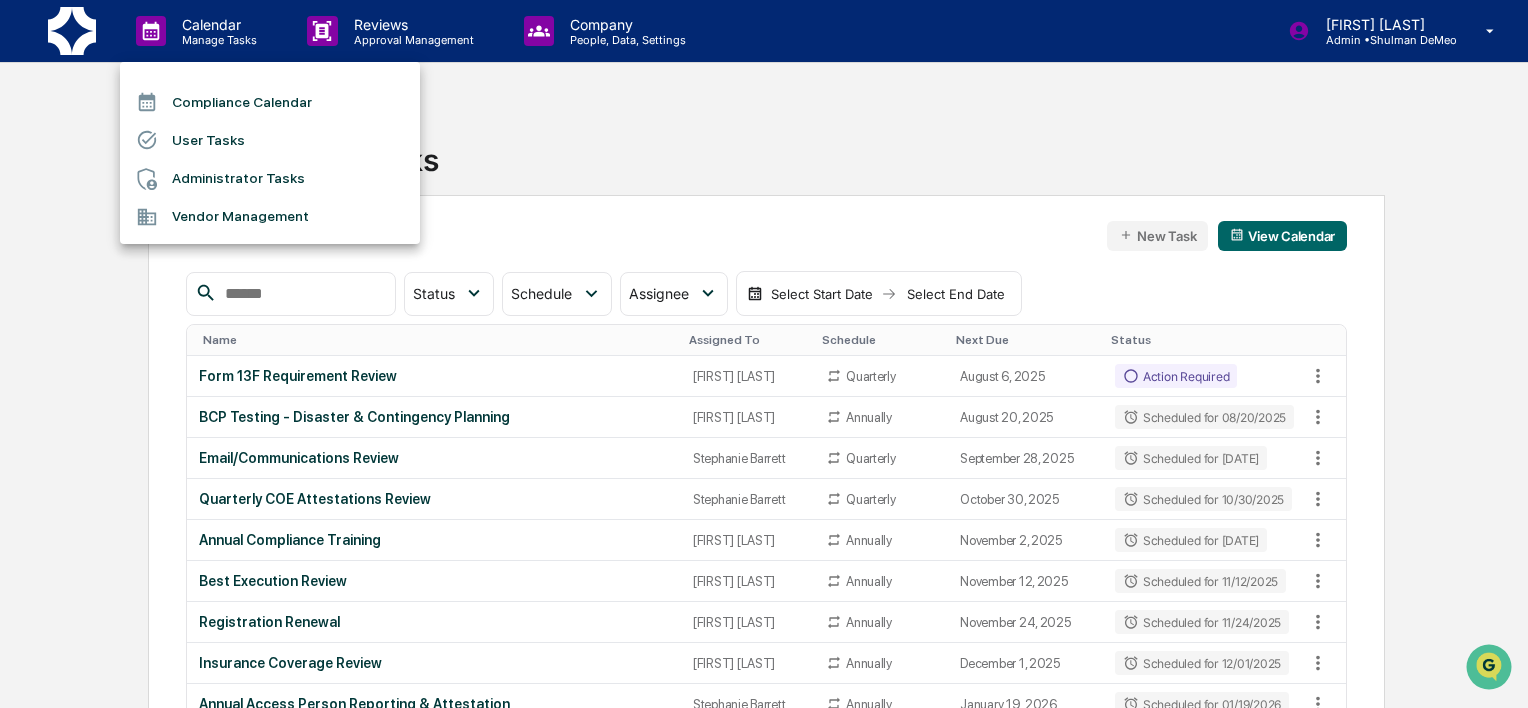 click on "Compliance Calendar" at bounding box center (270, 102) 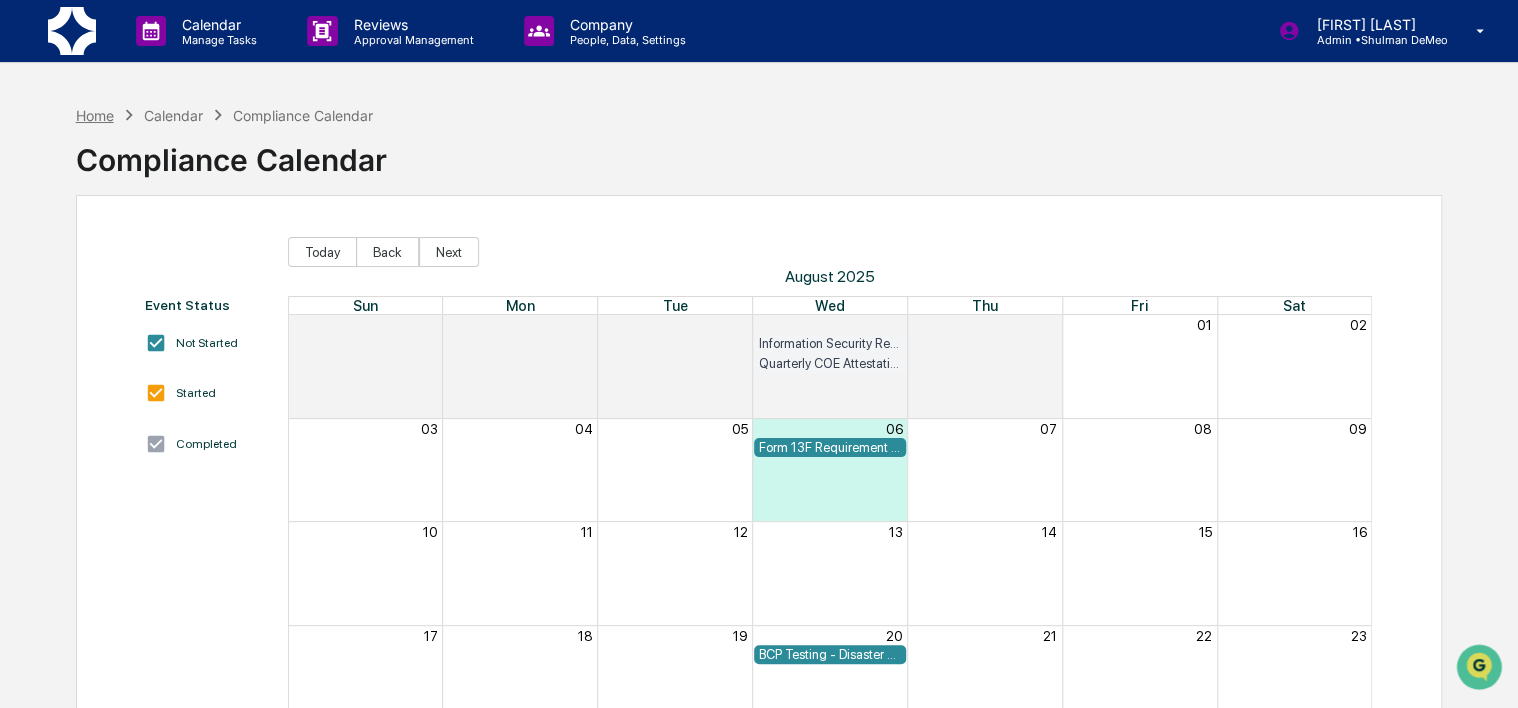 click on "Home" at bounding box center [95, 115] 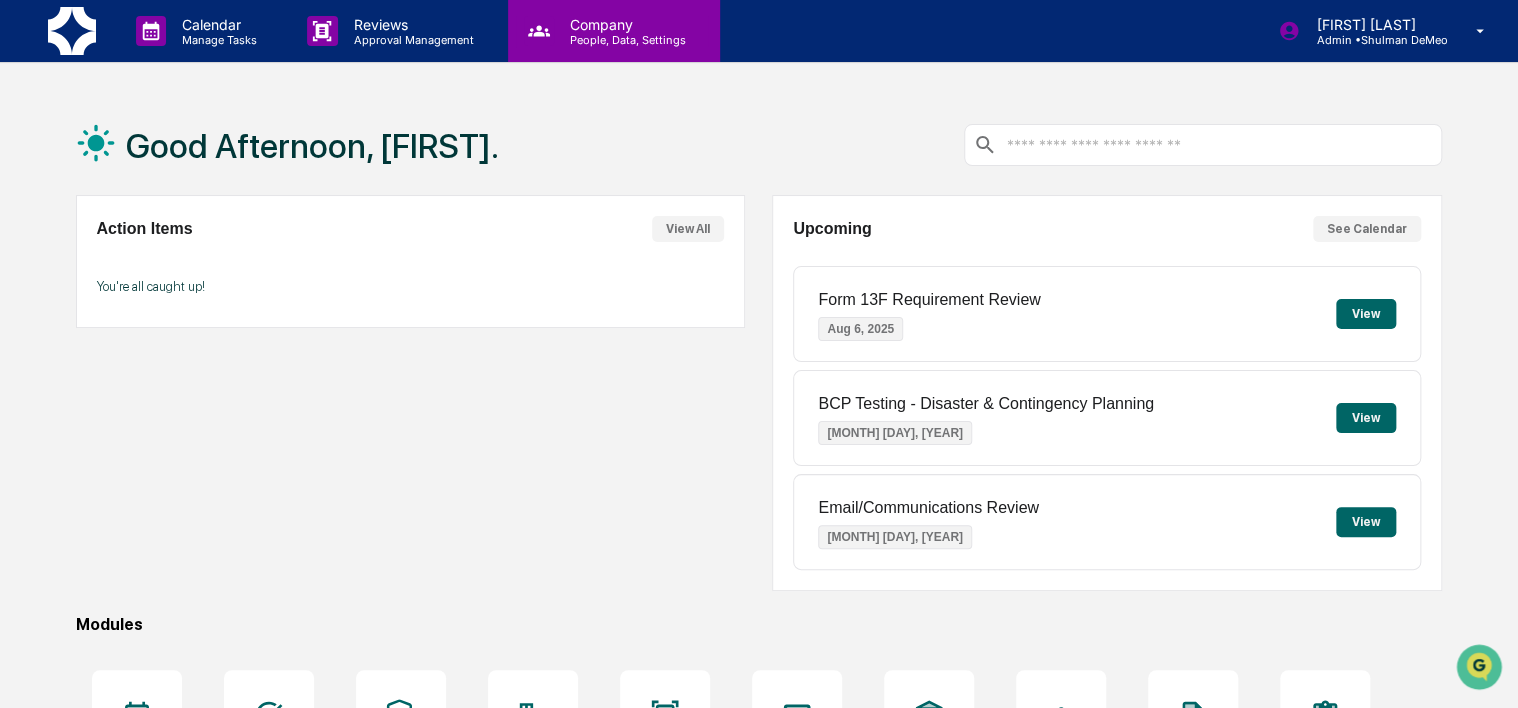 click on "People, Data, Settings" at bounding box center [625, 40] 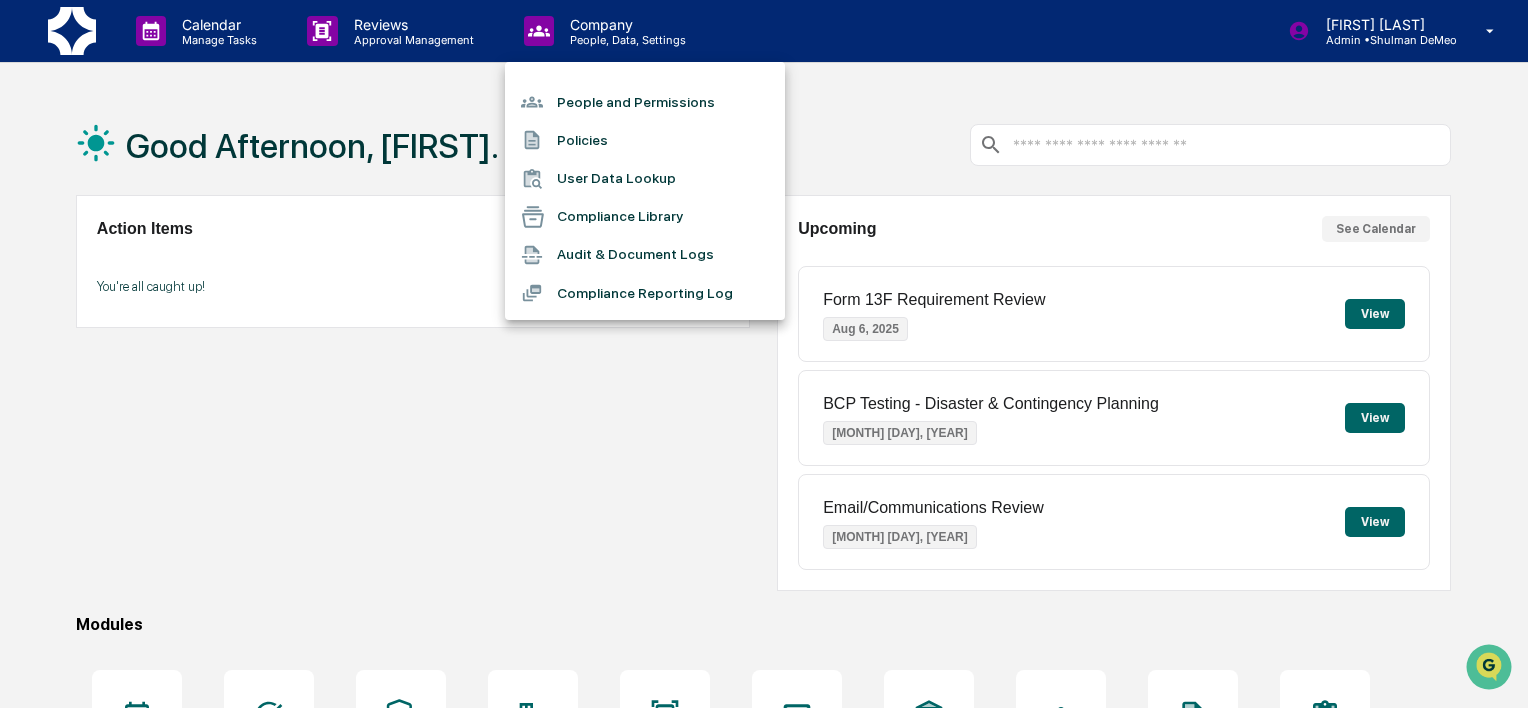 click on "Audit & Document Logs" at bounding box center (645, 255) 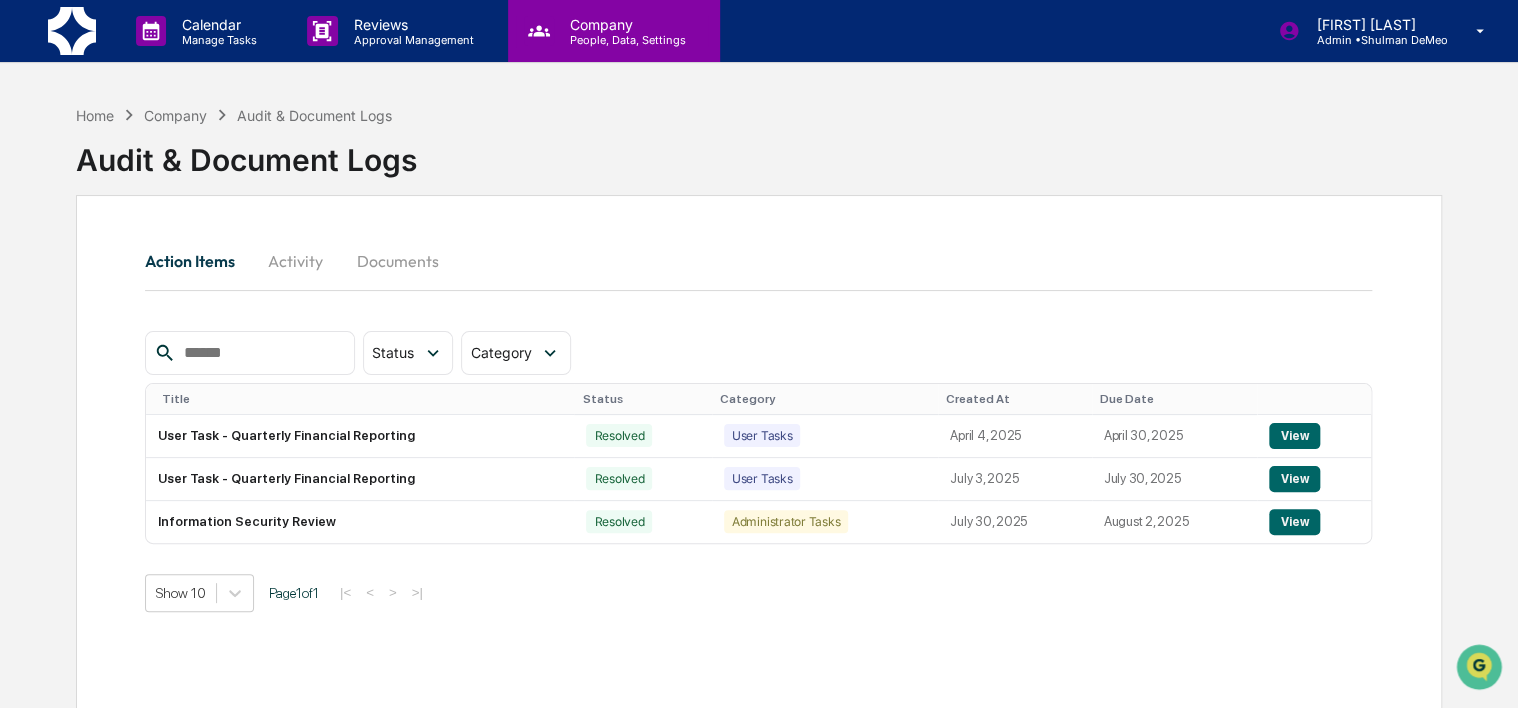click on "People, Data, Settings" at bounding box center (625, 40) 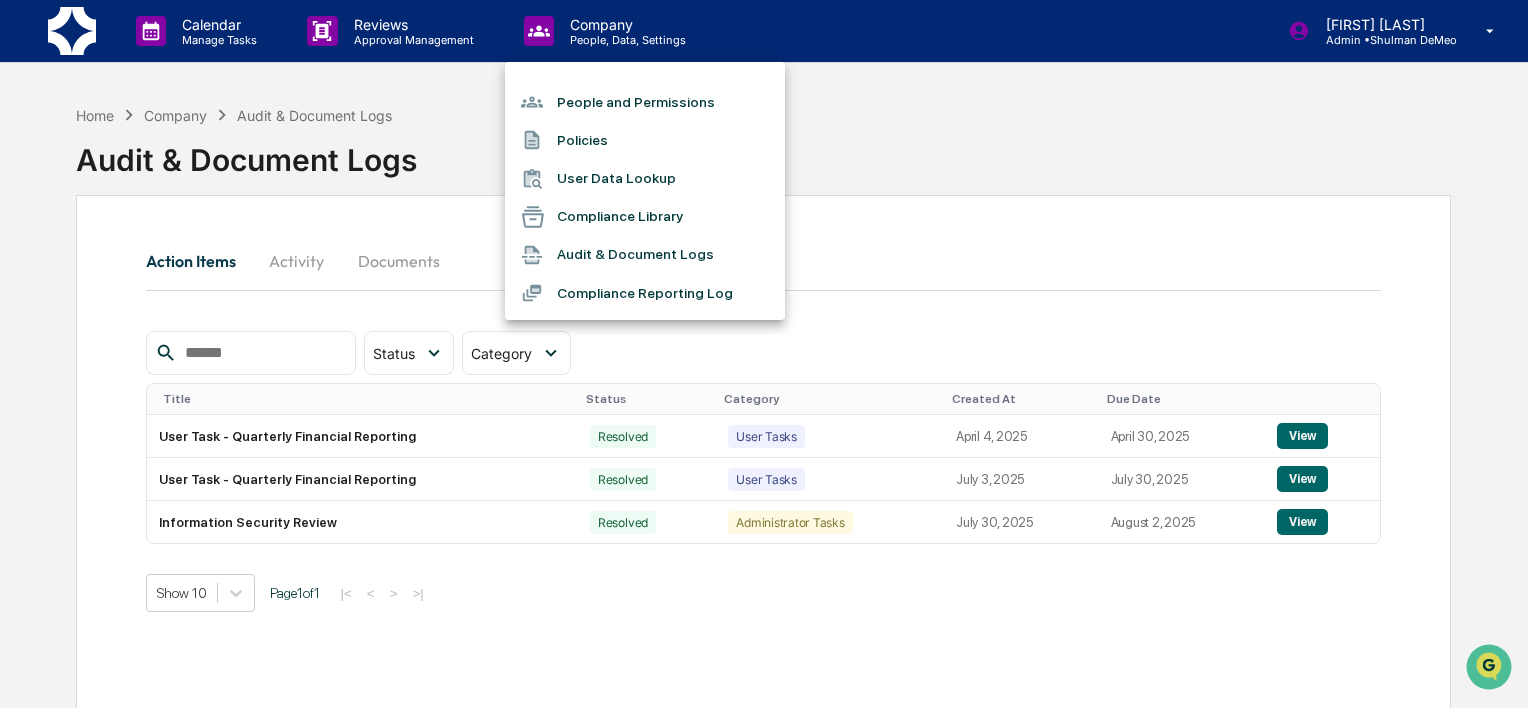 click at bounding box center (764, 354) 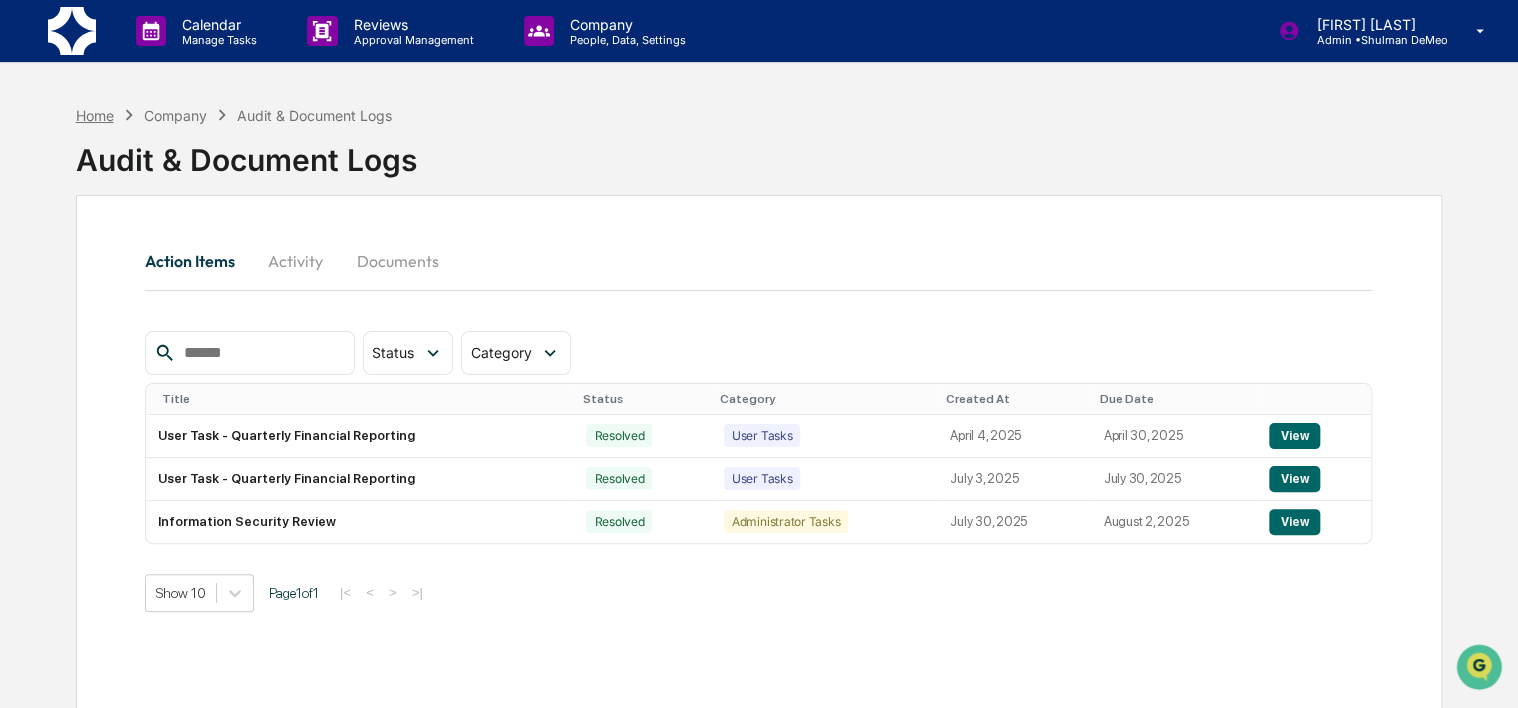 click on "Home" at bounding box center (95, 115) 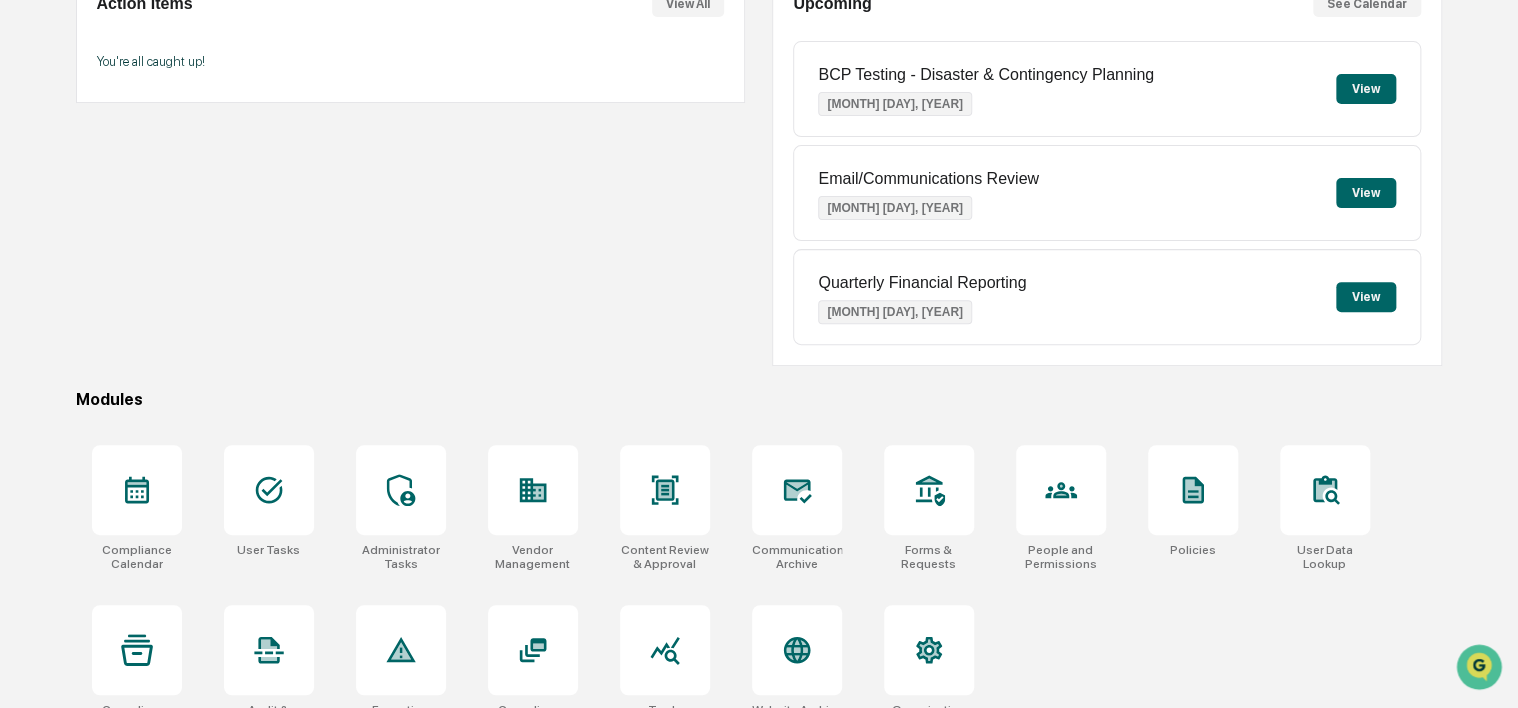 scroll, scrollTop: 226, scrollLeft: 0, axis: vertical 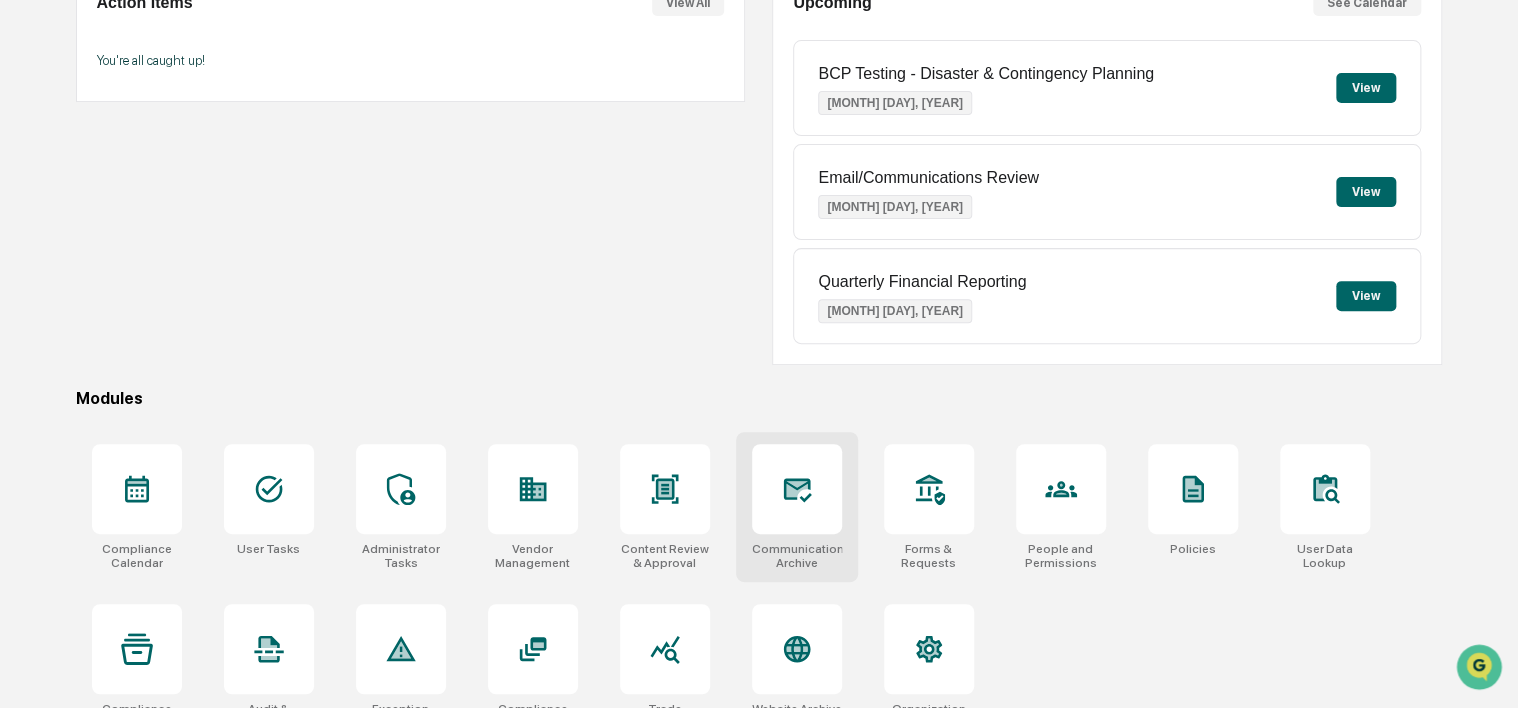click 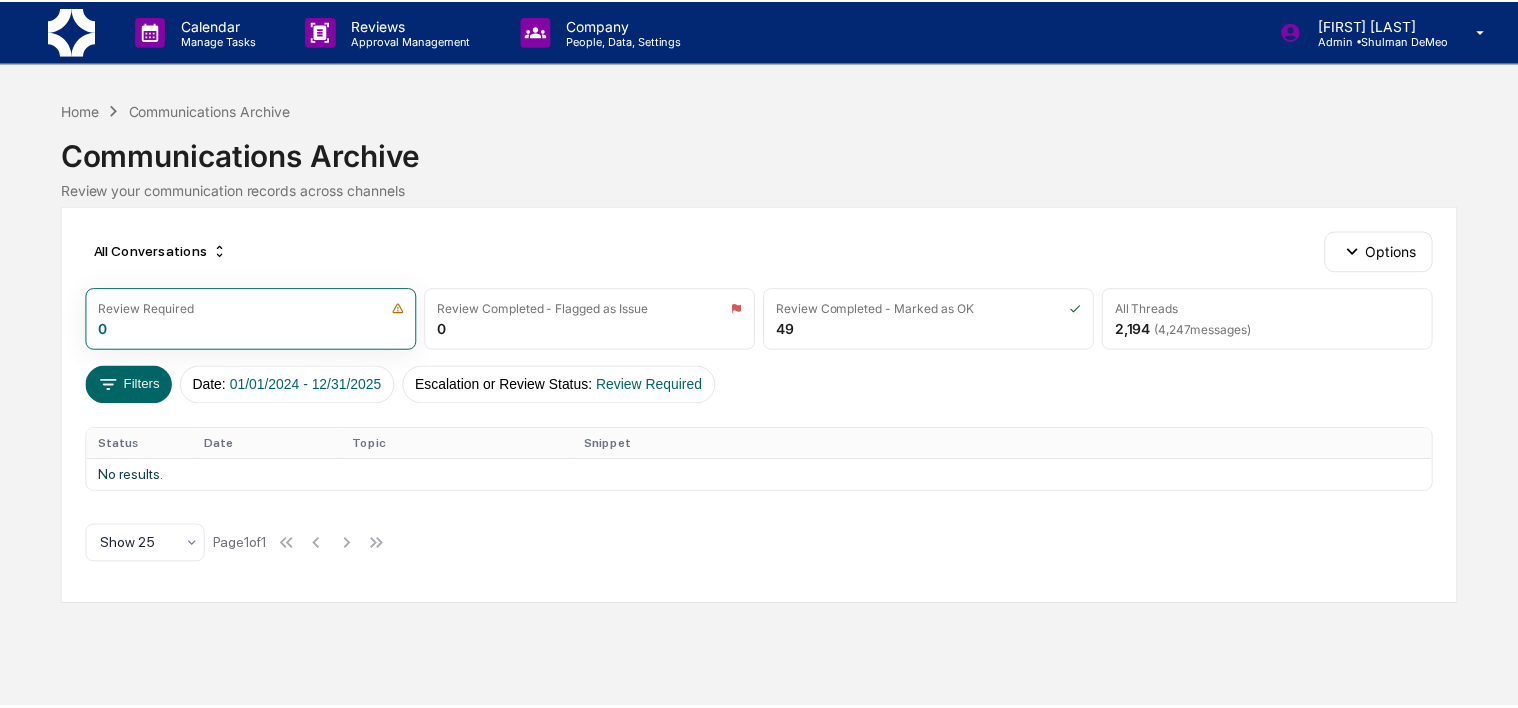 scroll, scrollTop: 0, scrollLeft: 0, axis: both 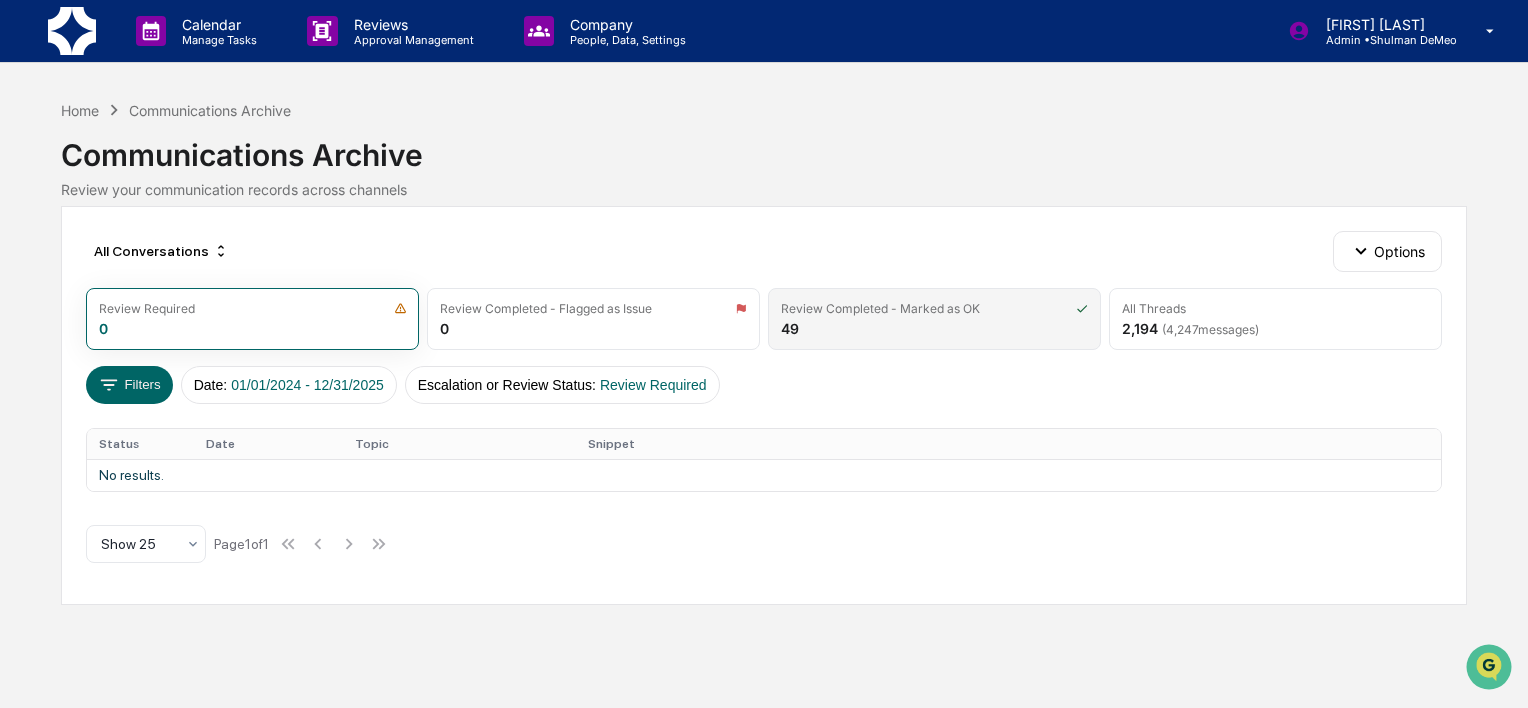 click on "Review Completed - Marked as OK" at bounding box center (880, 308) 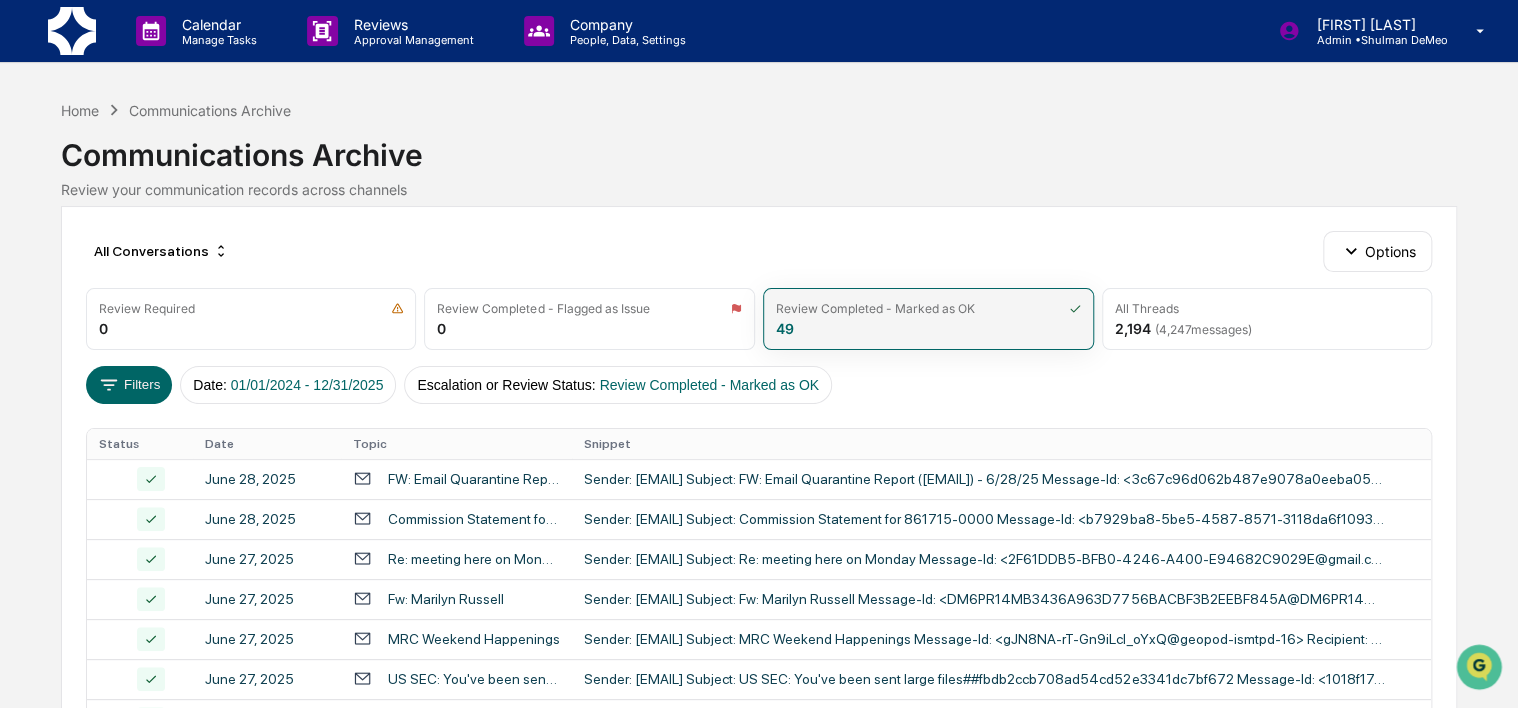 click on "Options" at bounding box center (1377, 251) 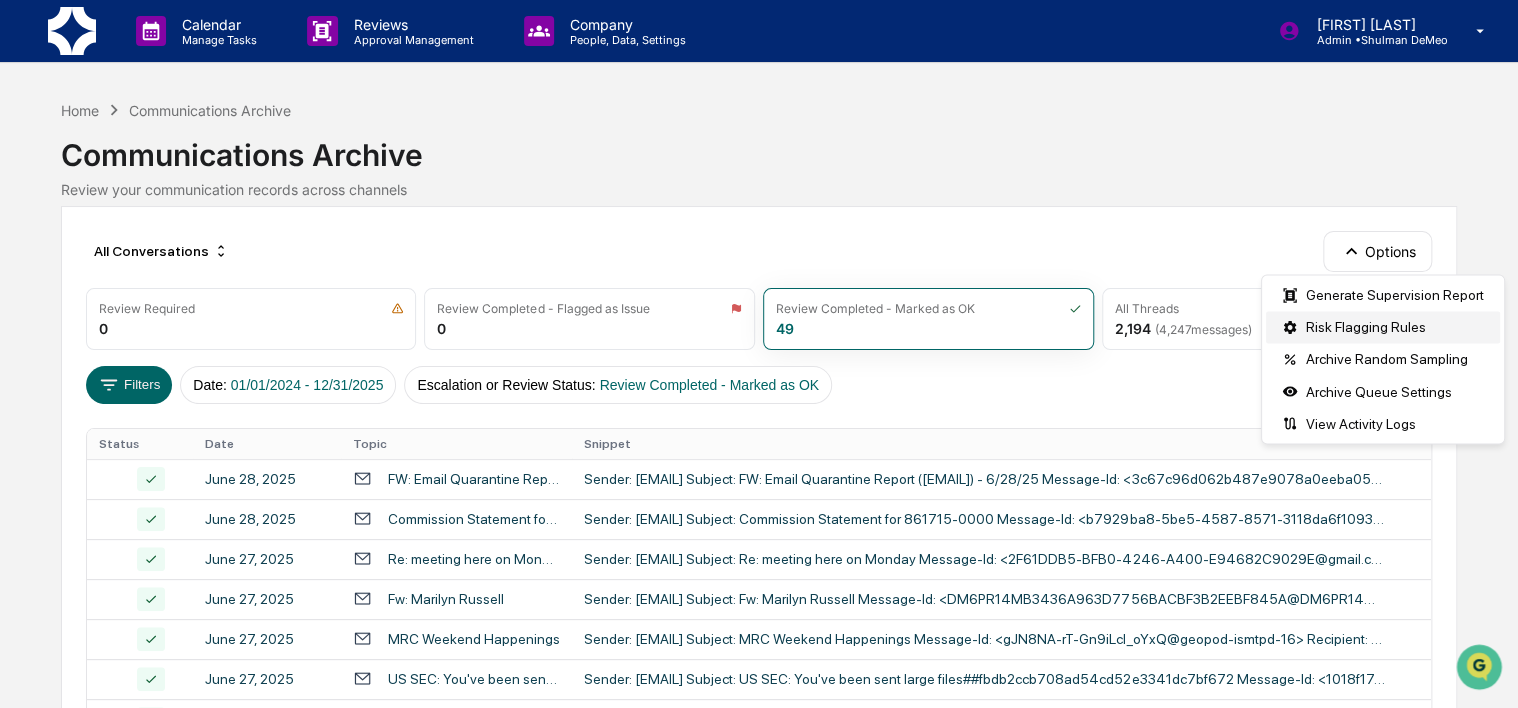 click on "Risk Flagging Rules" at bounding box center [1383, 327] 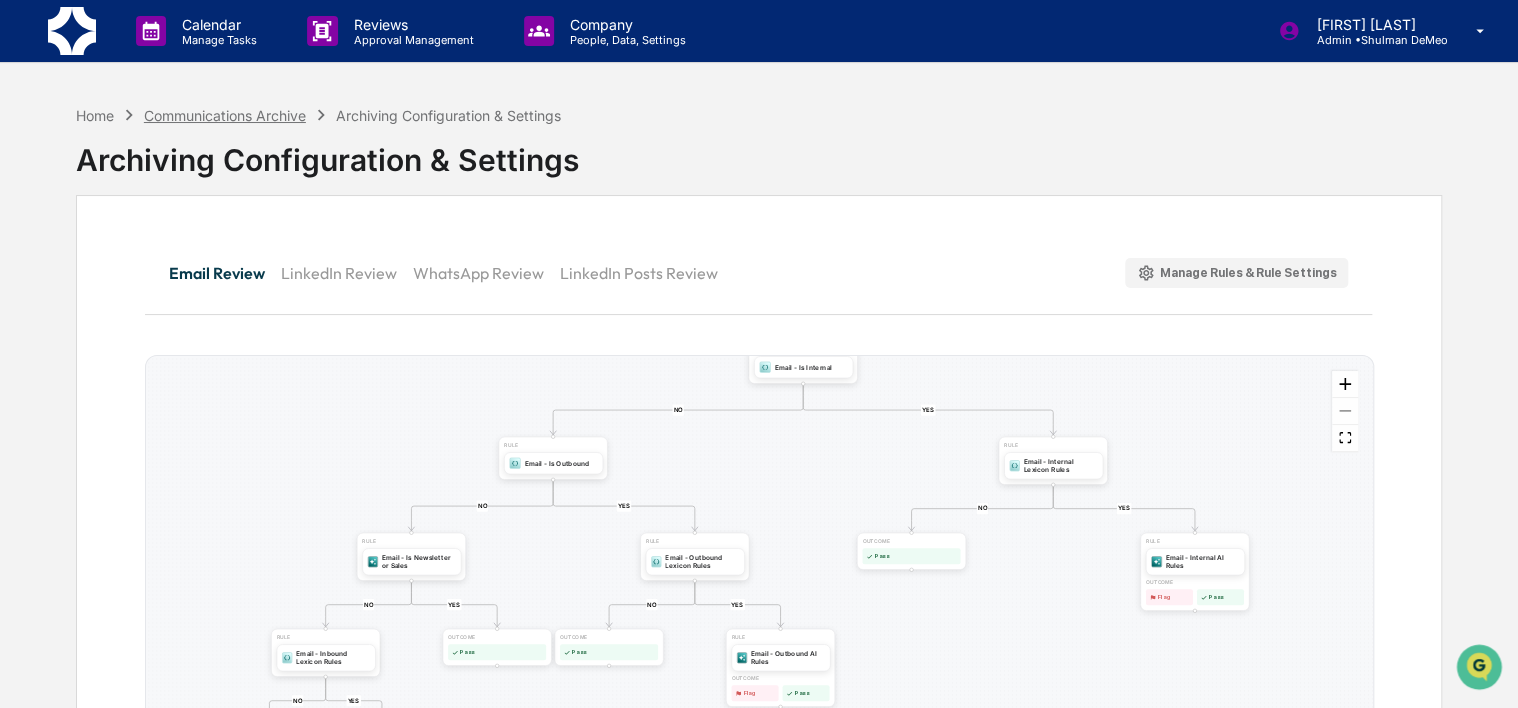click on "Communications Archive" at bounding box center [225, 115] 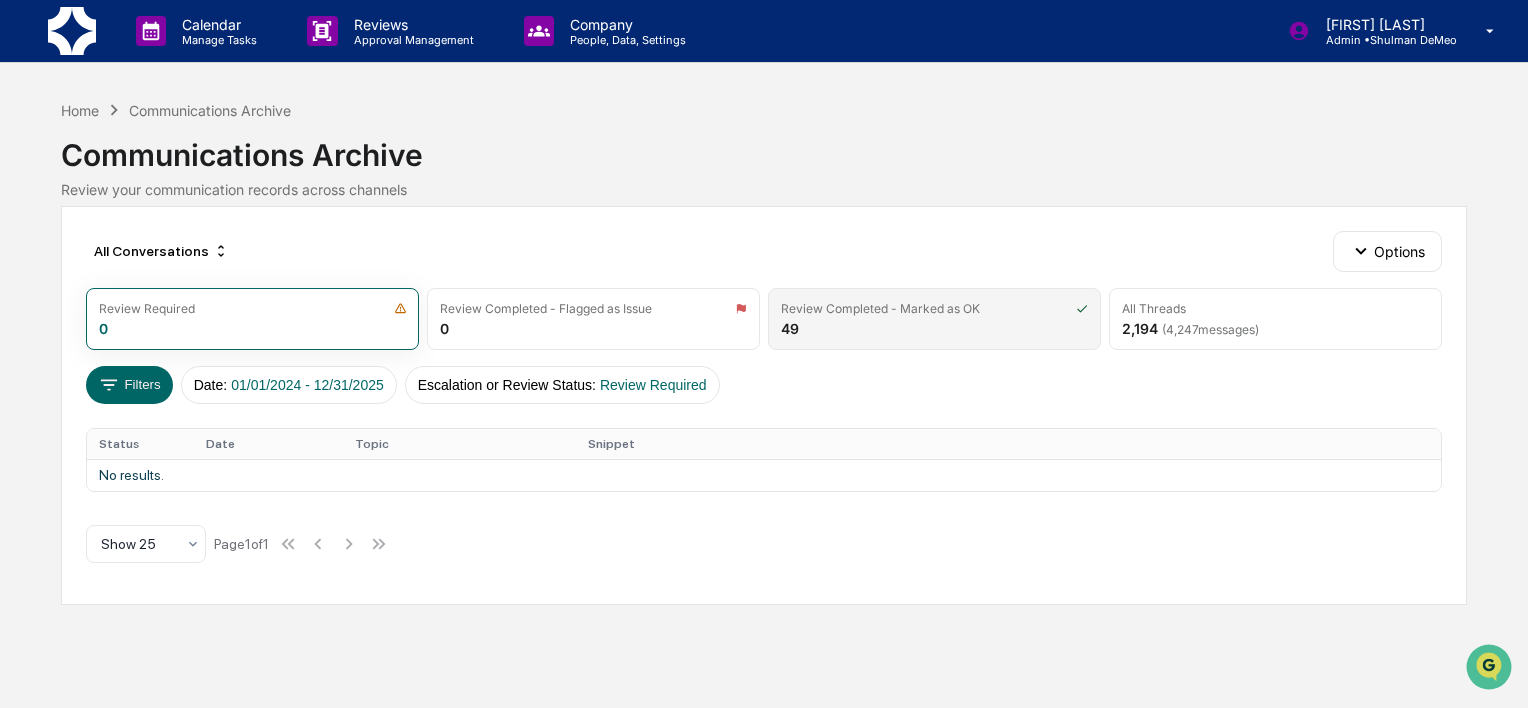 click on "Review Completed - Marked as OK 49" at bounding box center (934, 319) 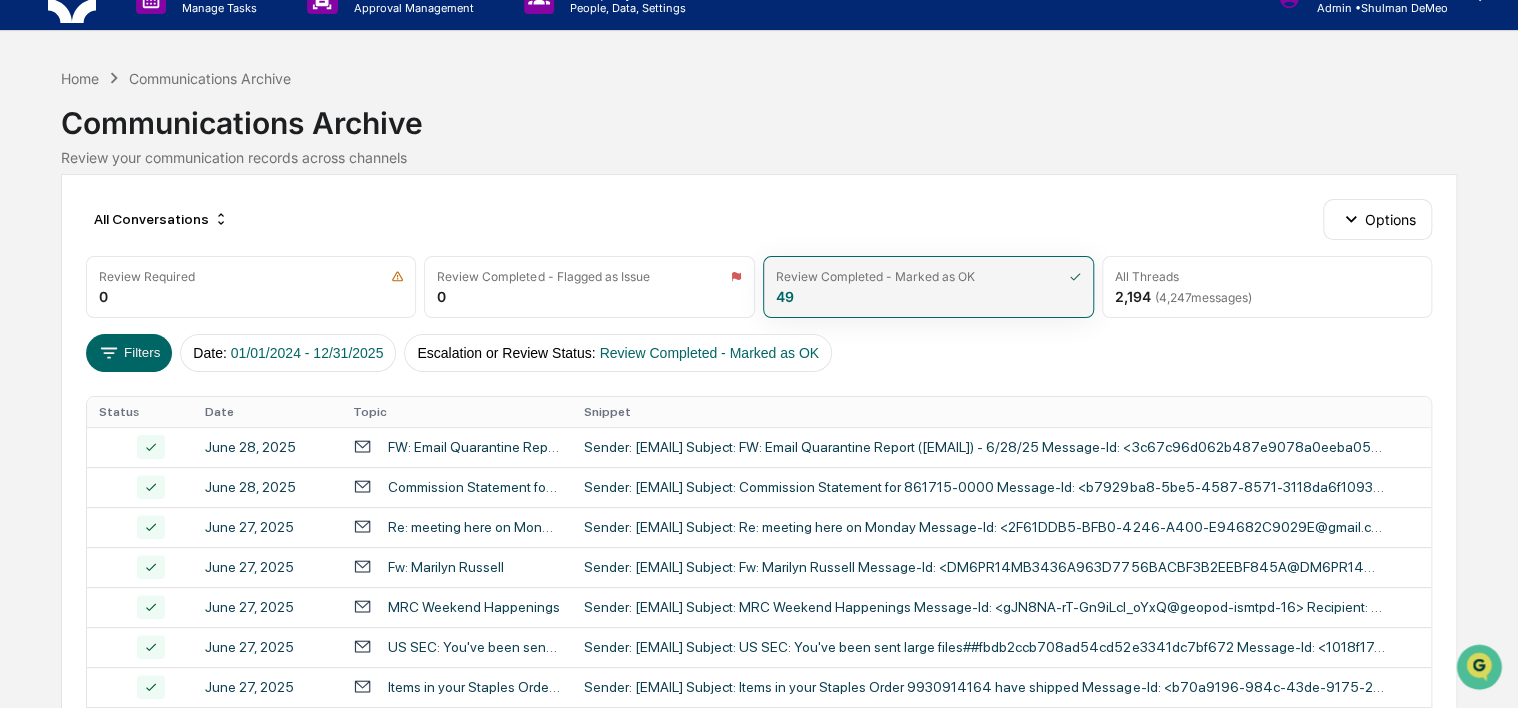 scroll, scrollTop: 0, scrollLeft: 0, axis: both 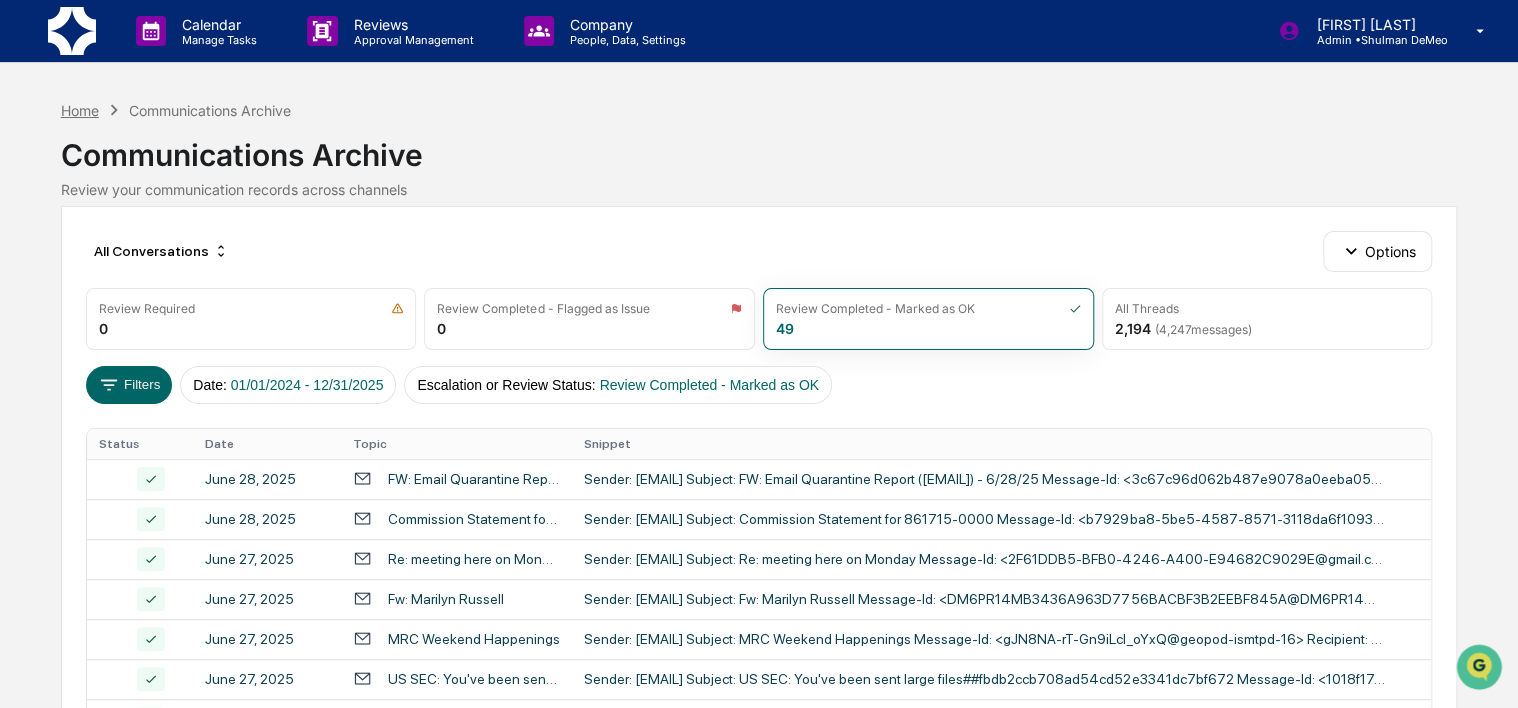click on "Home" at bounding box center [80, 110] 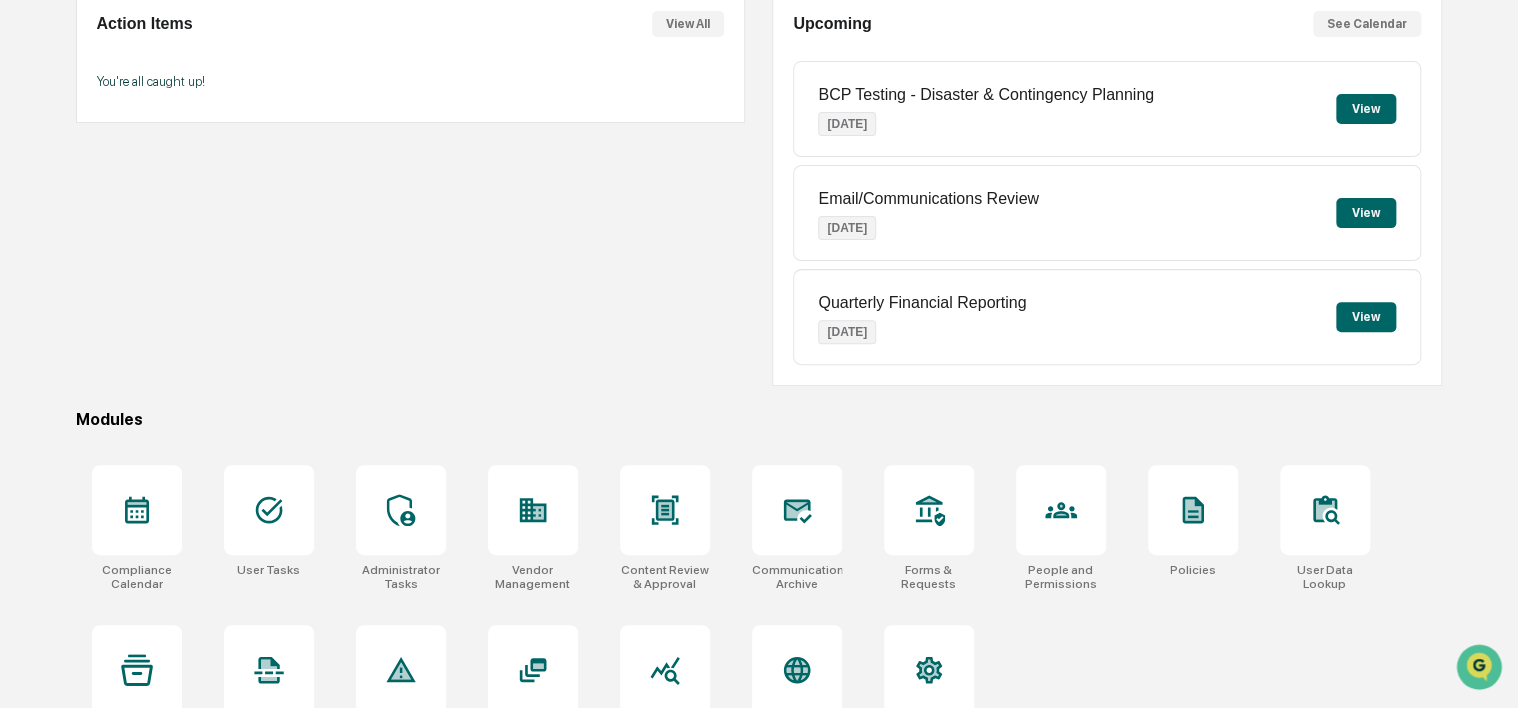 scroll, scrollTop: 259, scrollLeft: 0, axis: vertical 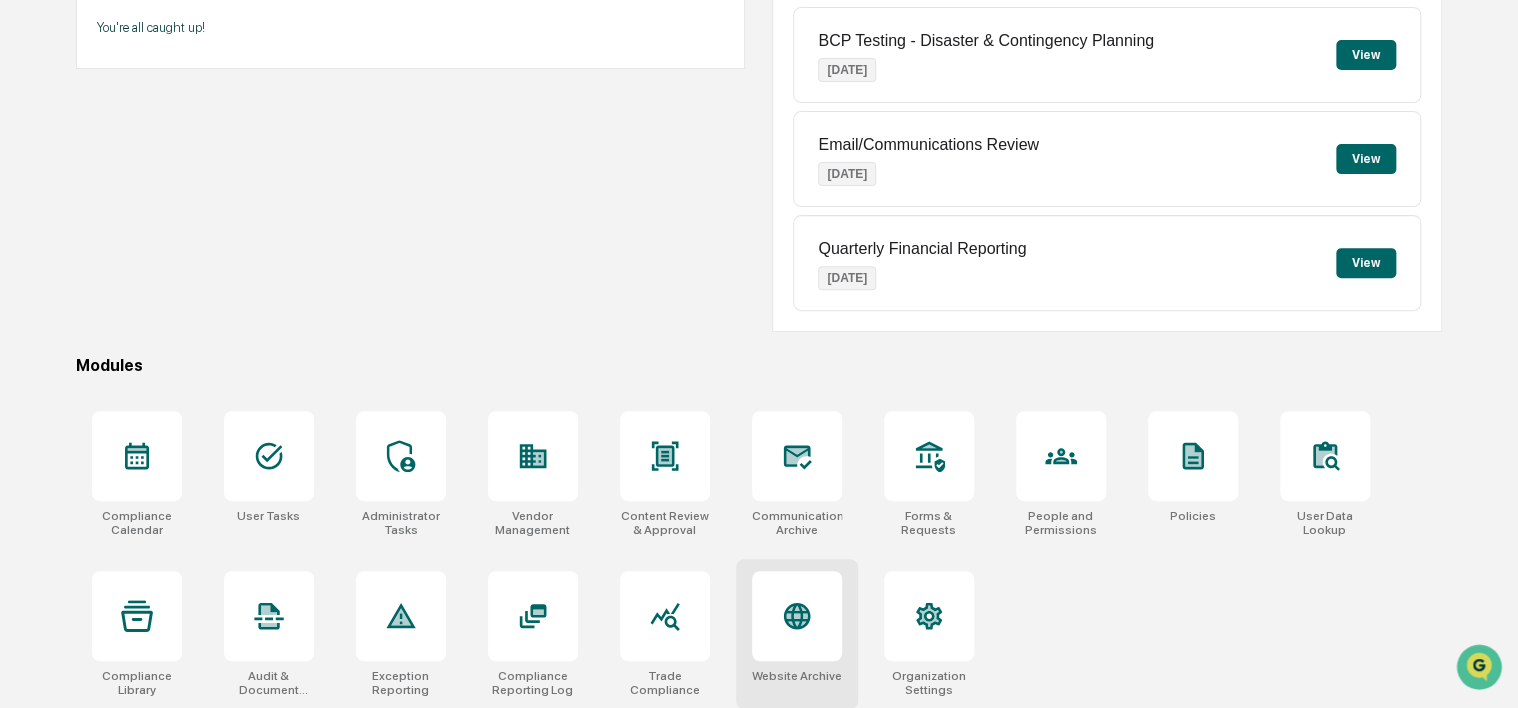 click 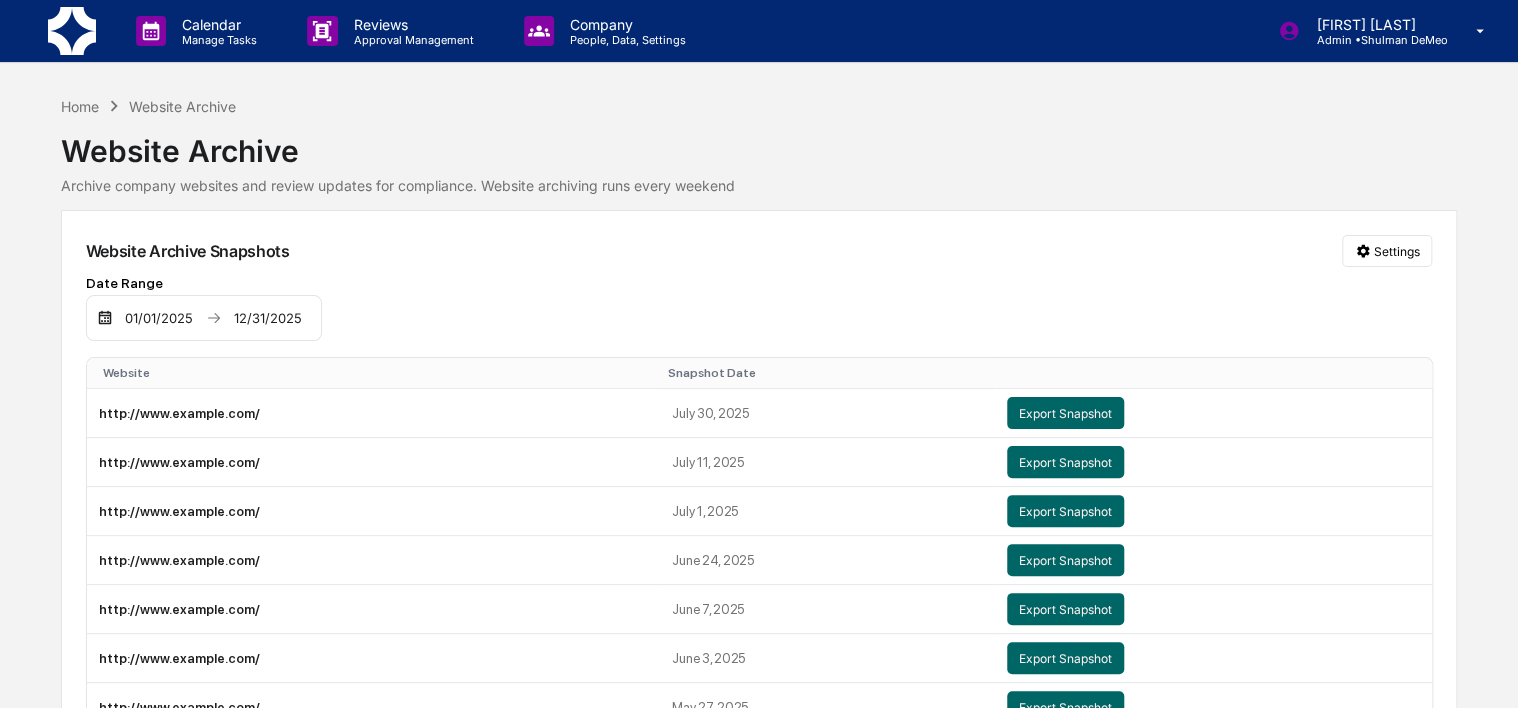 scroll, scrollTop: 0, scrollLeft: 0, axis: both 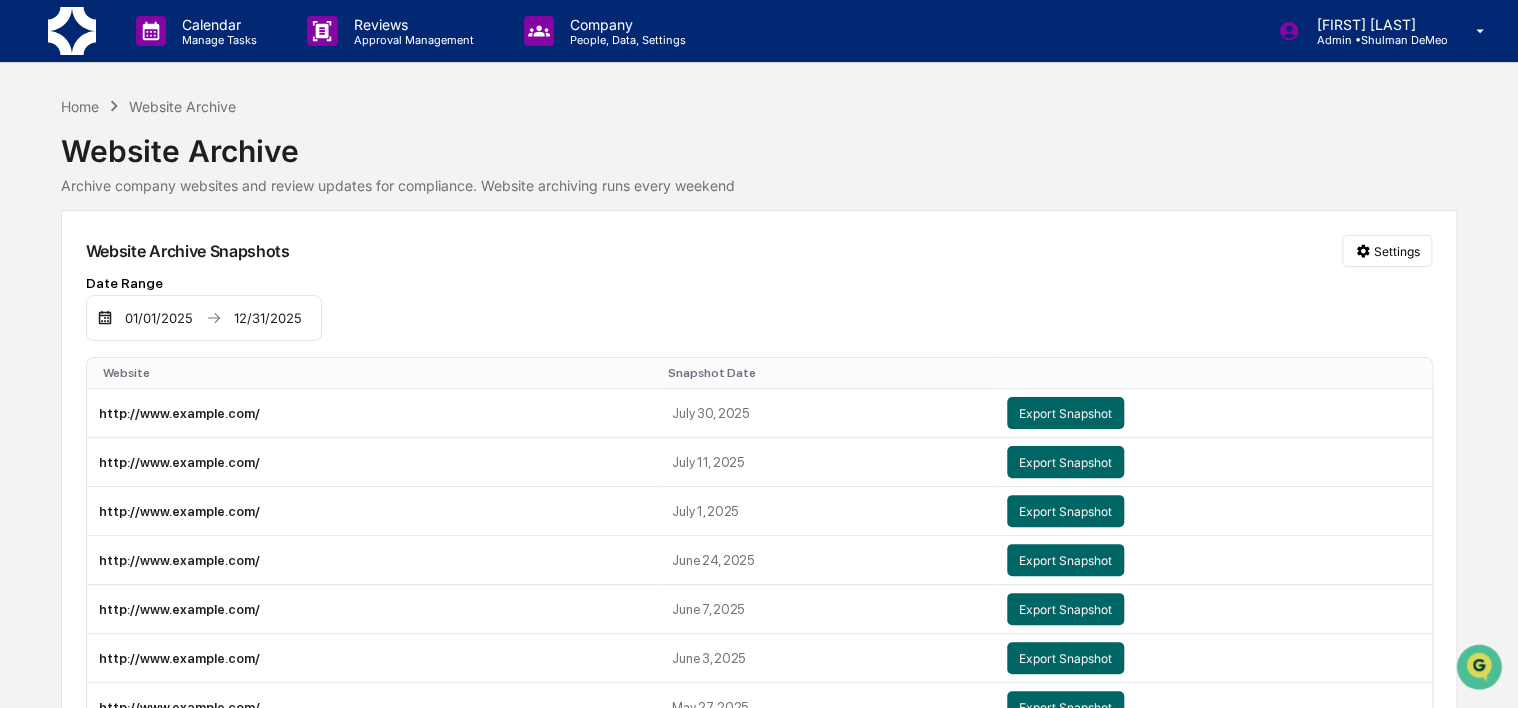 click on "Calendar Manage Tasks Reviews Approval Management Company People, Data, Settings [FIRST] [LAST] Admin • [LAST] [LAST] Home Website Archive Website Archive Archive company websites and review updates for compliance. Website archiving runs every weekend Website Archive Snapshots Settings Date Range 01/01/[YEAR] 12/31/[YEAR] Website Snapshot Date http://www.example.com/ [MONTH] 30, [YEAR] Export Snapshot http://www.example.com/ [MONTH] 11, [YEAR] Export Snapshot http://www.example.com/ [MONTH] 1, [YEAR] Export Snapshot http://www.example.com/ [MONTH] 24, [YEAR] Export Snapshot http://www.example.com/ [MONTH] 7, [YEAR] Export Snapshot http://www.example.com/ [MONTH] 3, [YEAR] Export Snapshot http://www.example.com/ [MONTH] 27, [YEAR] Export Snapshot http://www.example.com/ [MONTH] 22, [YEAR] Export Snapshot Show 10 Page  1  of  1   |<< <<> >>|" at bounding box center [759, 354] 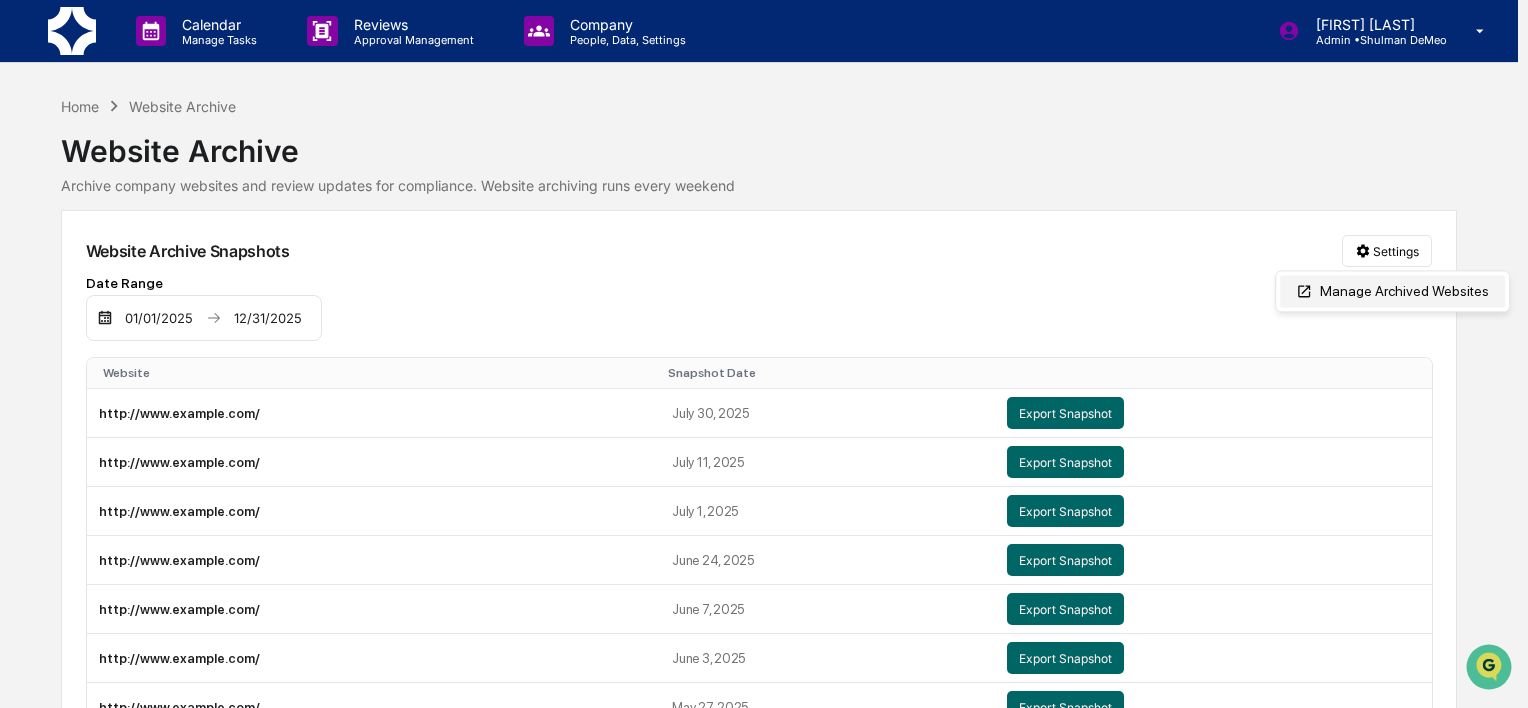 click on "Manage Archived Websites" at bounding box center [1392, 291] 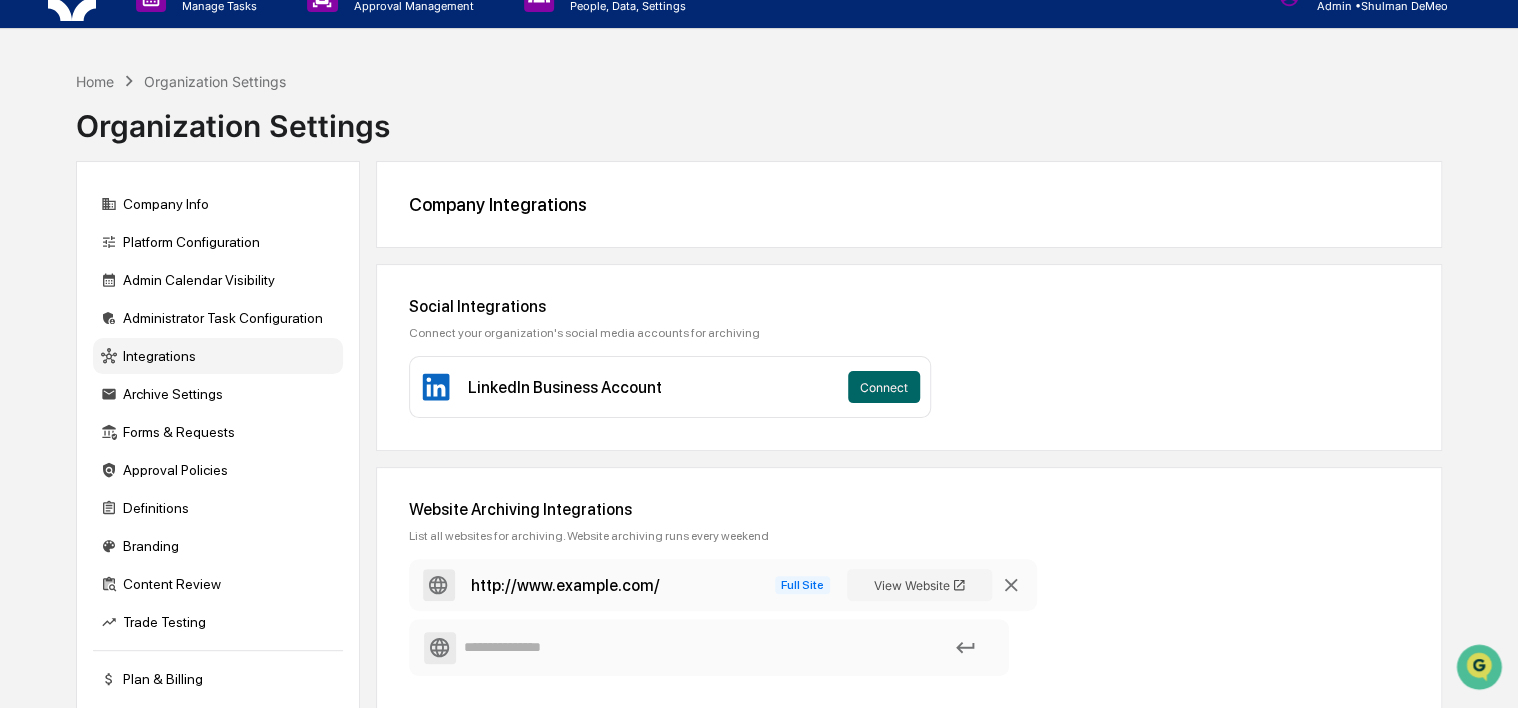 scroll, scrollTop: 0, scrollLeft: 0, axis: both 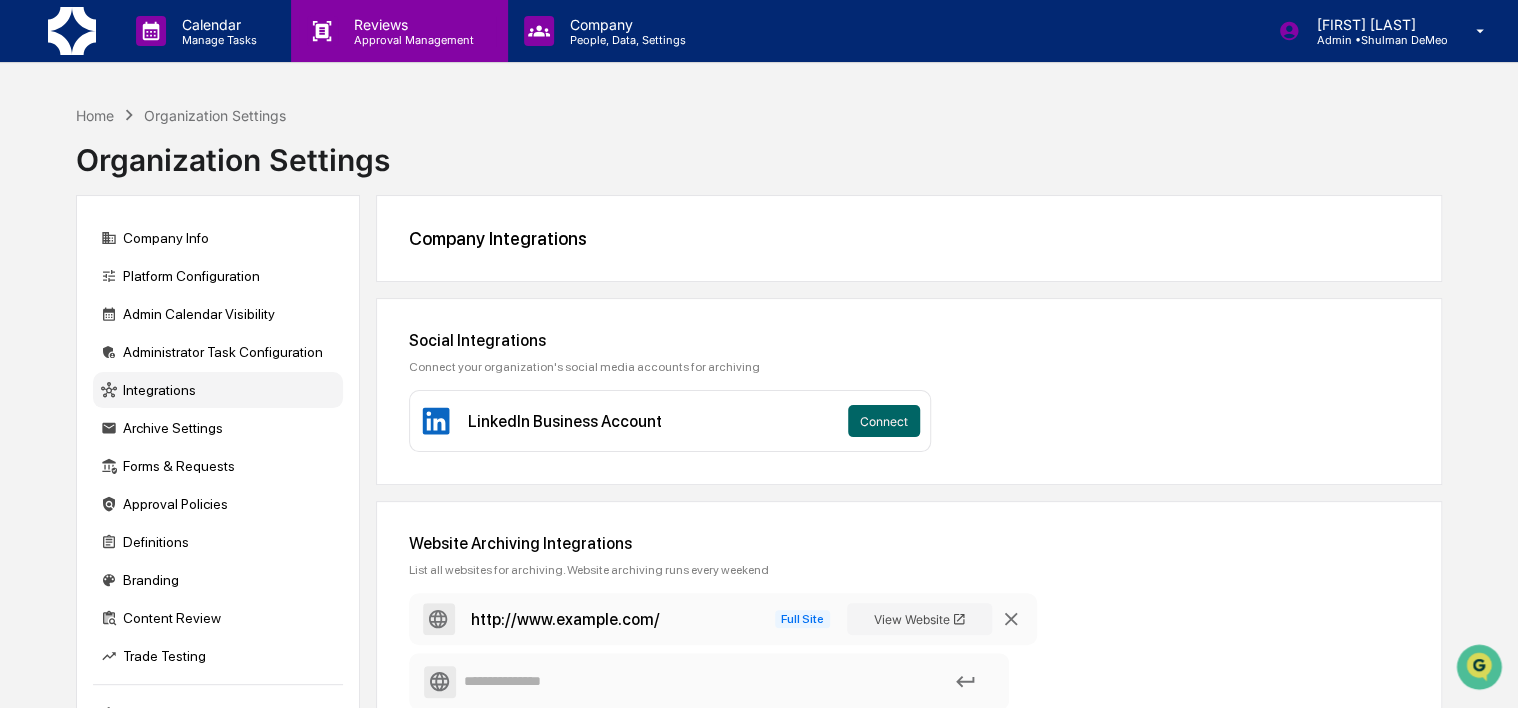 click on "Reviews" at bounding box center [411, 24] 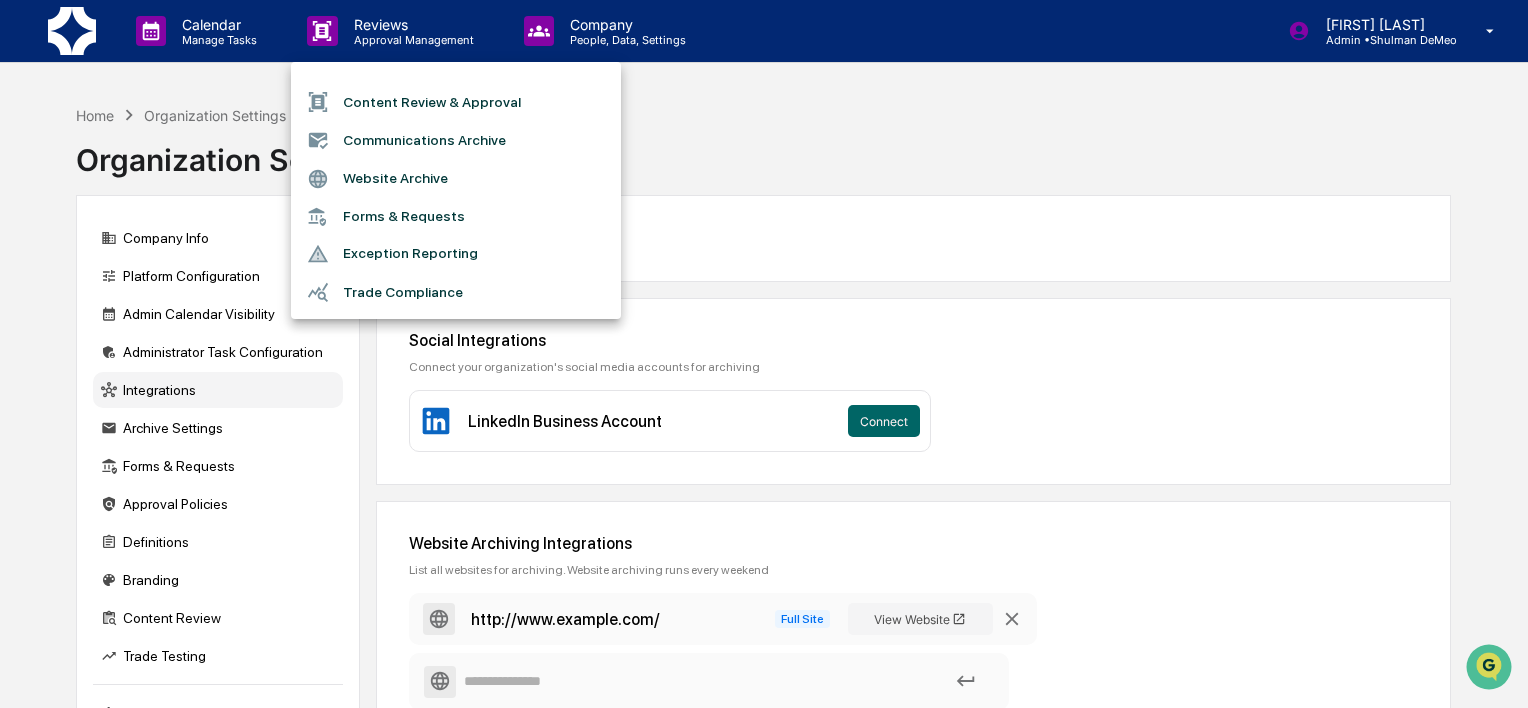 click on "Content Review & Approval" at bounding box center [456, 102] 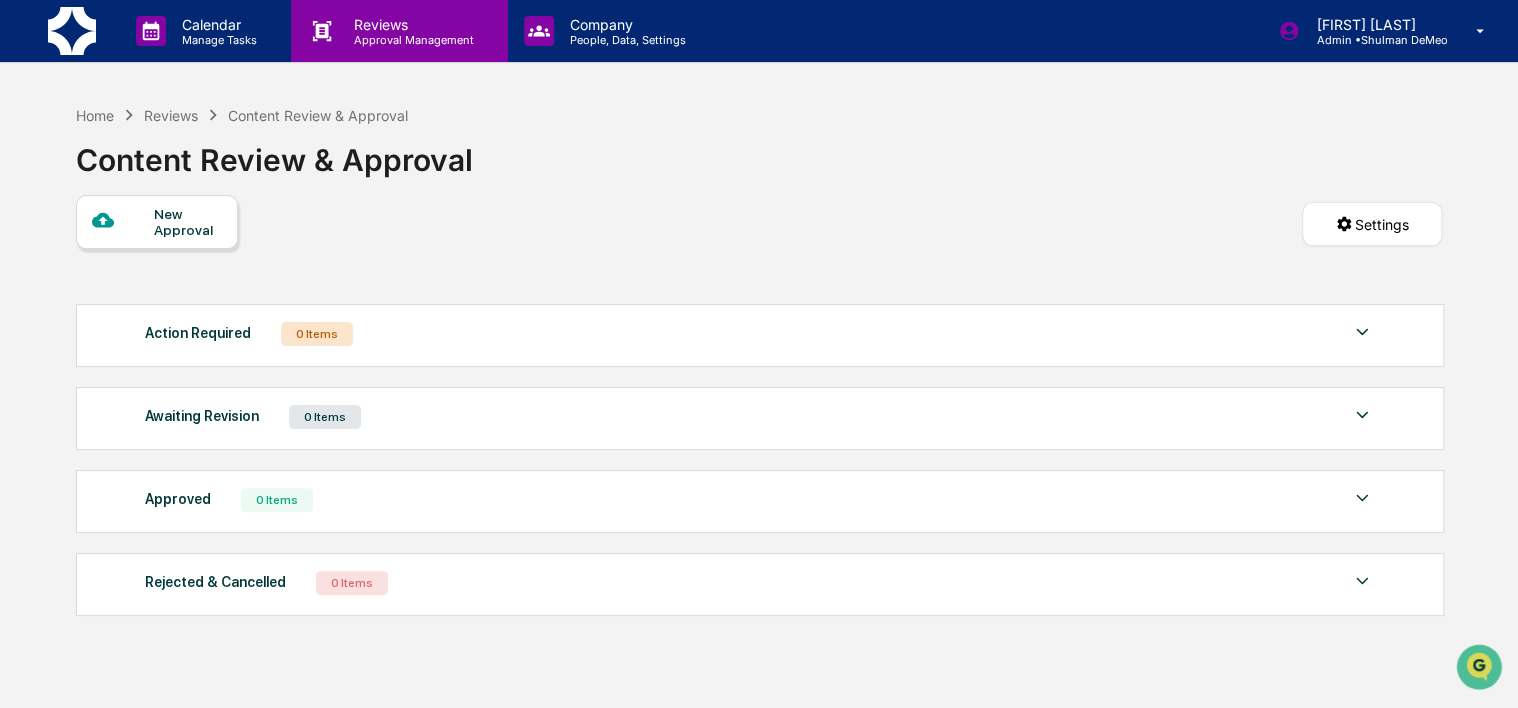 click on "Approval Management" at bounding box center [411, 40] 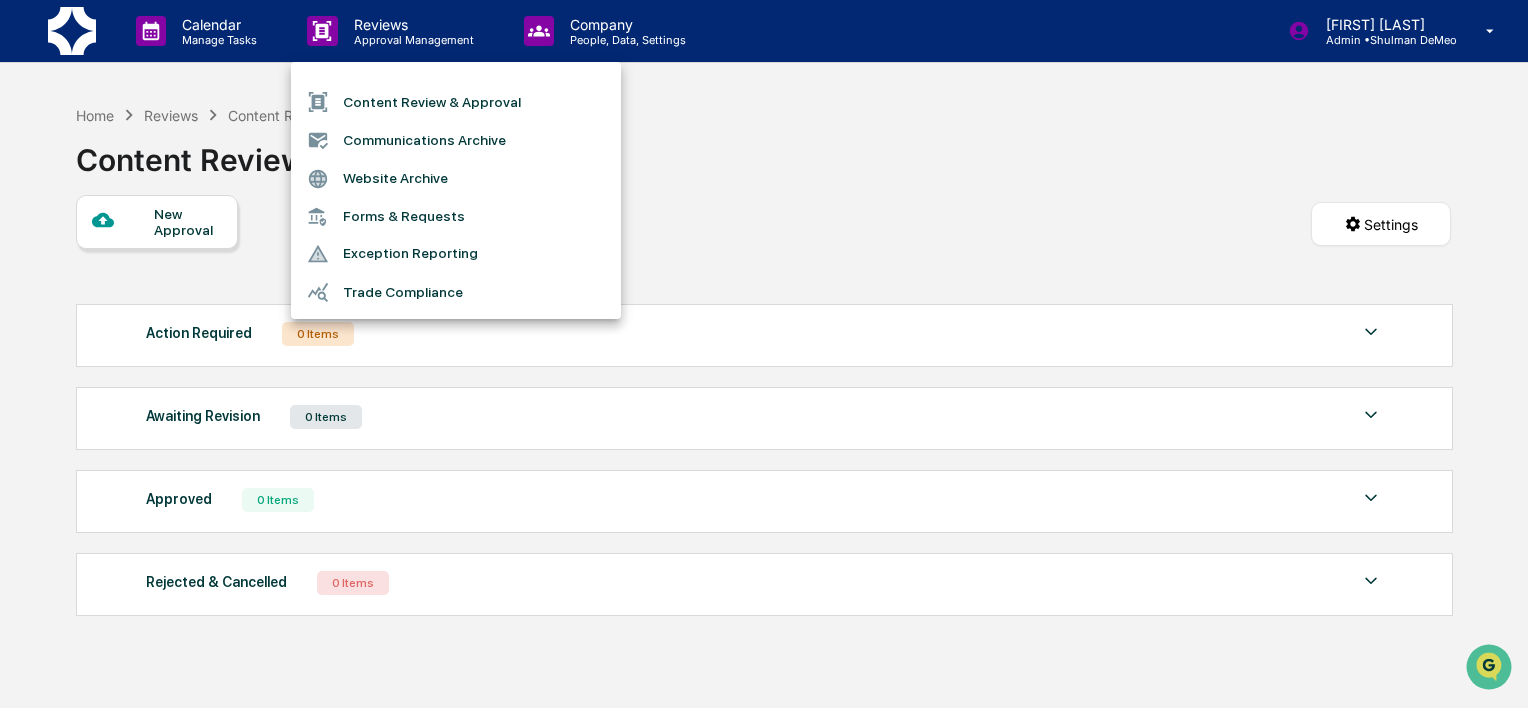 click at bounding box center (764, 354) 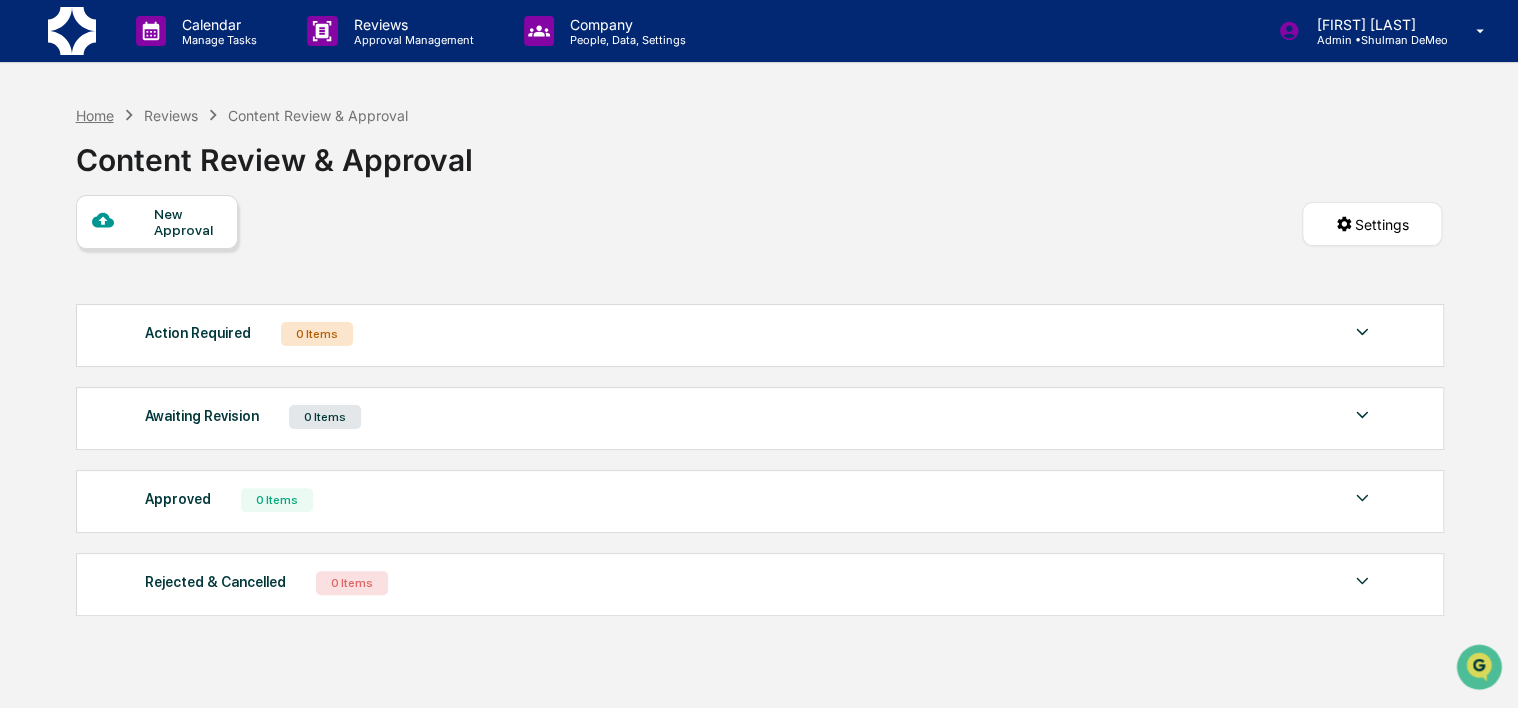 click on "Home" at bounding box center [95, 115] 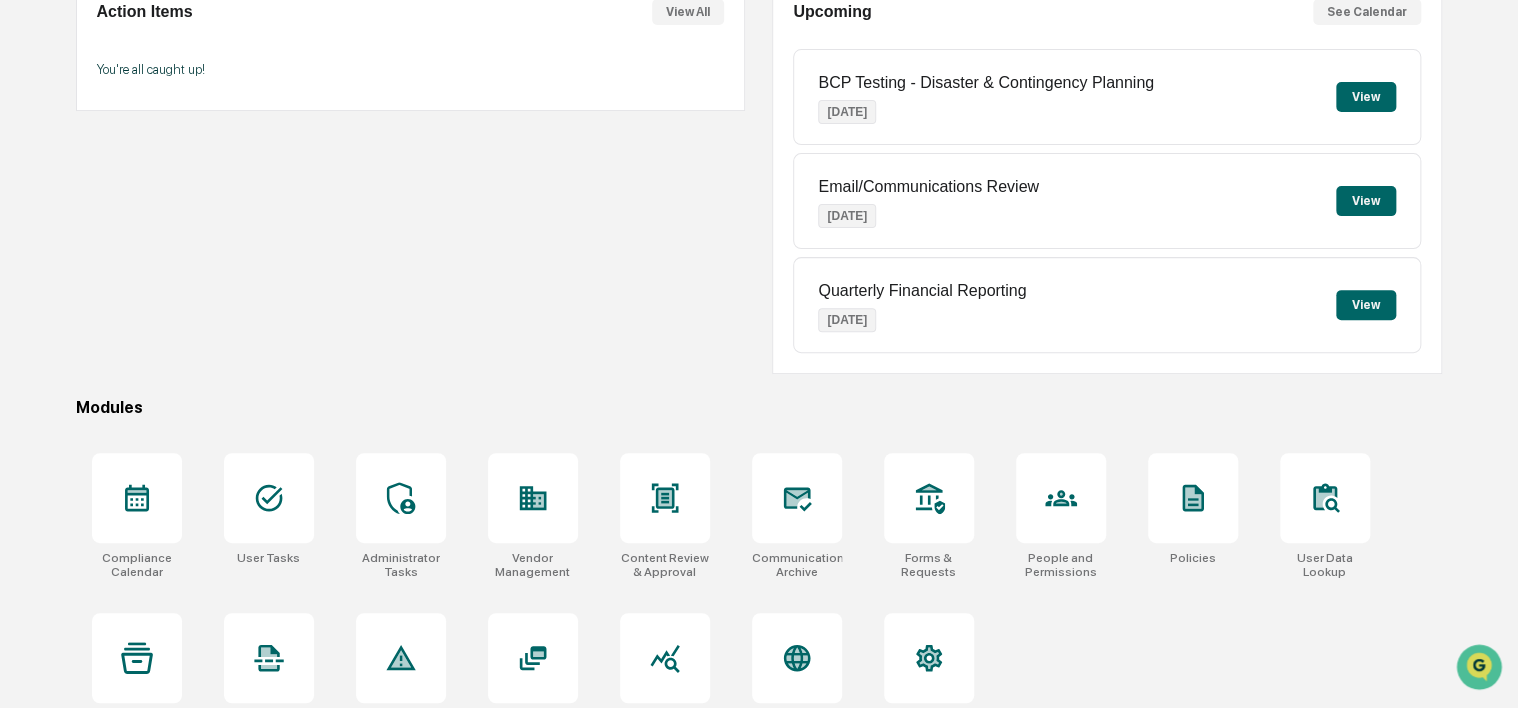 scroll, scrollTop: 259, scrollLeft: 0, axis: vertical 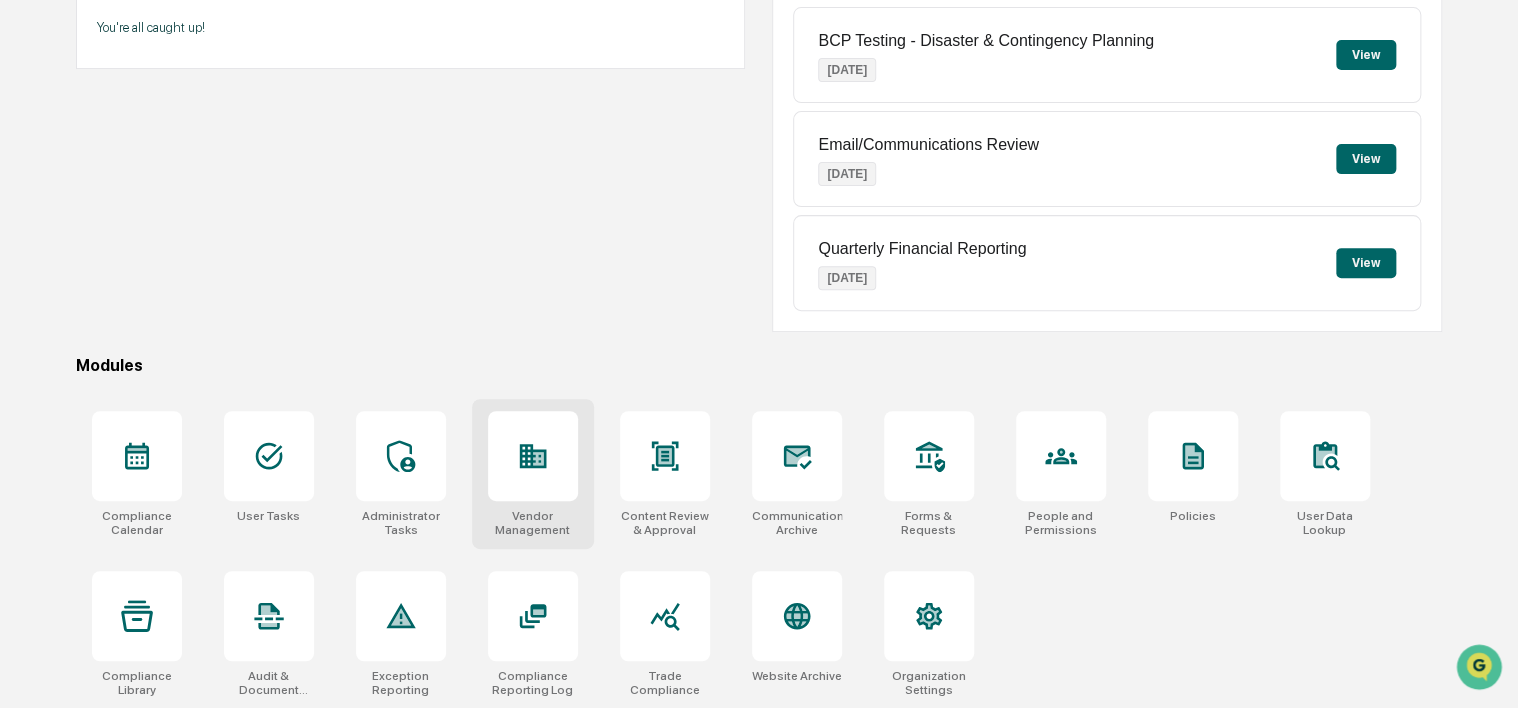 click at bounding box center (533, 456) 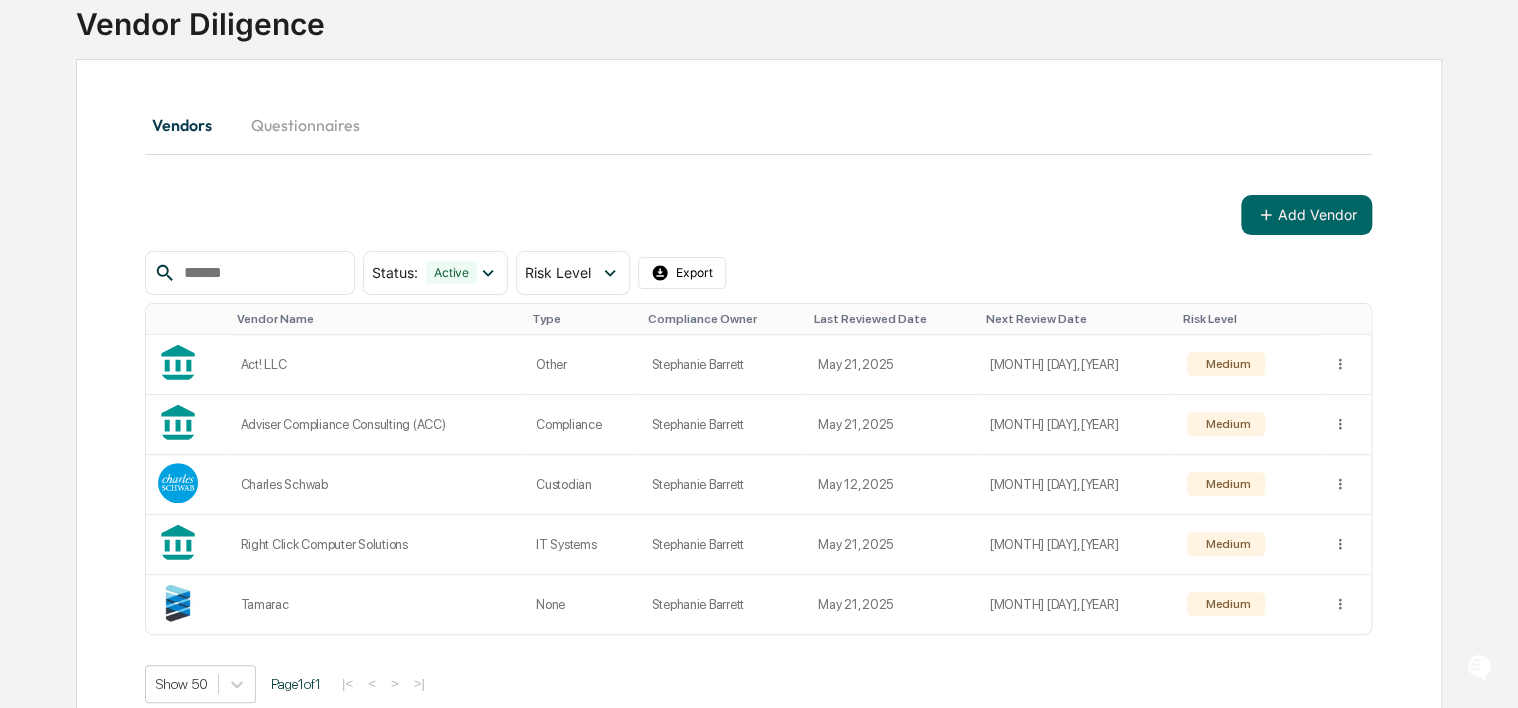 scroll, scrollTop: 172, scrollLeft: 0, axis: vertical 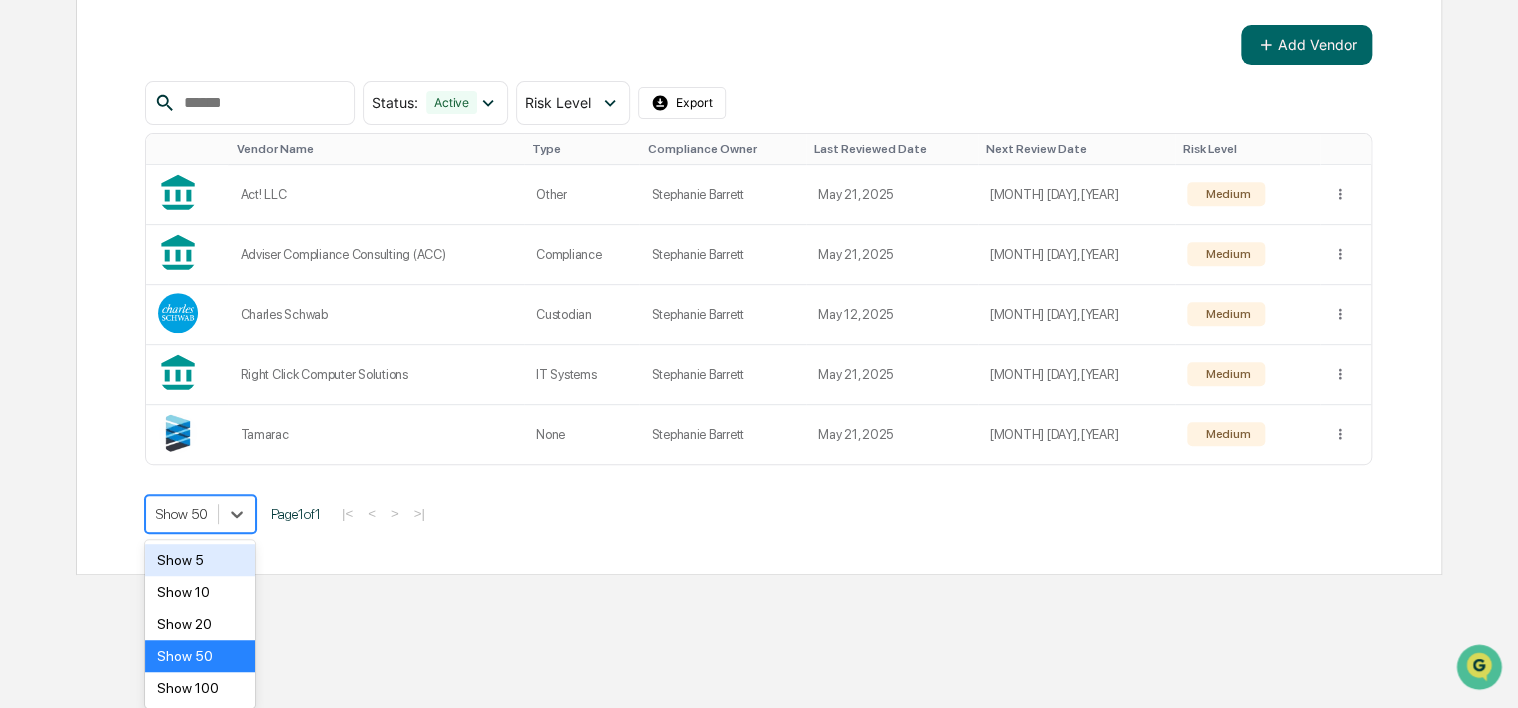 click on "Show 100" at bounding box center (200, 688) 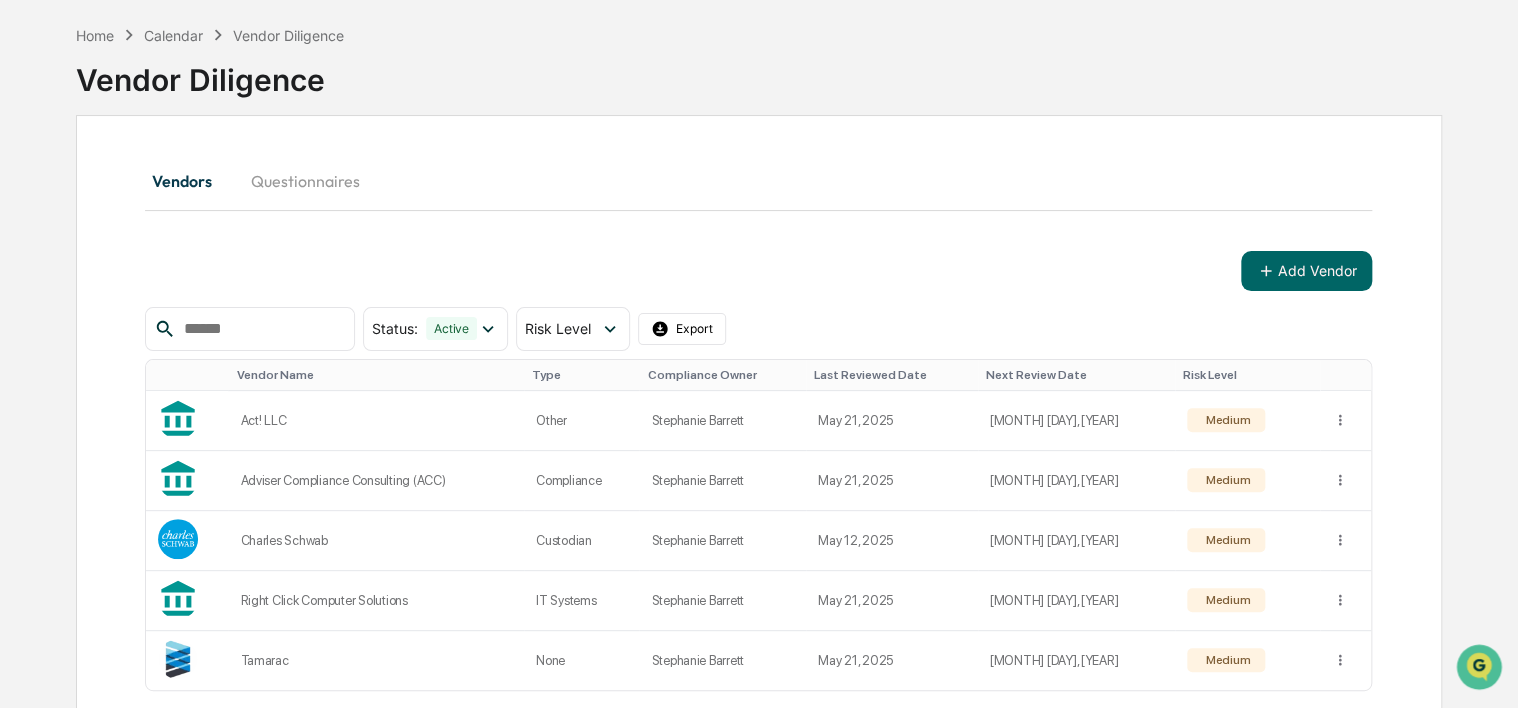 scroll, scrollTop: 26, scrollLeft: 0, axis: vertical 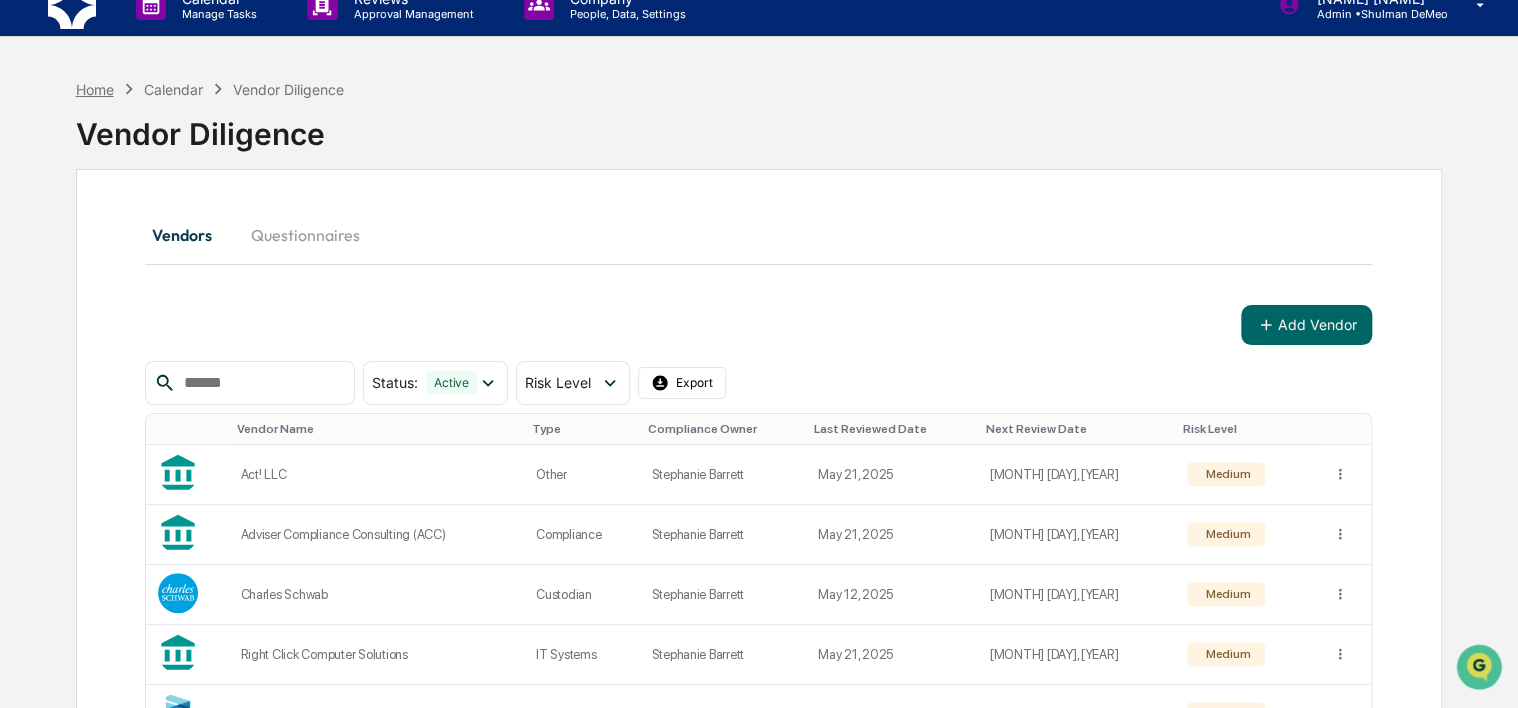 click on "Home" at bounding box center (95, 89) 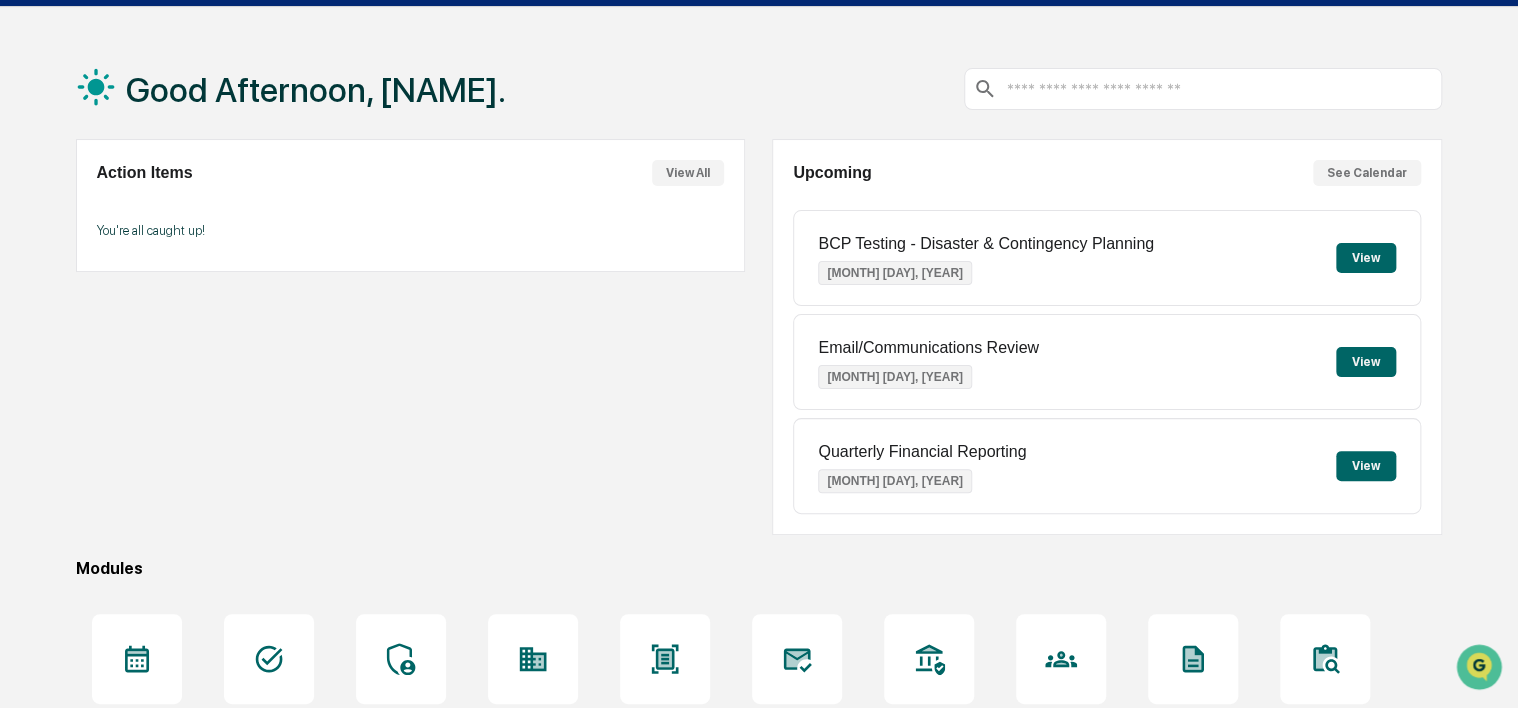 scroll, scrollTop: 0, scrollLeft: 0, axis: both 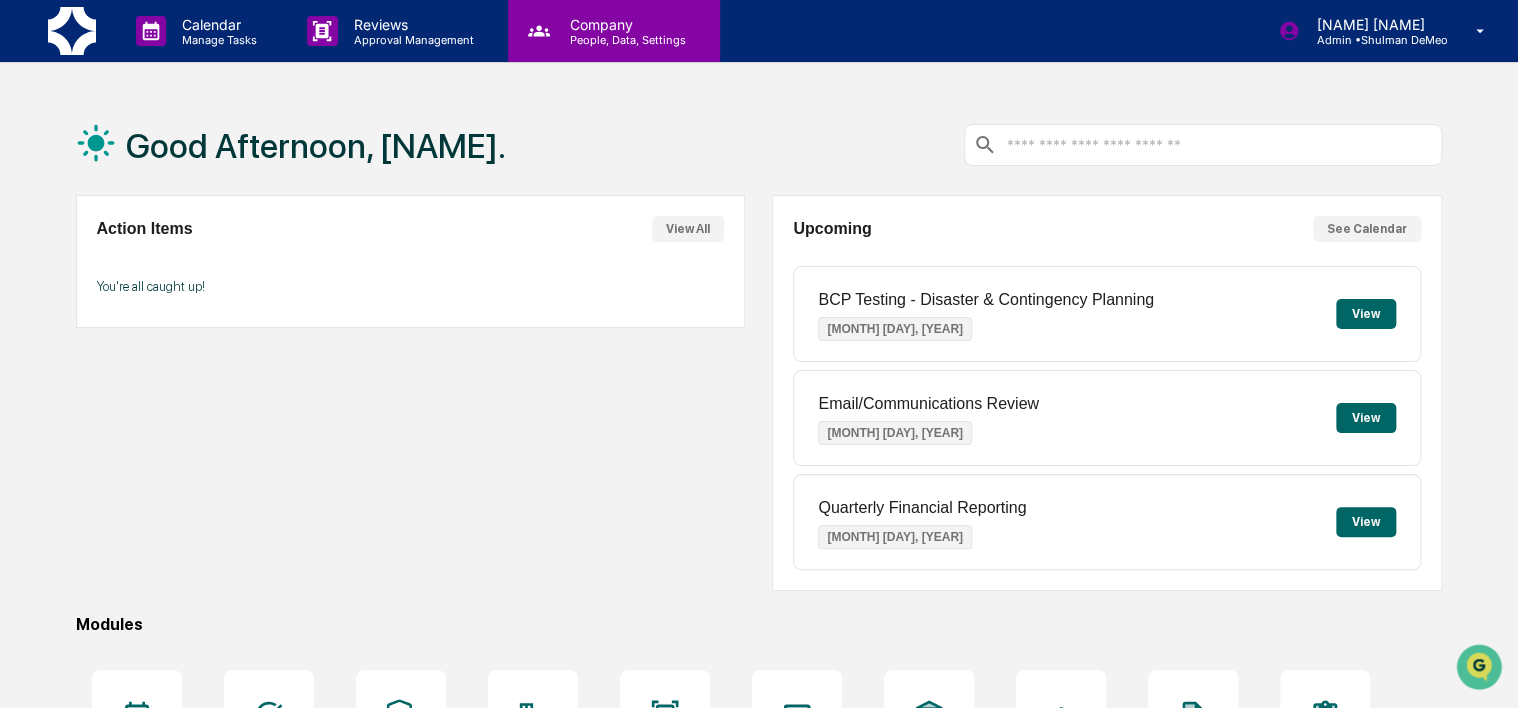 click on "People, Data, Settings" at bounding box center (625, 40) 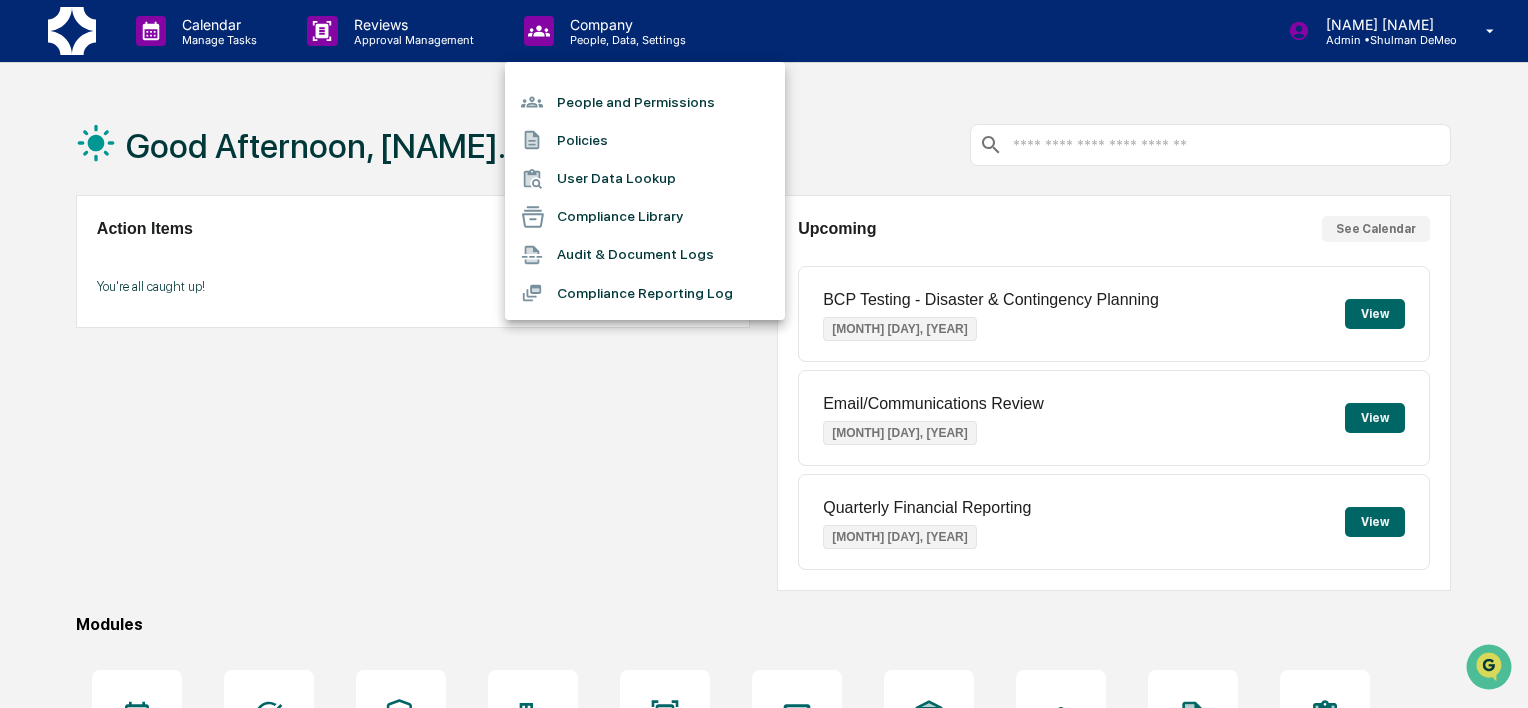 click on "Audit & Document Logs" at bounding box center [645, 255] 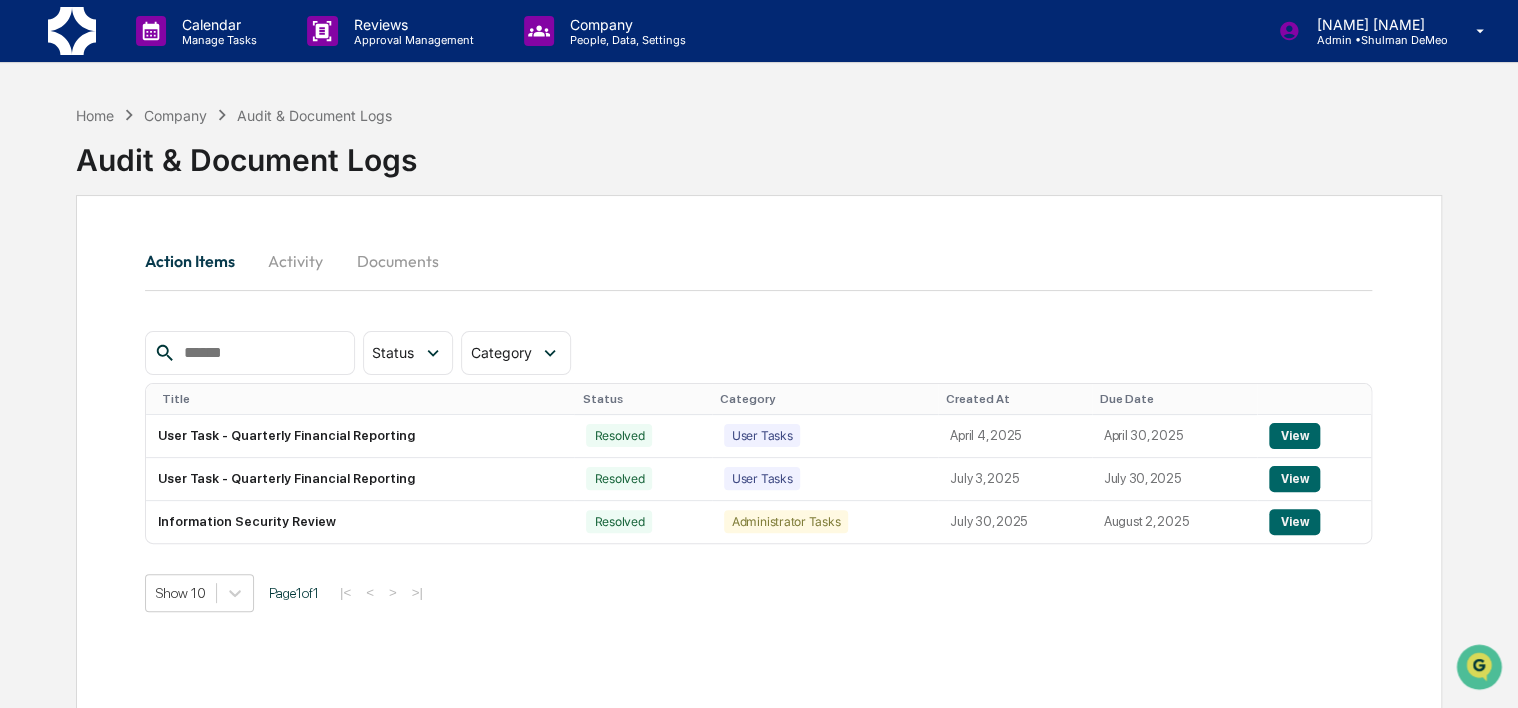 click on "Company" at bounding box center [175, 115] 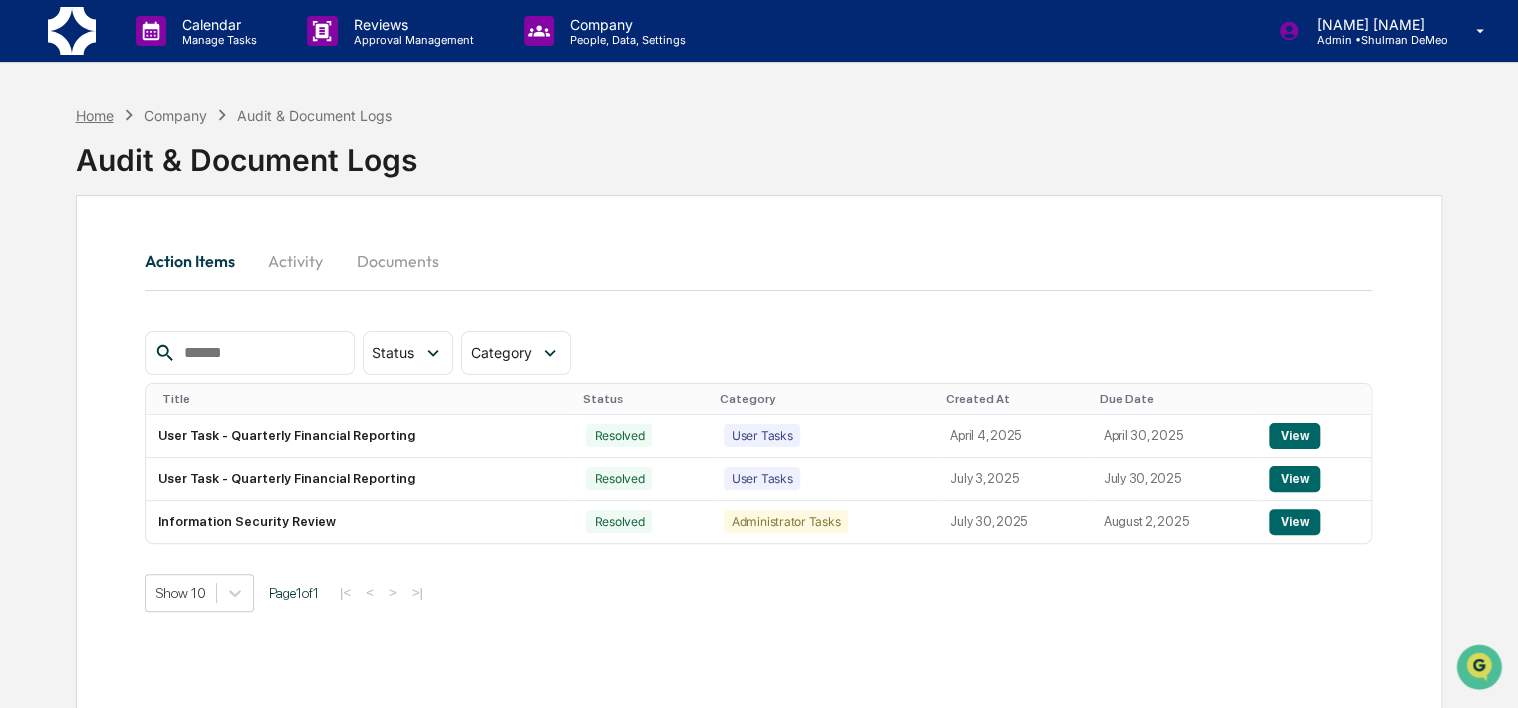 click on "Home" at bounding box center (95, 115) 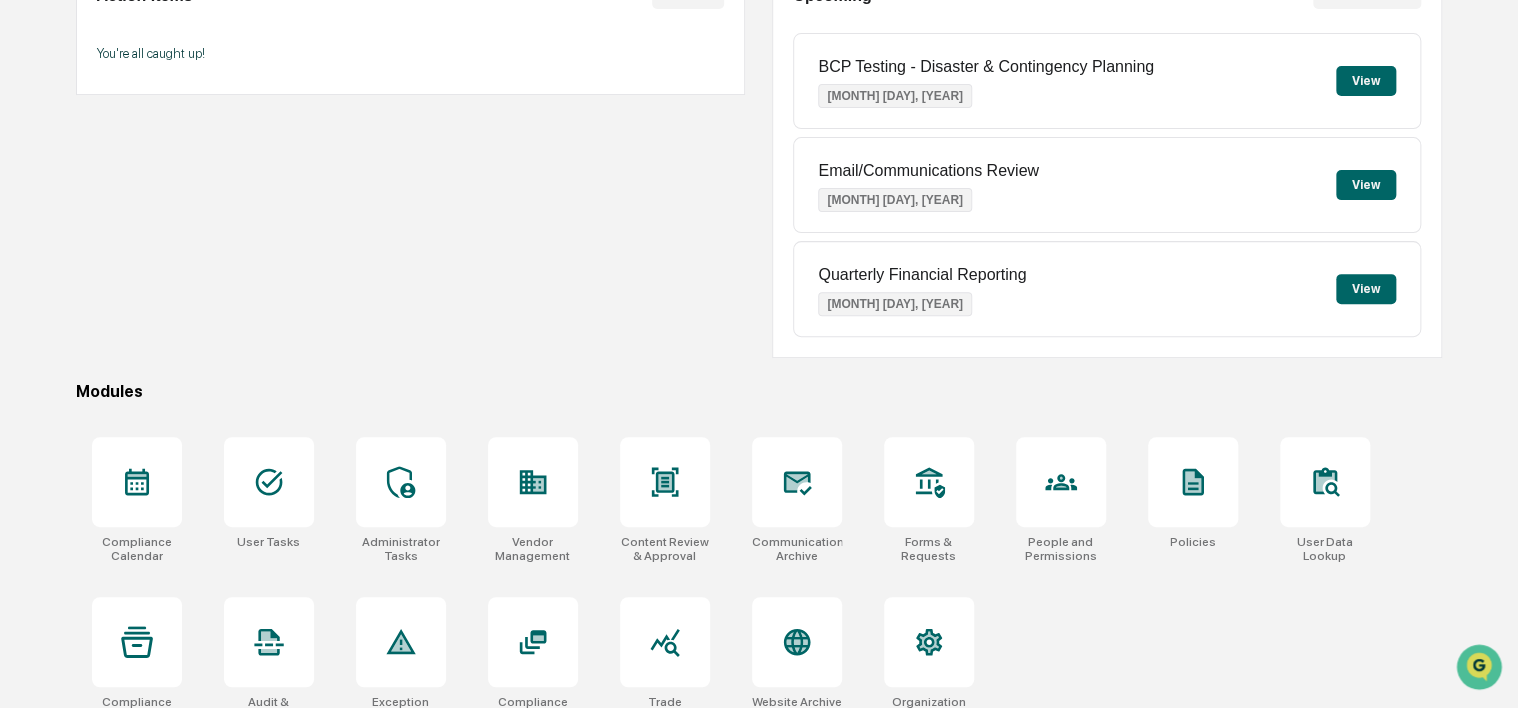scroll, scrollTop: 238, scrollLeft: 0, axis: vertical 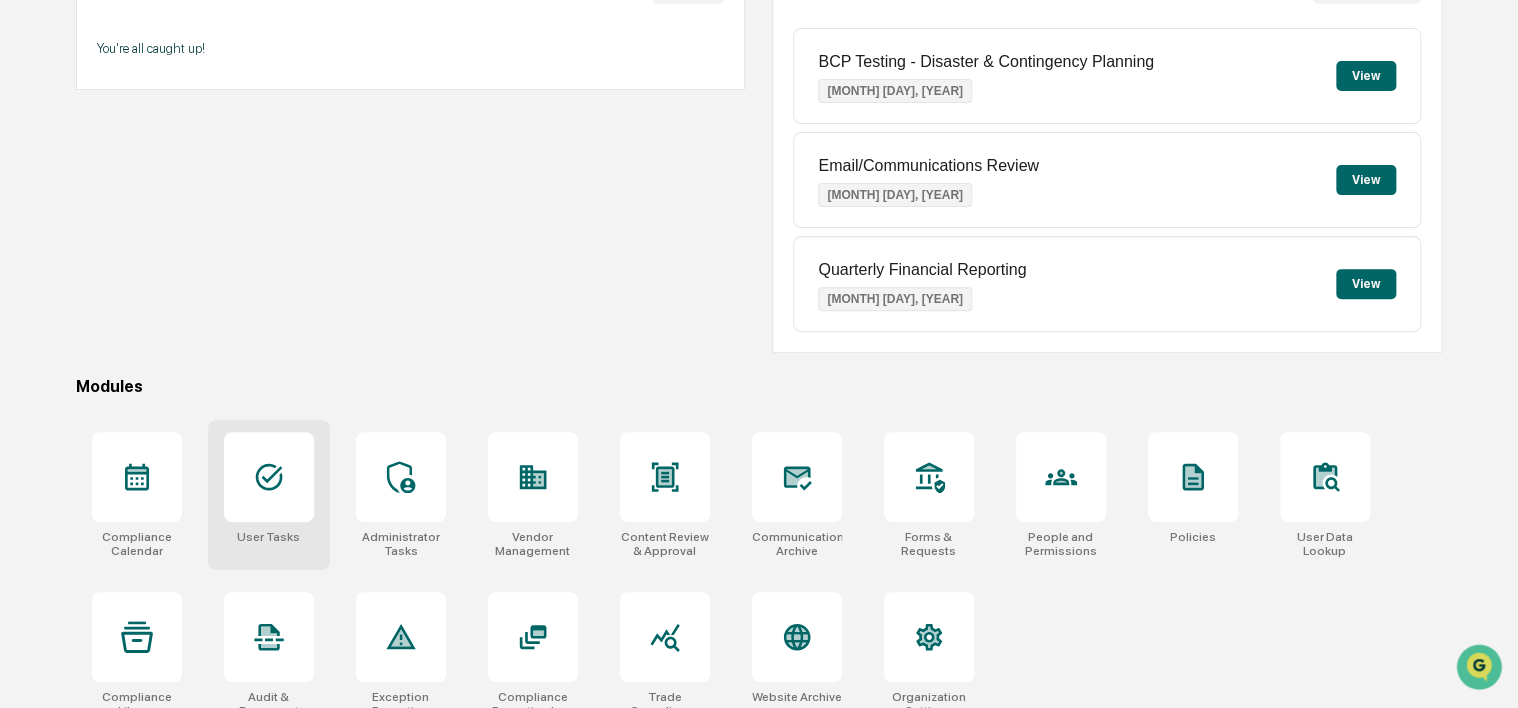 click at bounding box center [269, 477] 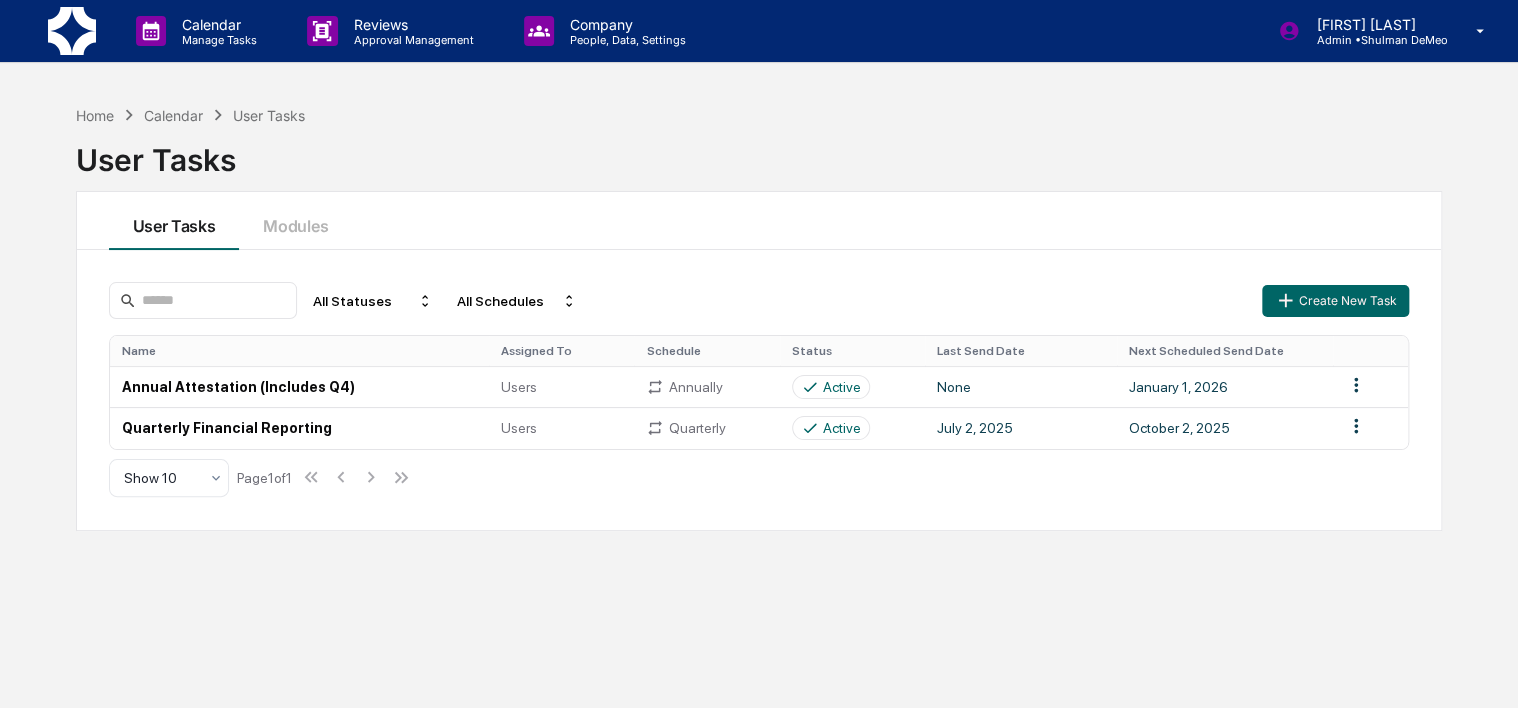 scroll, scrollTop: 0, scrollLeft: 0, axis: both 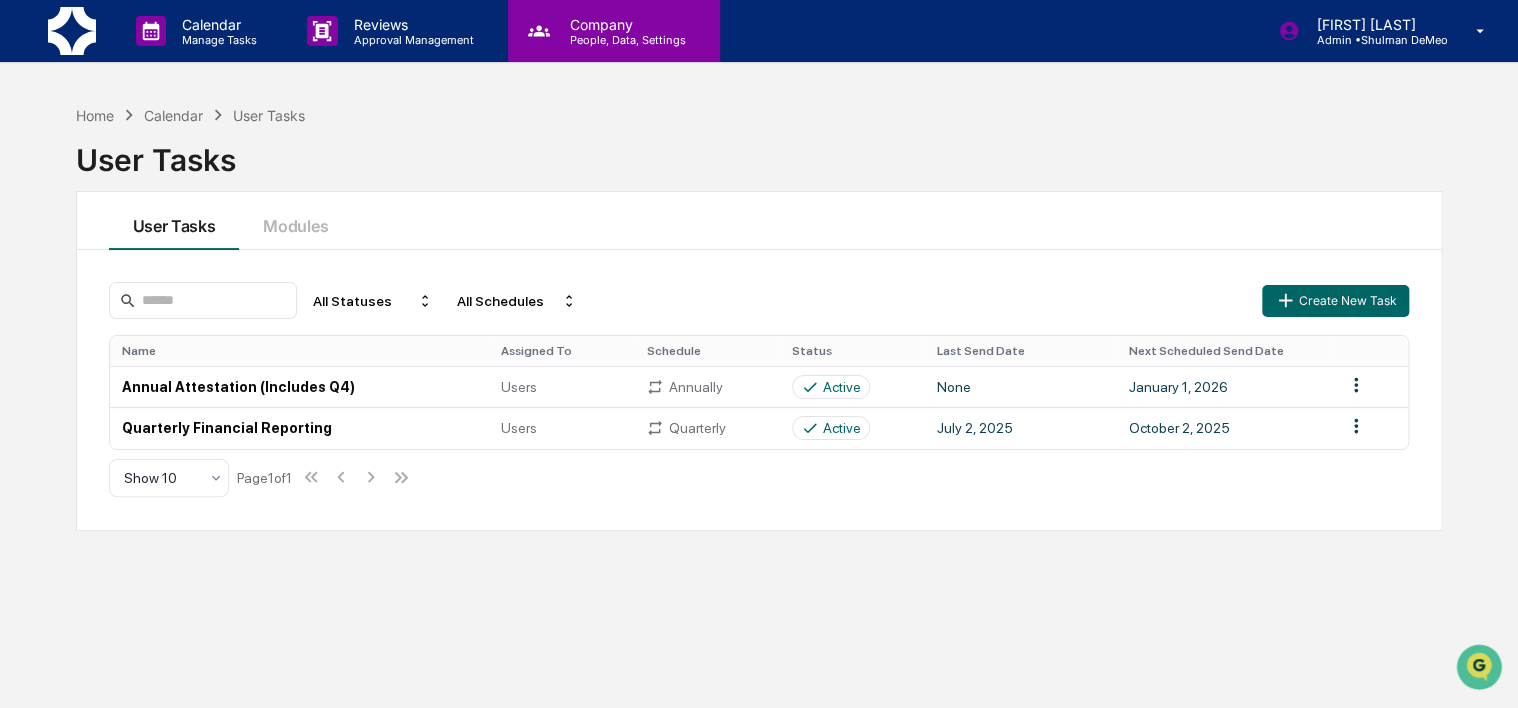 click on "Company" at bounding box center (625, 24) 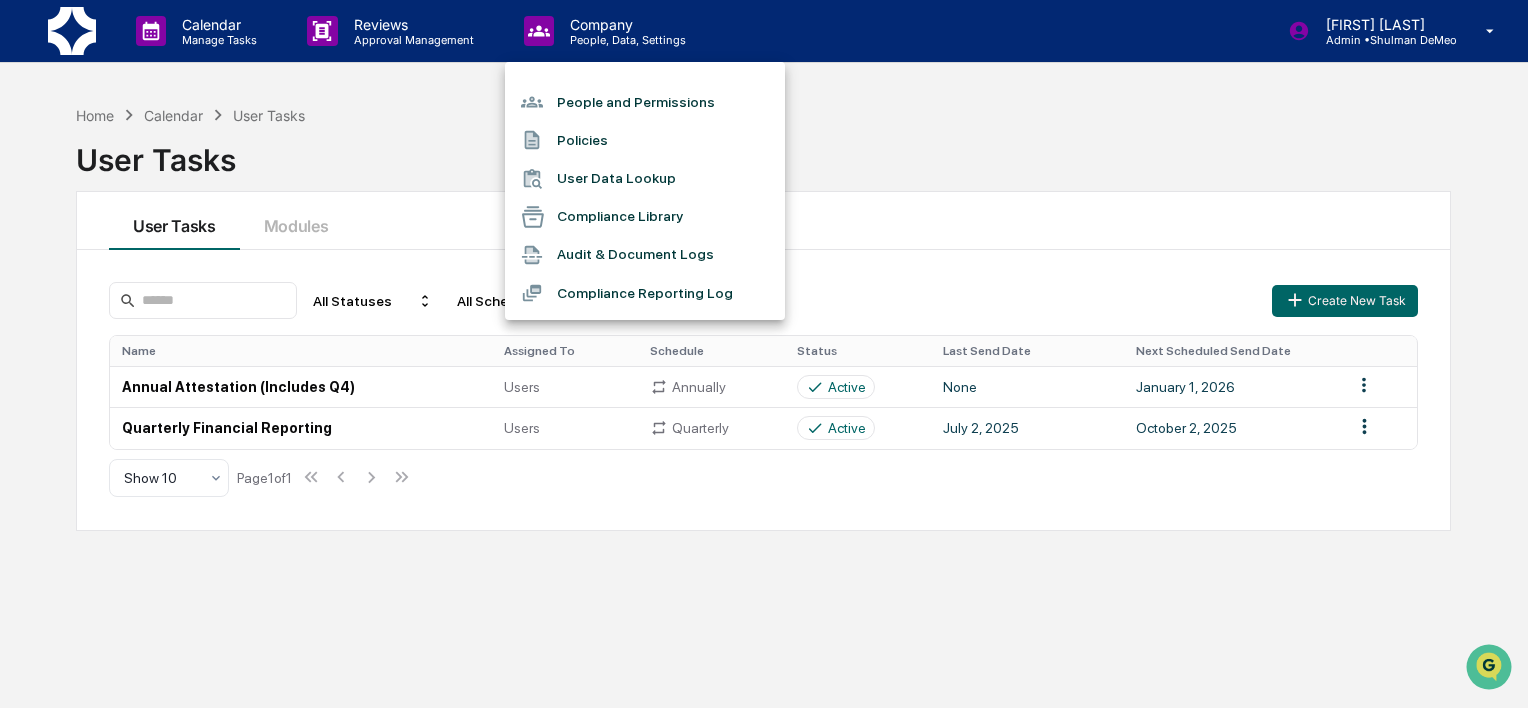 click on "Audit & Document Logs" at bounding box center [645, 255] 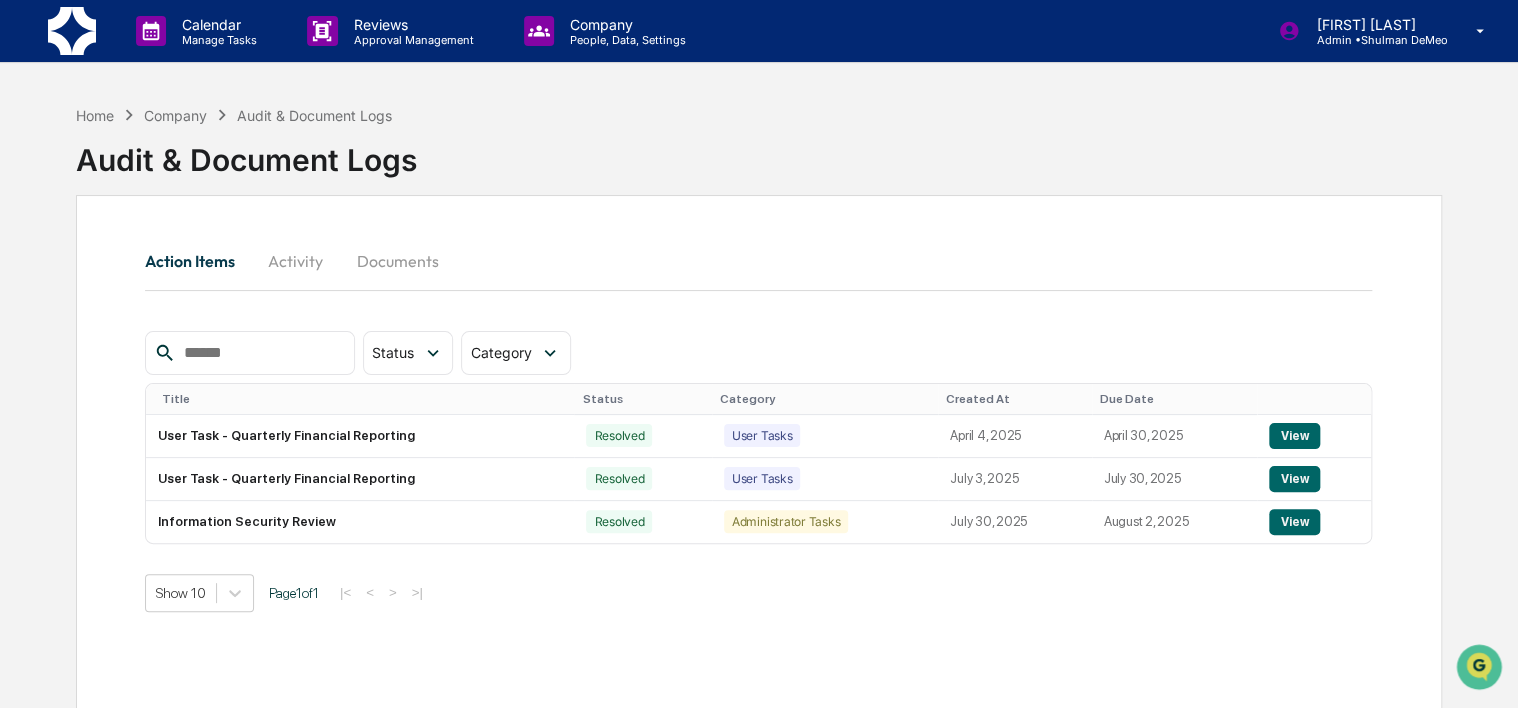 click on "Documents" at bounding box center (398, 261) 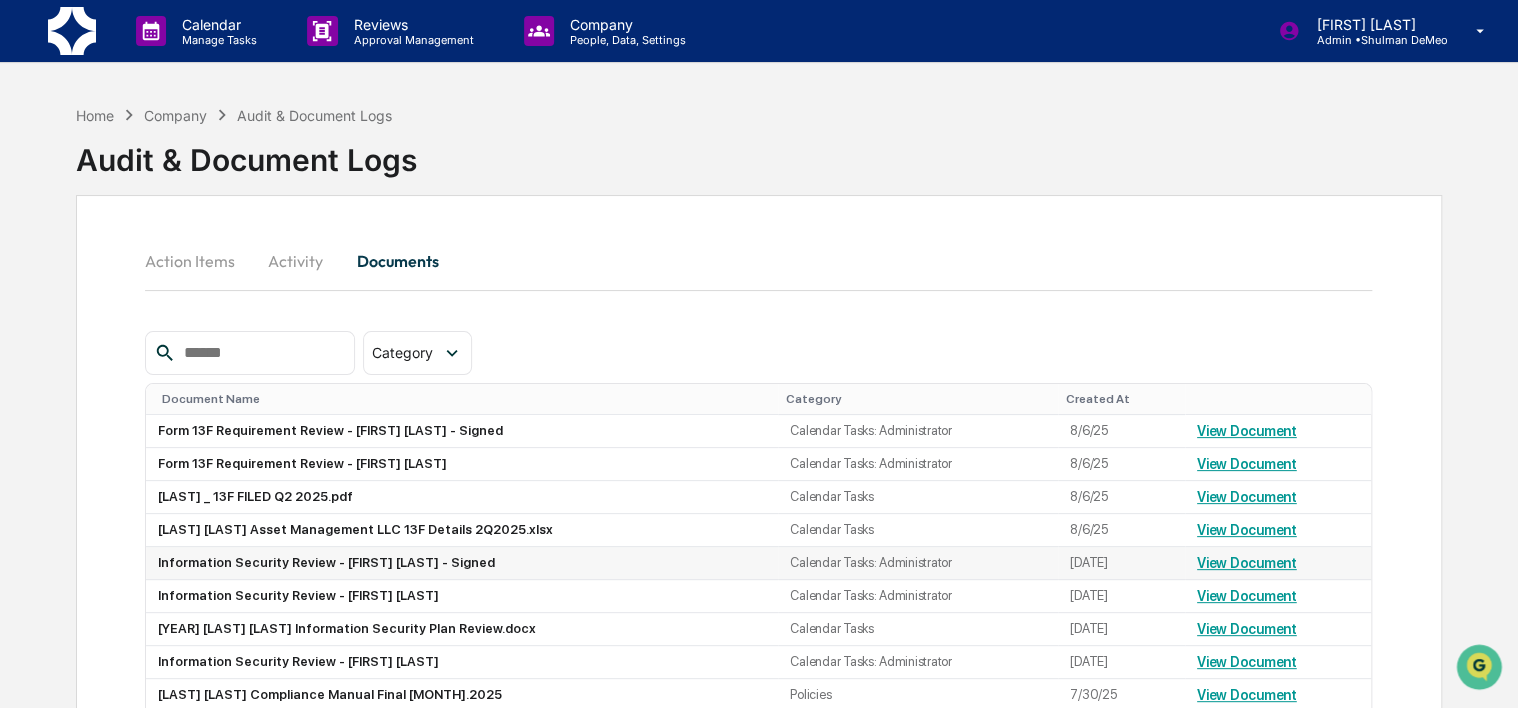 click on "View Document" at bounding box center [1247, 563] 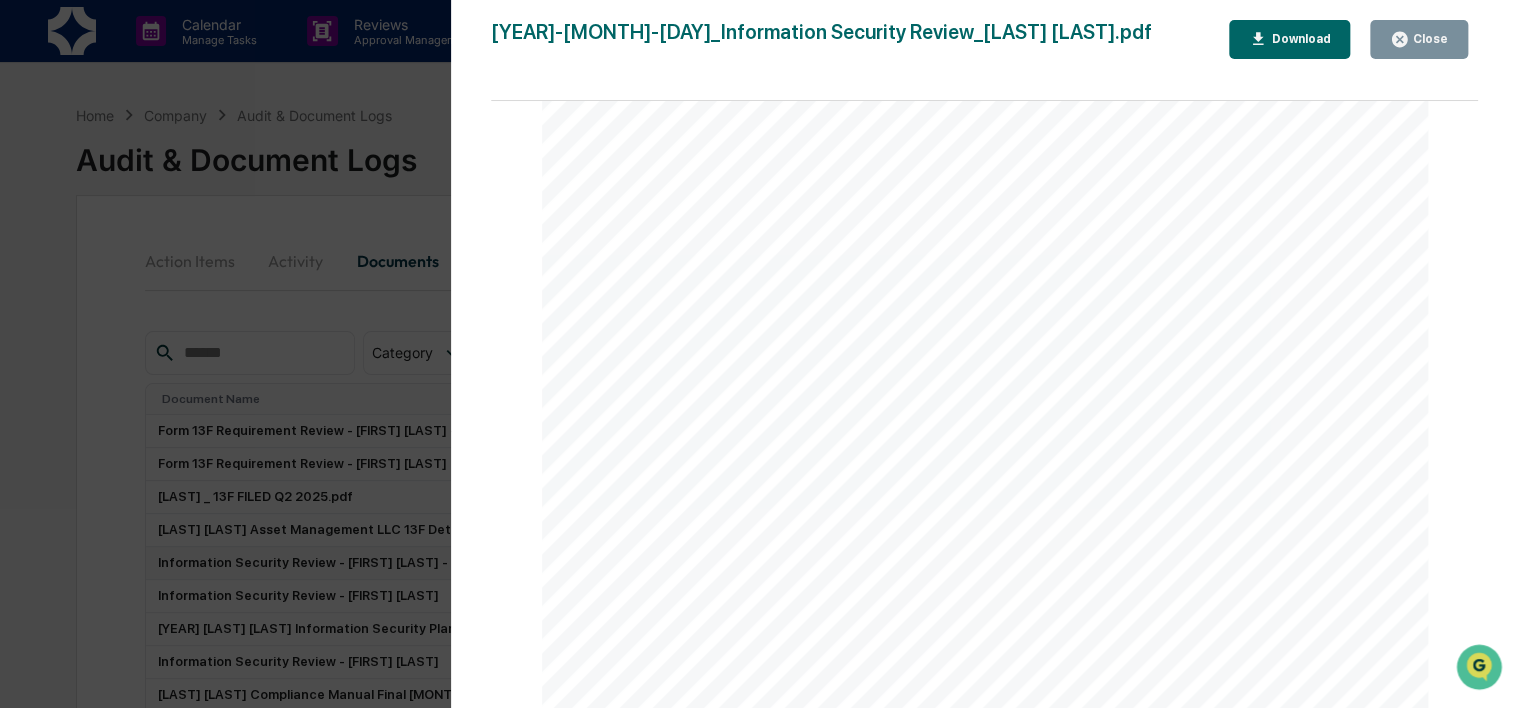 scroll, scrollTop: 1906, scrollLeft: 0, axis: vertical 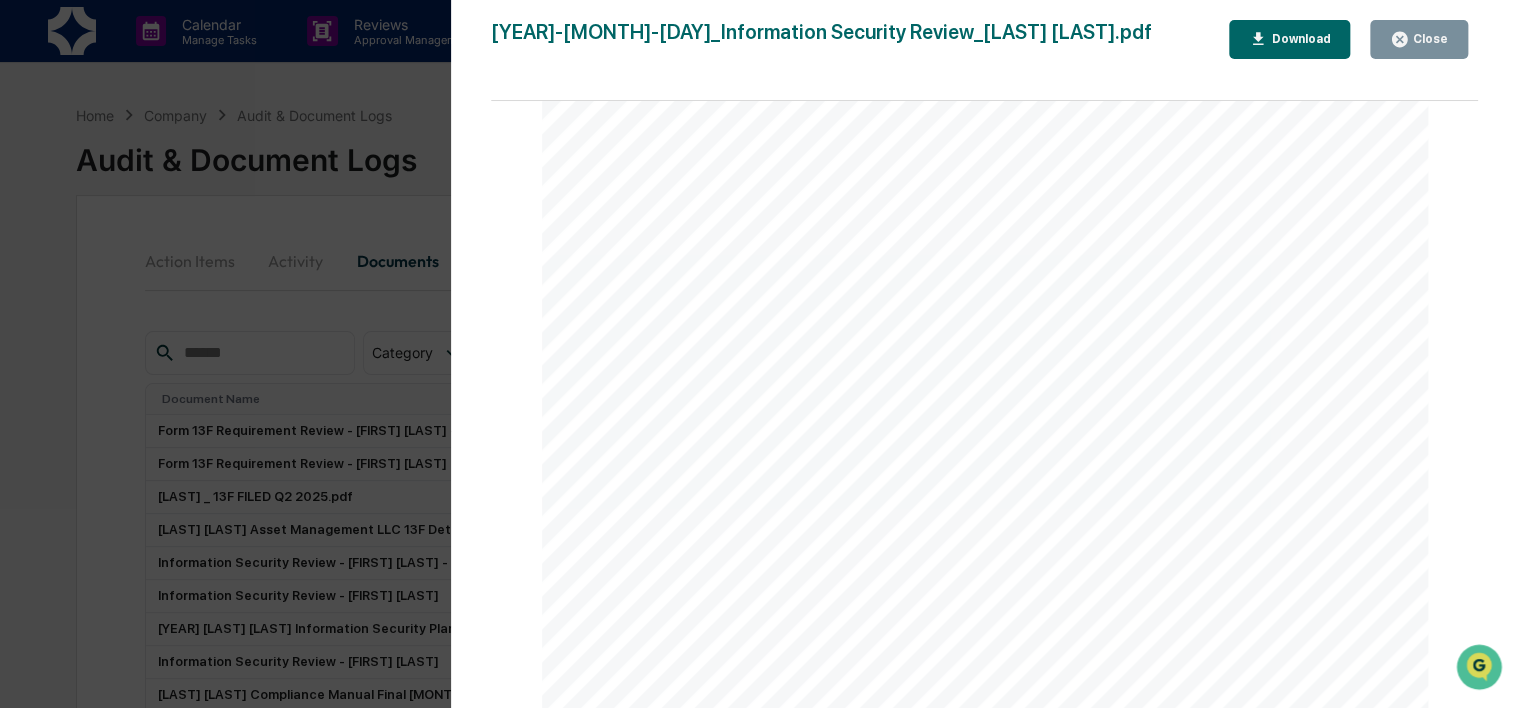 click on "Close" at bounding box center [1428, 39] 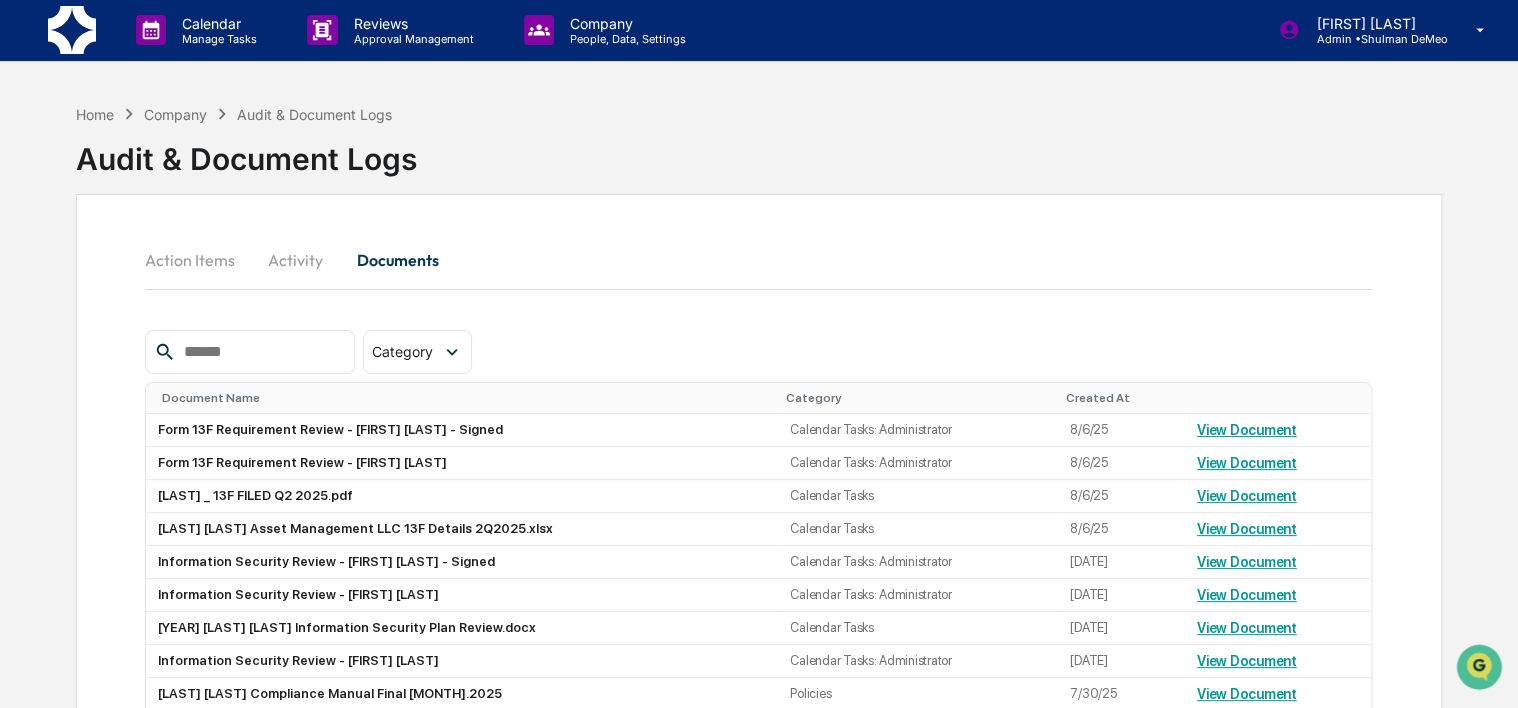 scroll, scrollTop: 0, scrollLeft: 0, axis: both 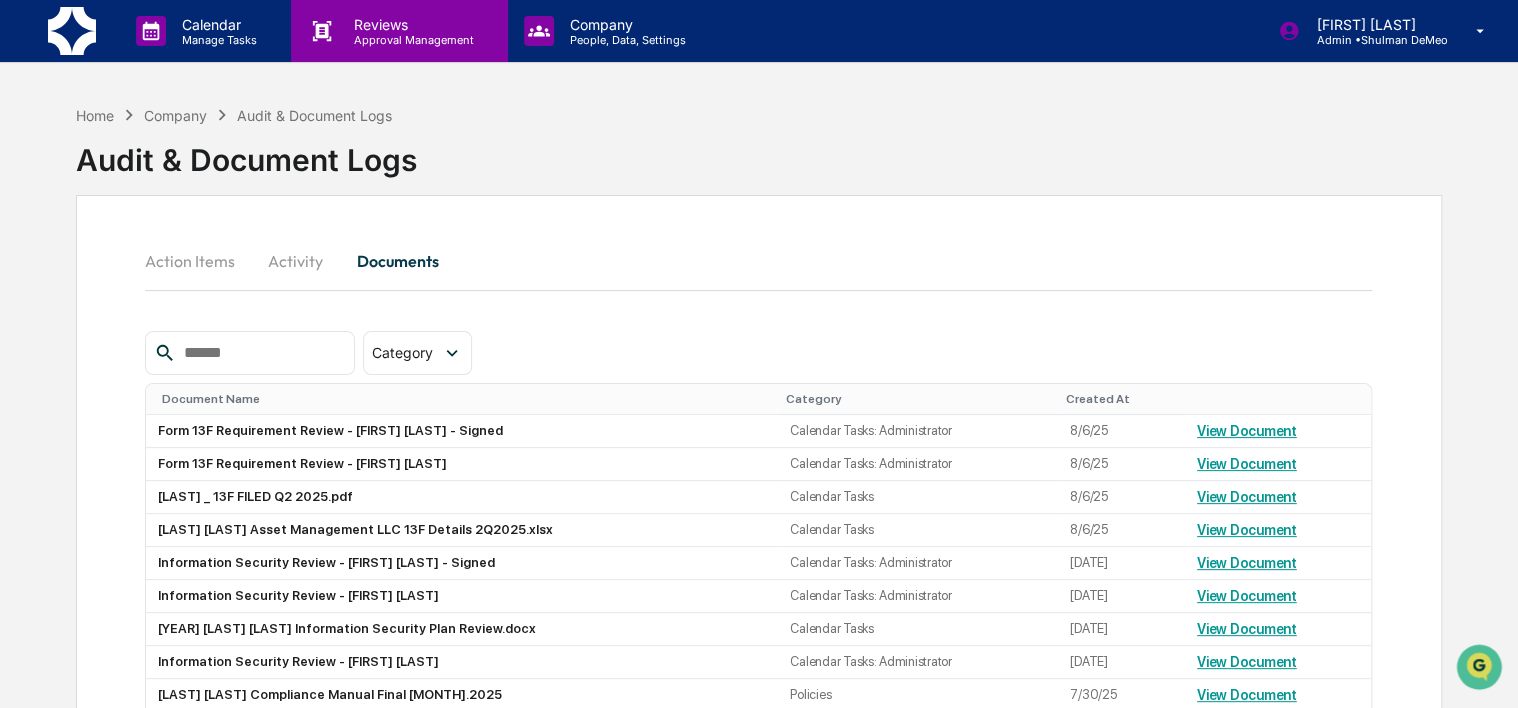 click on "Approval Management" at bounding box center [411, 40] 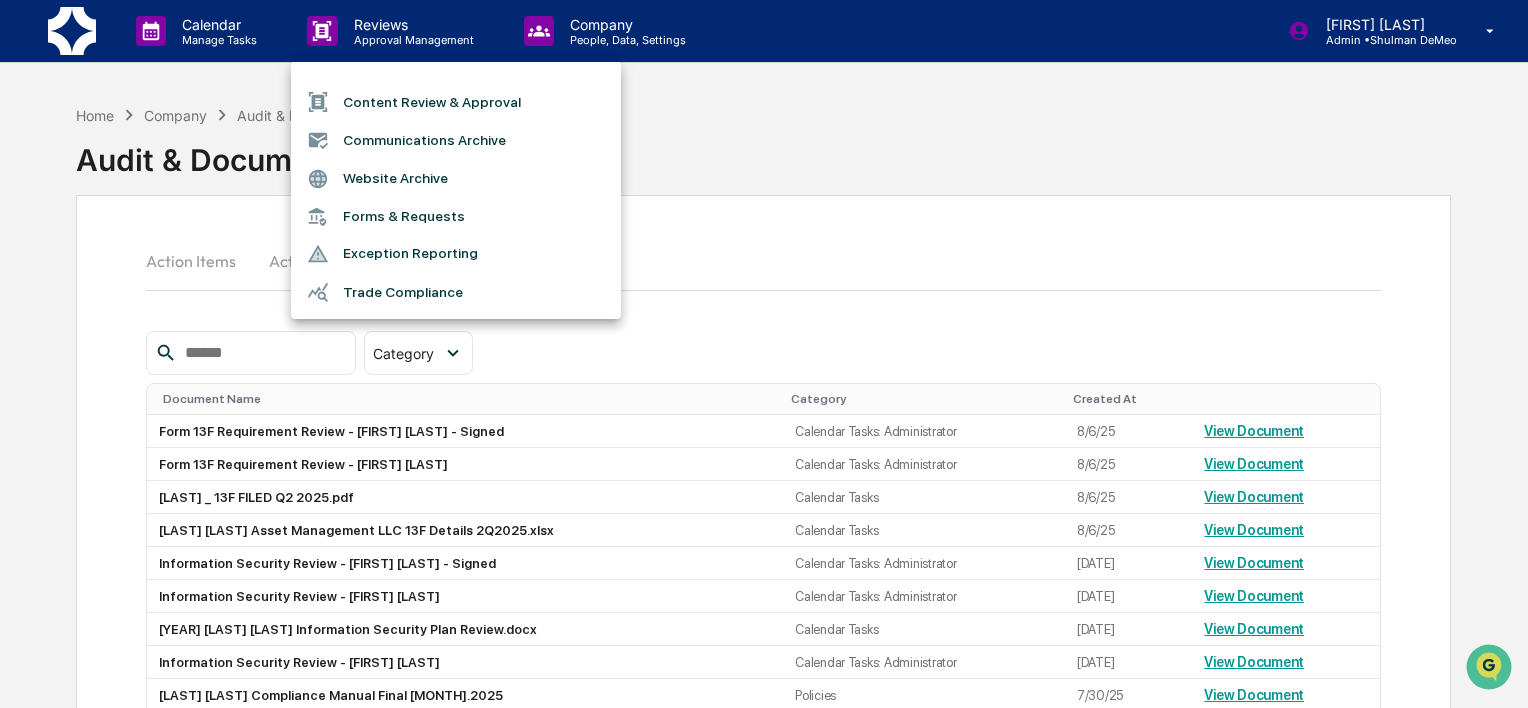 click at bounding box center [764, 354] 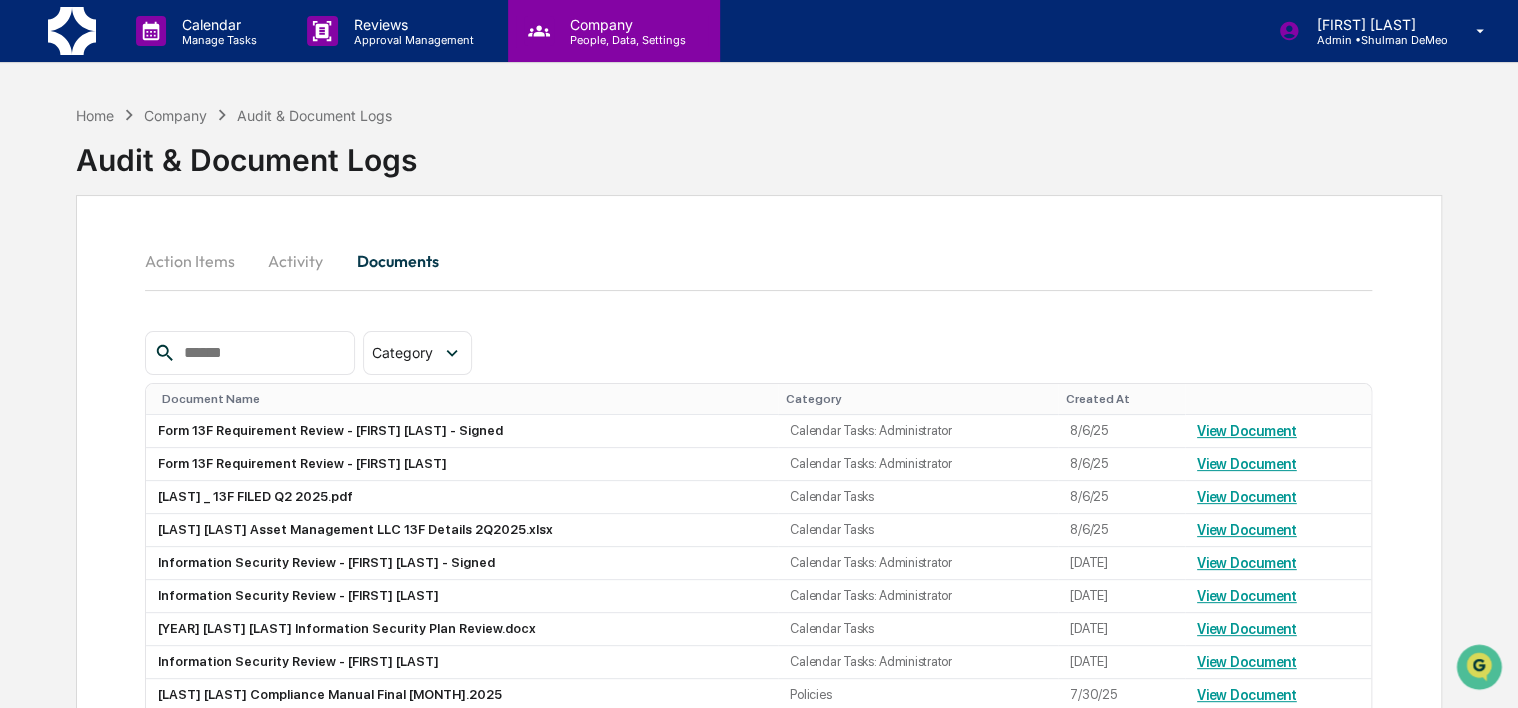click on "People, Data, Settings" at bounding box center [625, 40] 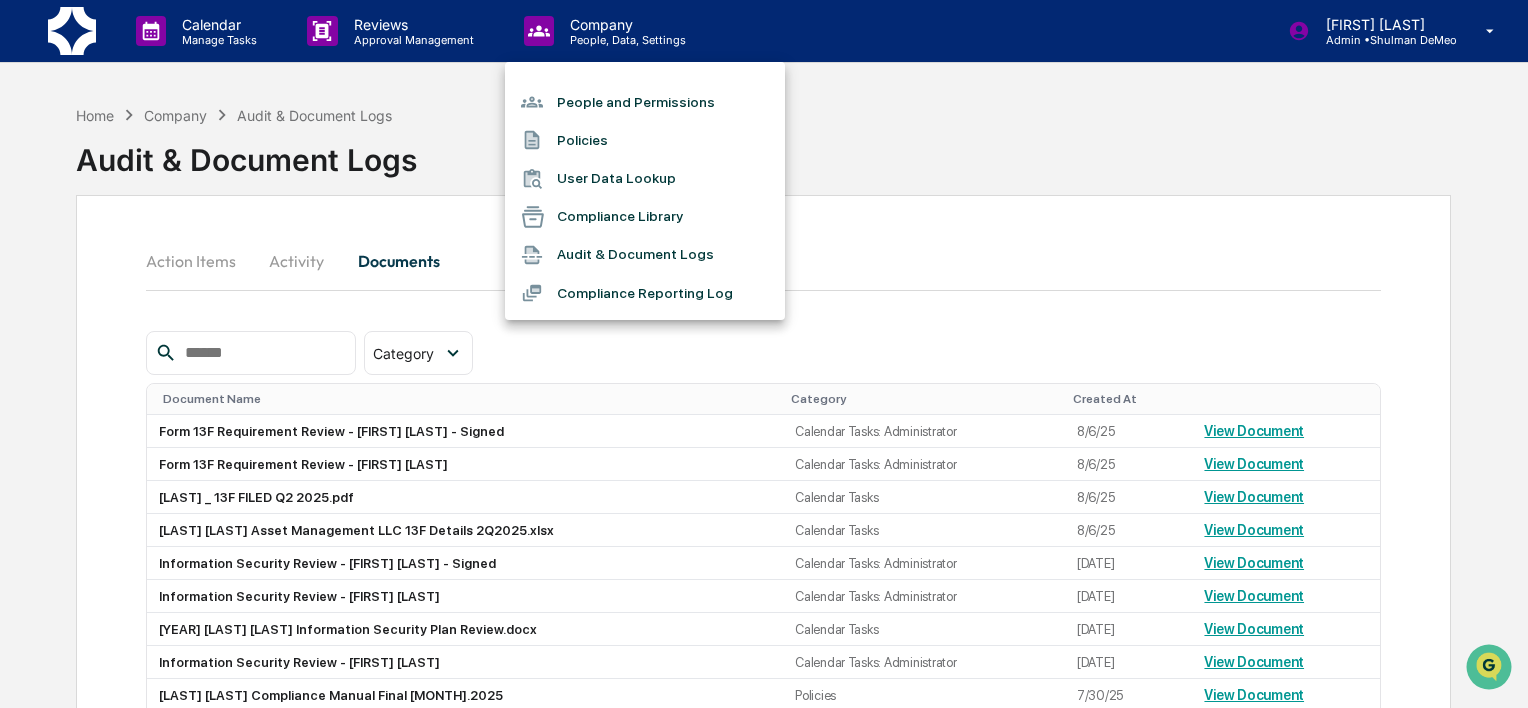 click at bounding box center [764, 354] 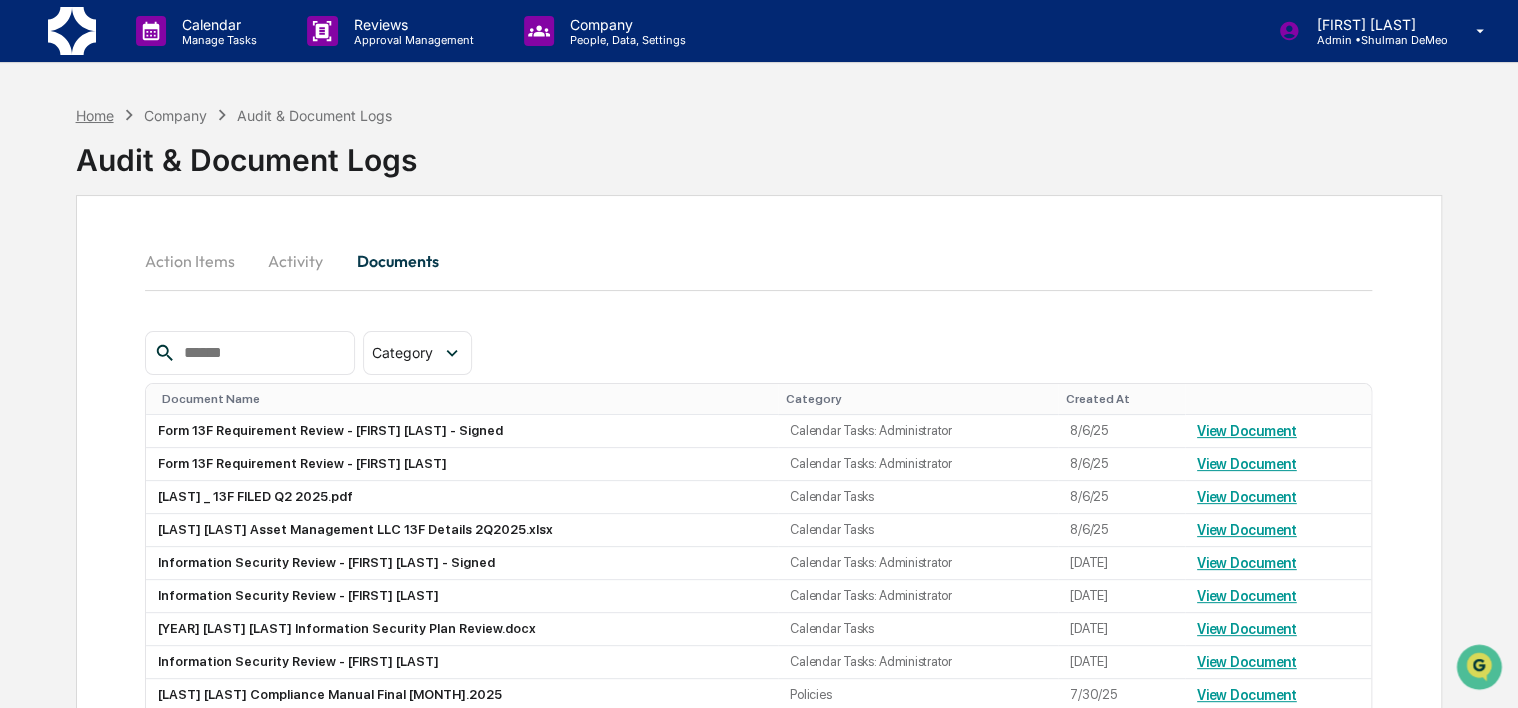 click on "Home" at bounding box center [95, 115] 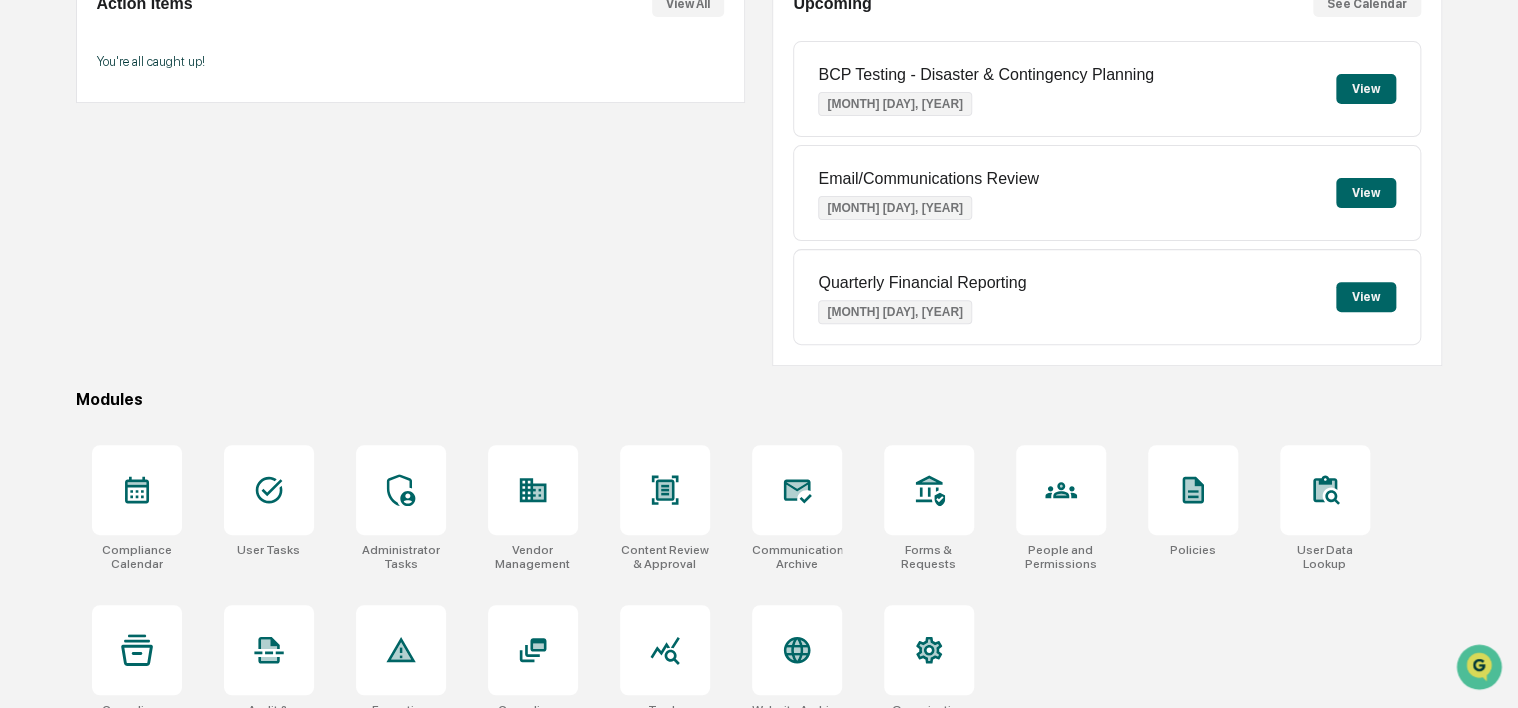 scroll, scrollTop: 237, scrollLeft: 0, axis: vertical 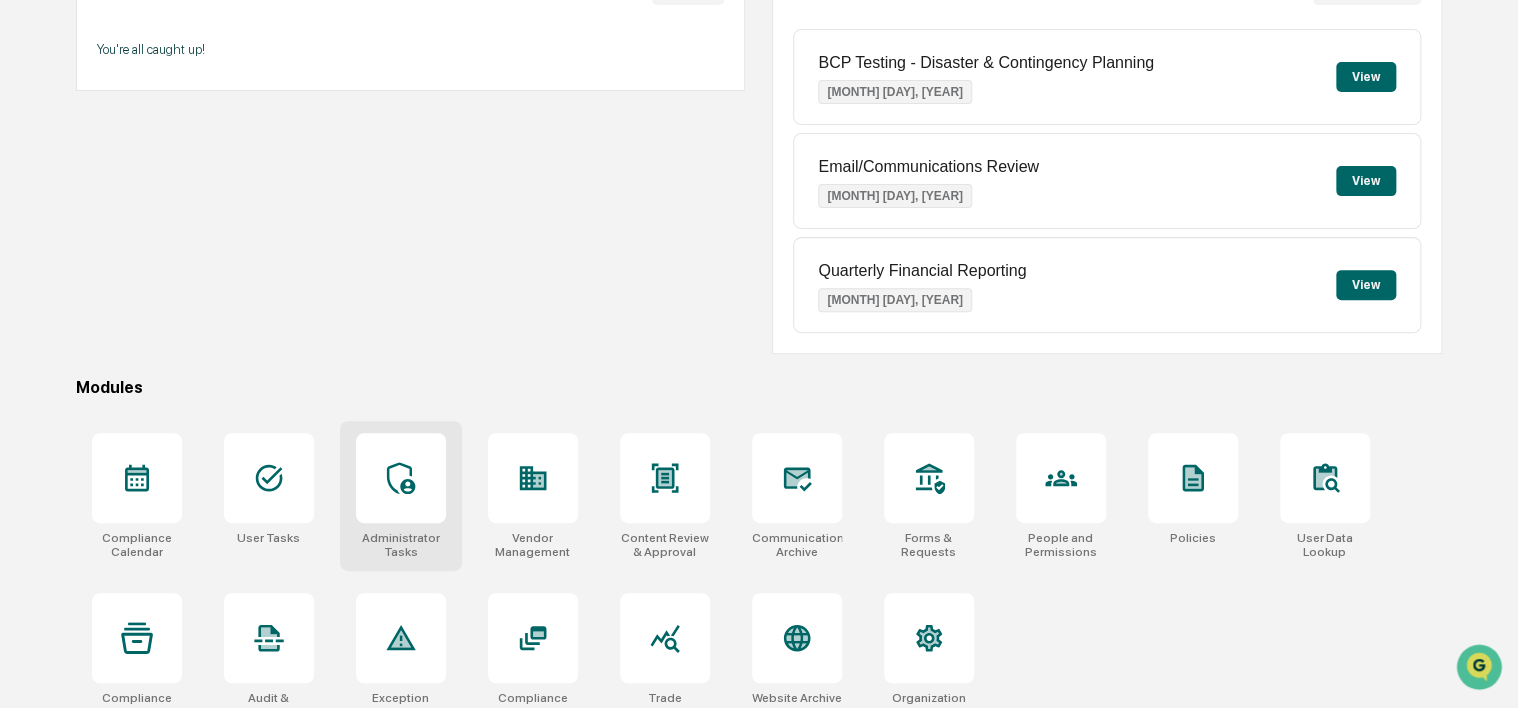 click 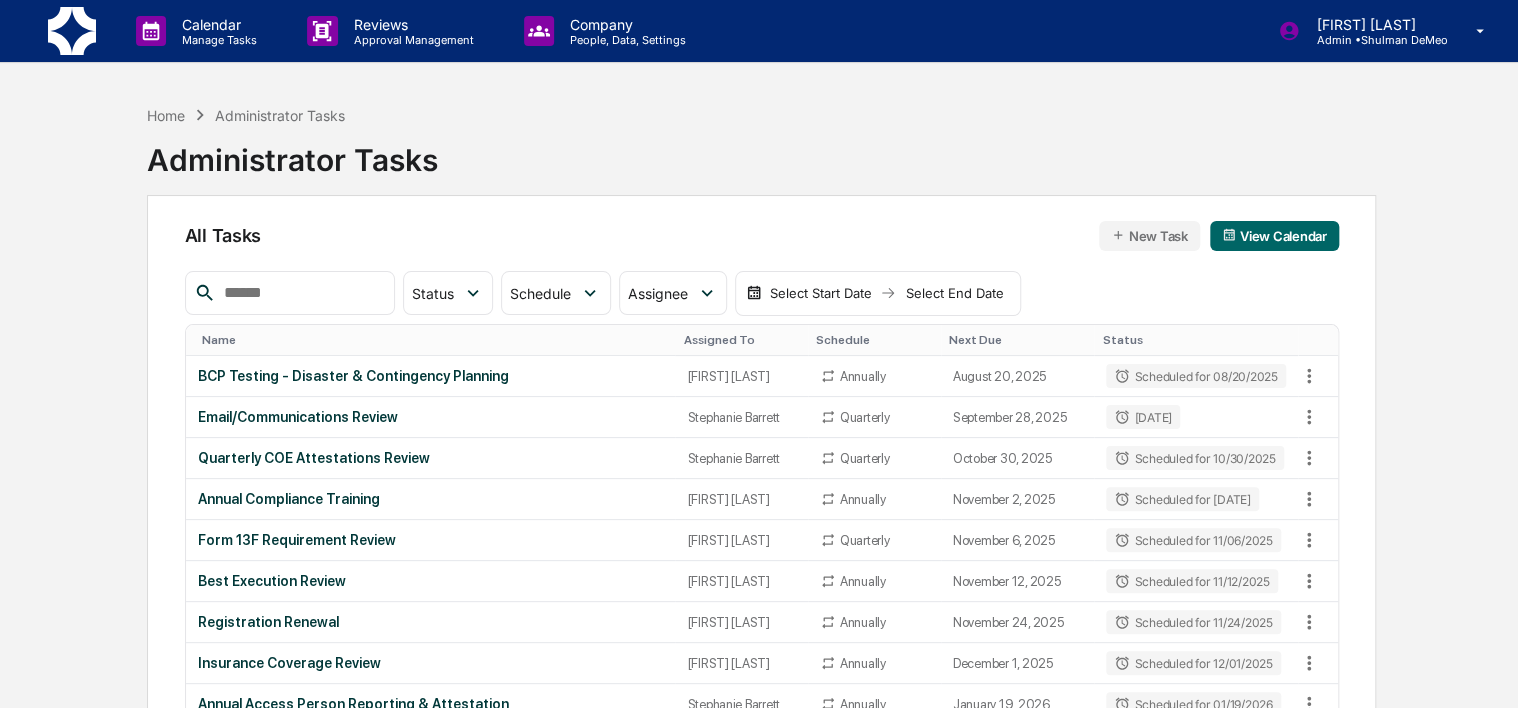 scroll, scrollTop: 0, scrollLeft: 0, axis: both 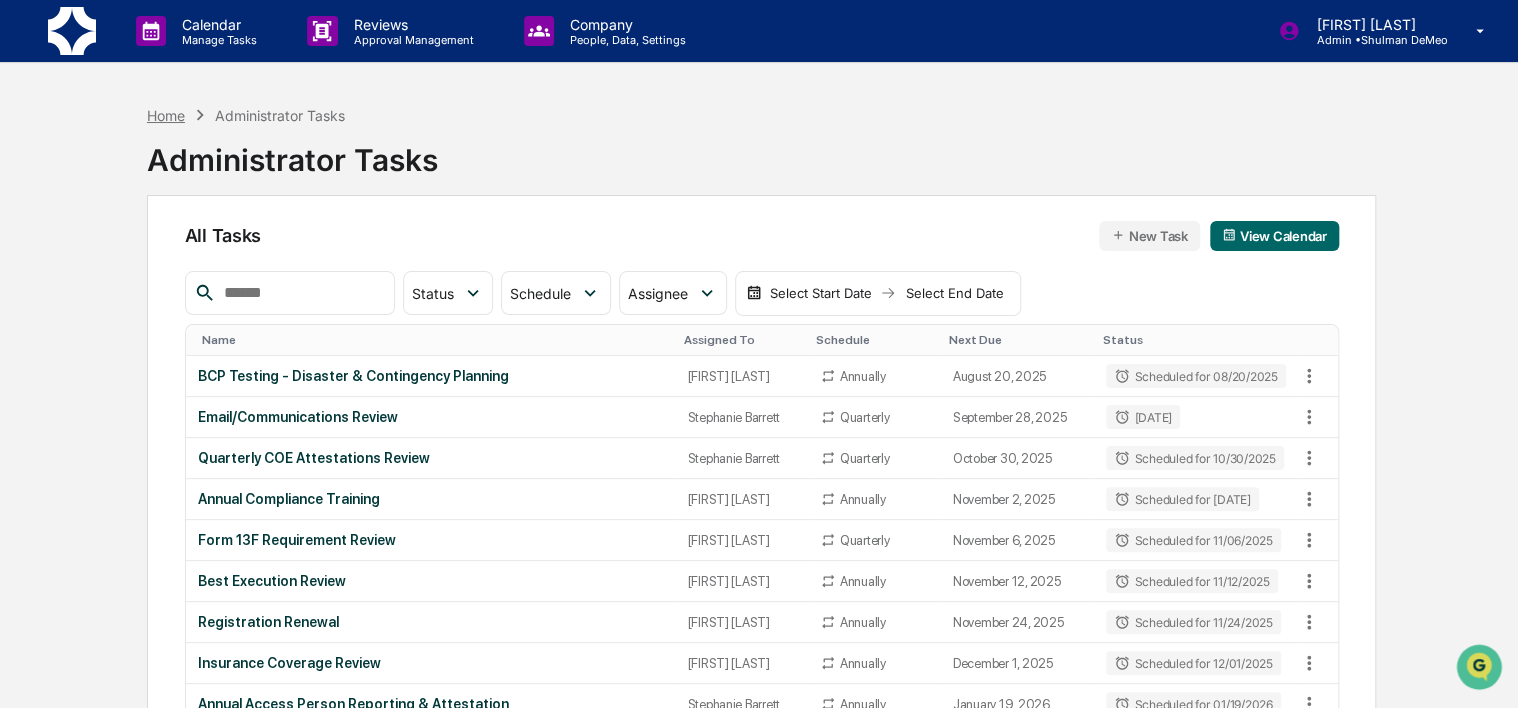 click on "Home" at bounding box center (166, 115) 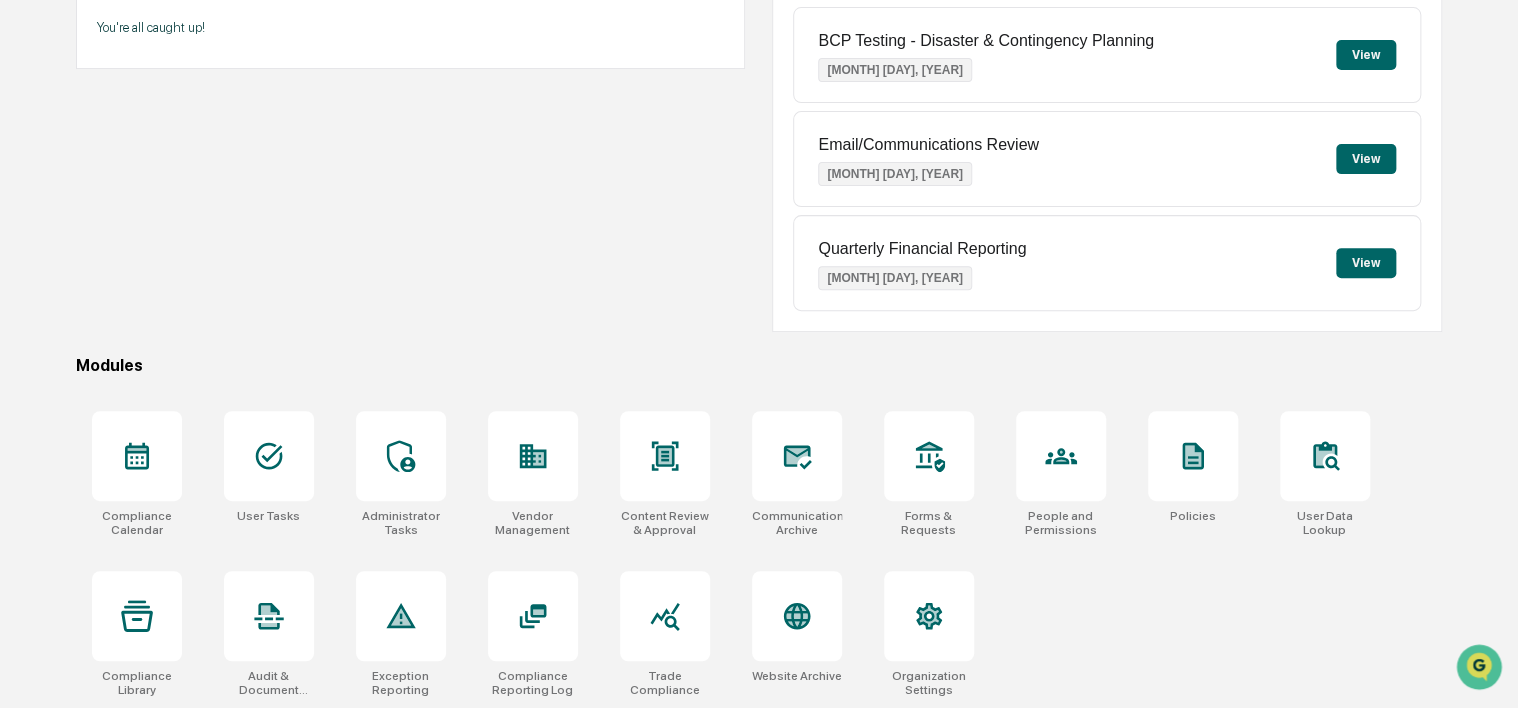 scroll, scrollTop: 0, scrollLeft: 0, axis: both 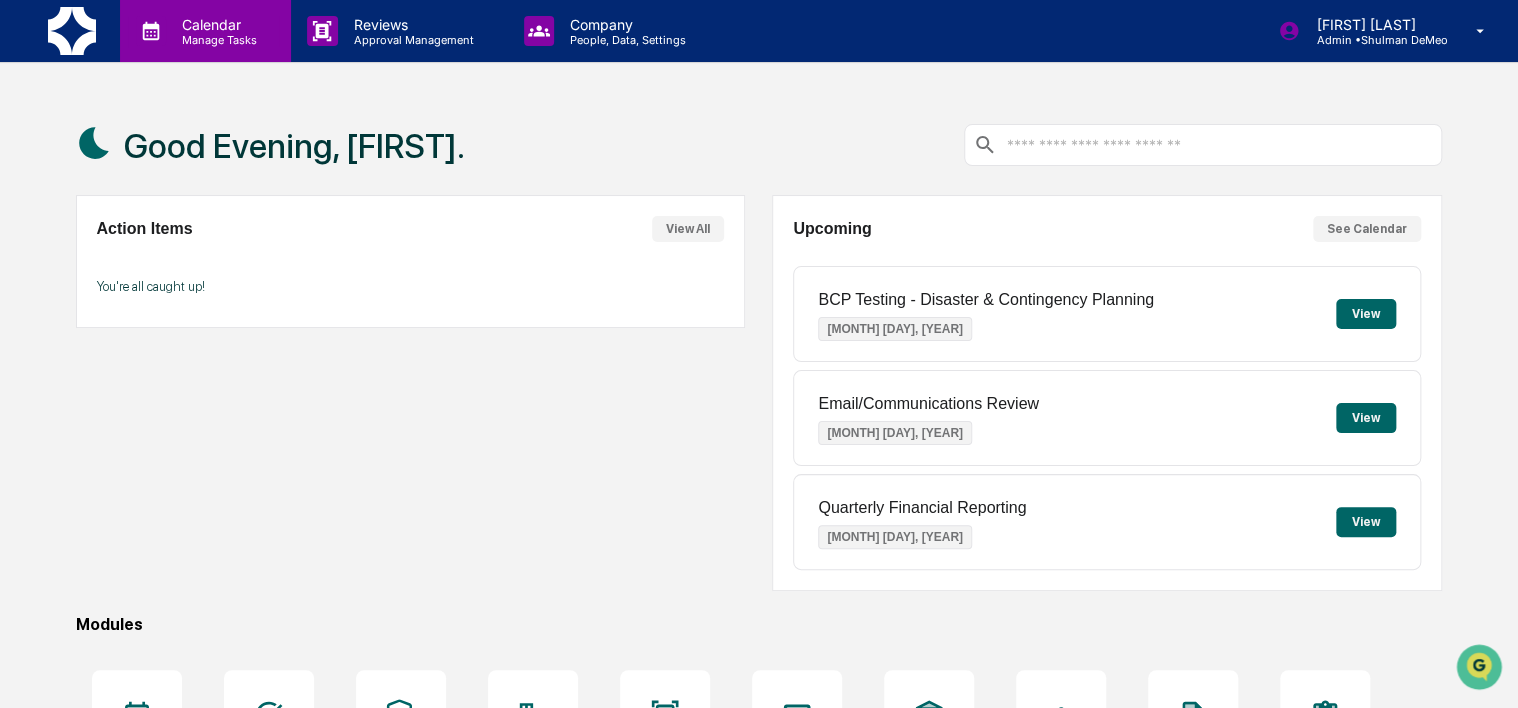 click on "Manage Tasks" at bounding box center (216, 40) 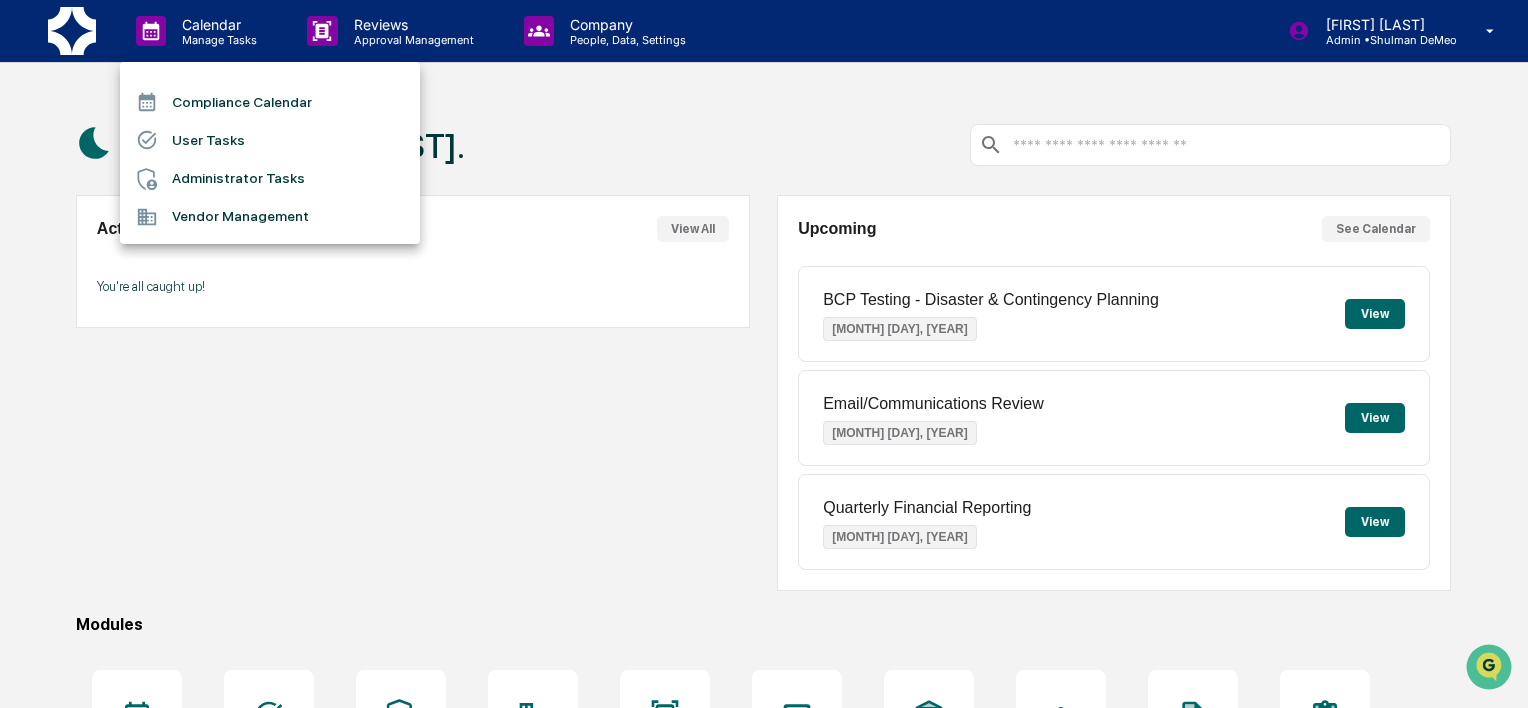 click on "Administrator Tasks" at bounding box center [270, 179] 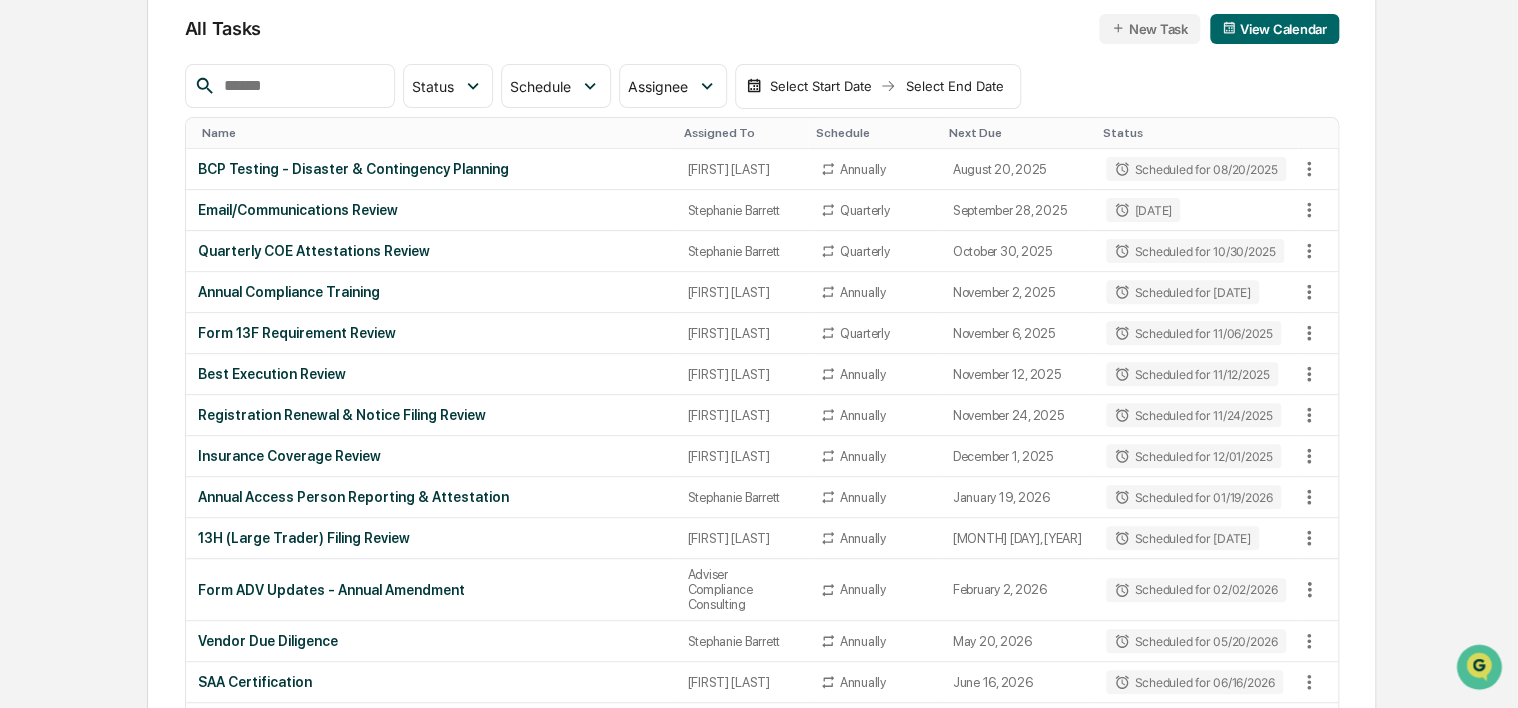 scroll, scrollTop: 0, scrollLeft: 0, axis: both 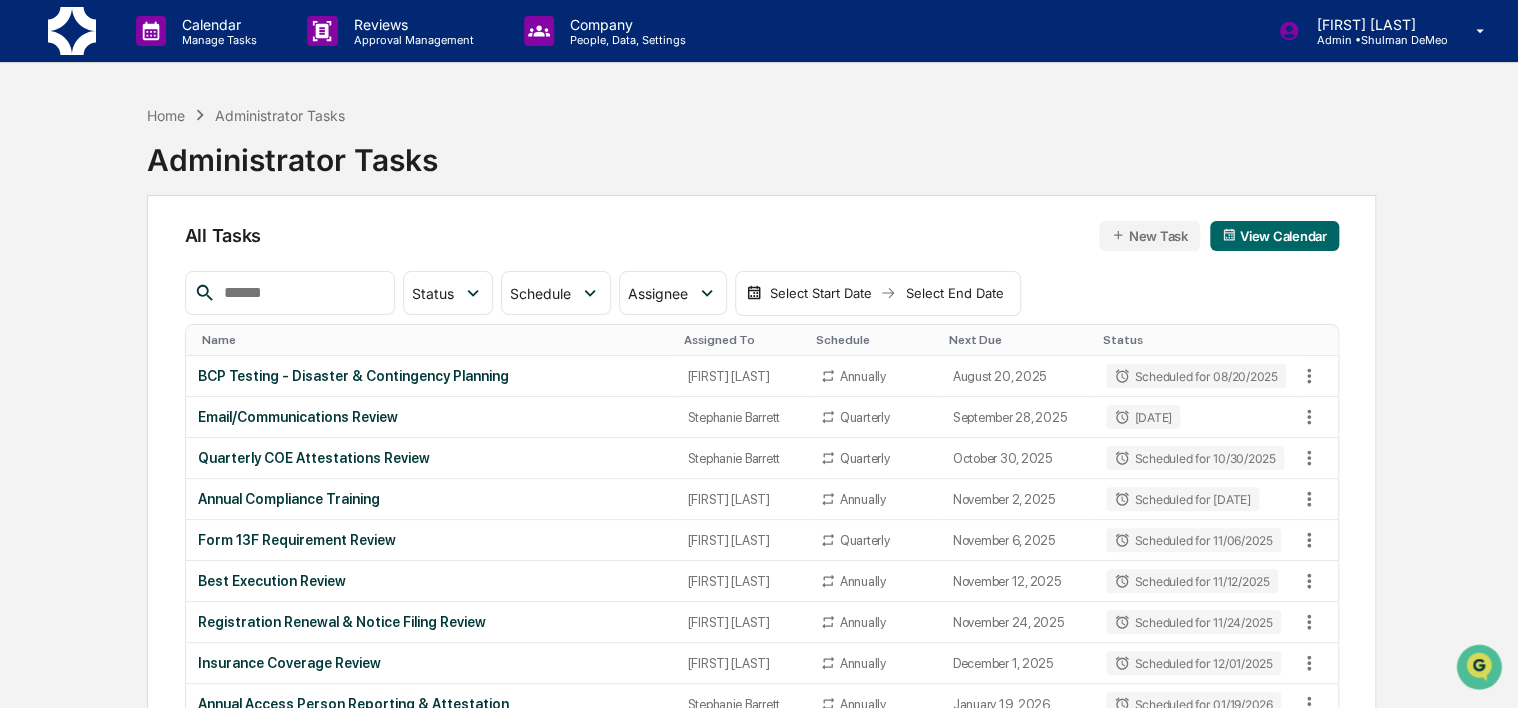 click on "All Tasks  New Task  View Calendar Status Select/Deselect All Done In Progress Action Required Overdue Scheduled Schedule Select/Deselect All Annually Quarterly Monthly One Time Assignee Select/Deselect All [FIRST] [LAST] [FIRST] [LAST] [FIRST] [LAST] Compliance Group: Administrators Compliance Group: Full Access Administrators Compliance Group: Adviser Compliance Consulting Select Start Date Select End Date Name Assigned To Schedule Next Due Status BCP Testing - Disaster & Contingency Planning [FIRST] [LAST] Annually [MONTH] [DAY], [YEAR] Scheduled for [DATE] Email/Communications Review [FIRST] [LAST] Quarterly [MONTH] [DAY], [YEAR] Scheduled for [DATE] Quarterly COE Attestations Review [FIRST] [LAST] Quarterly [MONTH] [DAY], [YEAR] Scheduled for [DATE] Annual Compliance Training [FIRST] [LAST] Annually [MONTH] [DAY], [YEAR] Scheduled for [DATE] Form 13F Requirement Review [FIRST] [LAST] Quarterly [MONTH] [DAY], [YEAR] Scheduled for [DATE] Best Execution Review [FIRST] [LAST] Annually [MONTH] [DAY], [YEAR] [FIRST] [LAST] Page" at bounding box center (762, 651) 